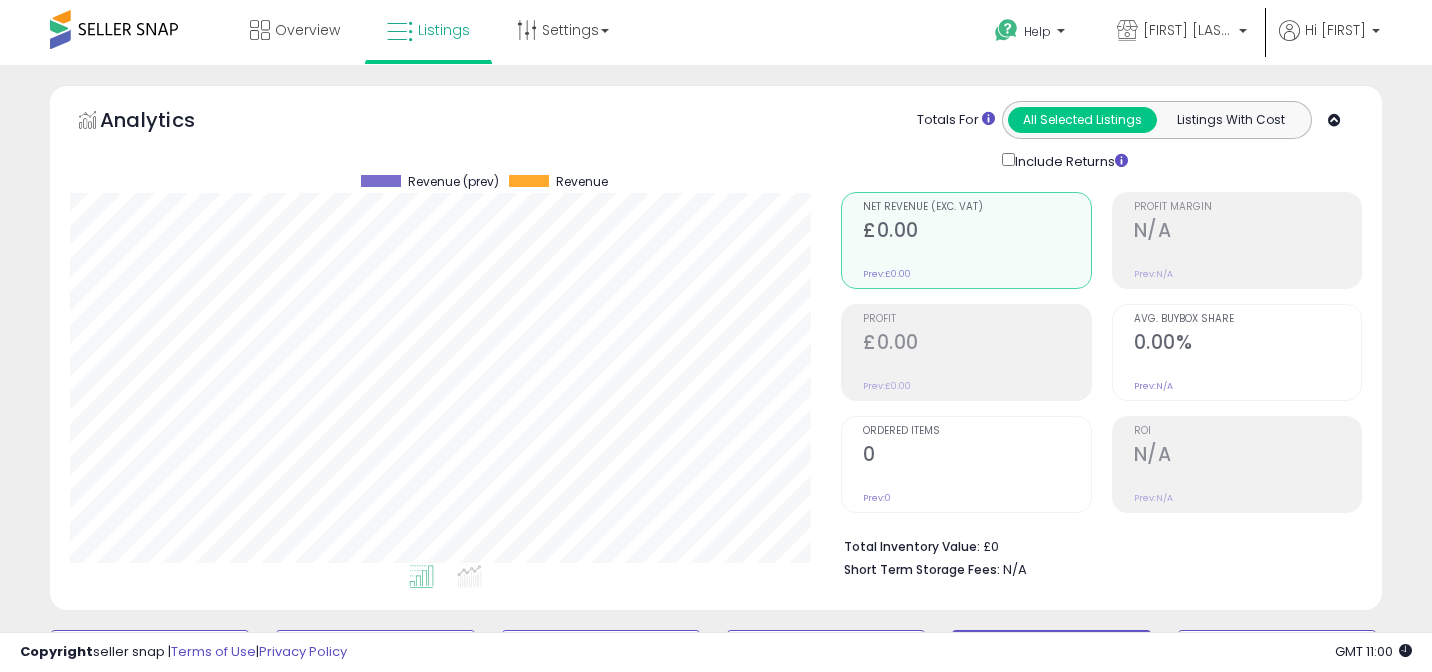 scroll, scrollTop: 3233, scrollLeft: 0, axis: vertical 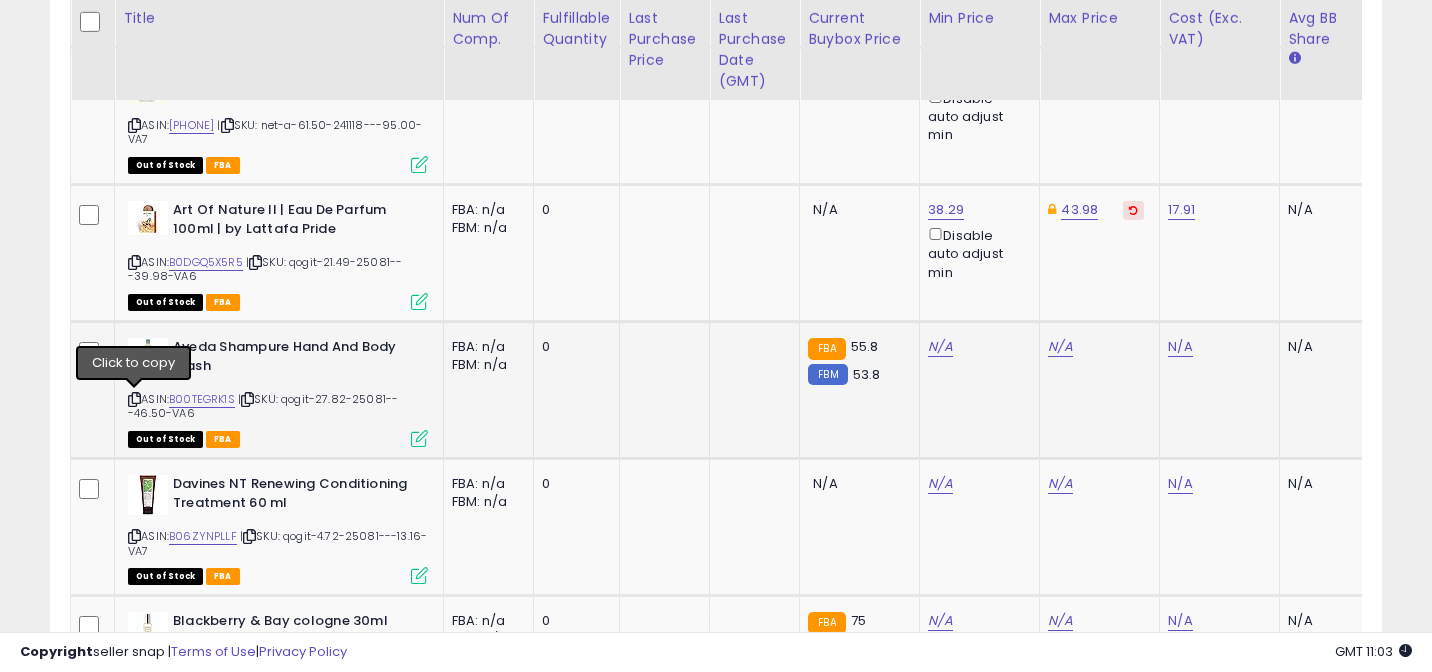click at bounding box center (134, 399) 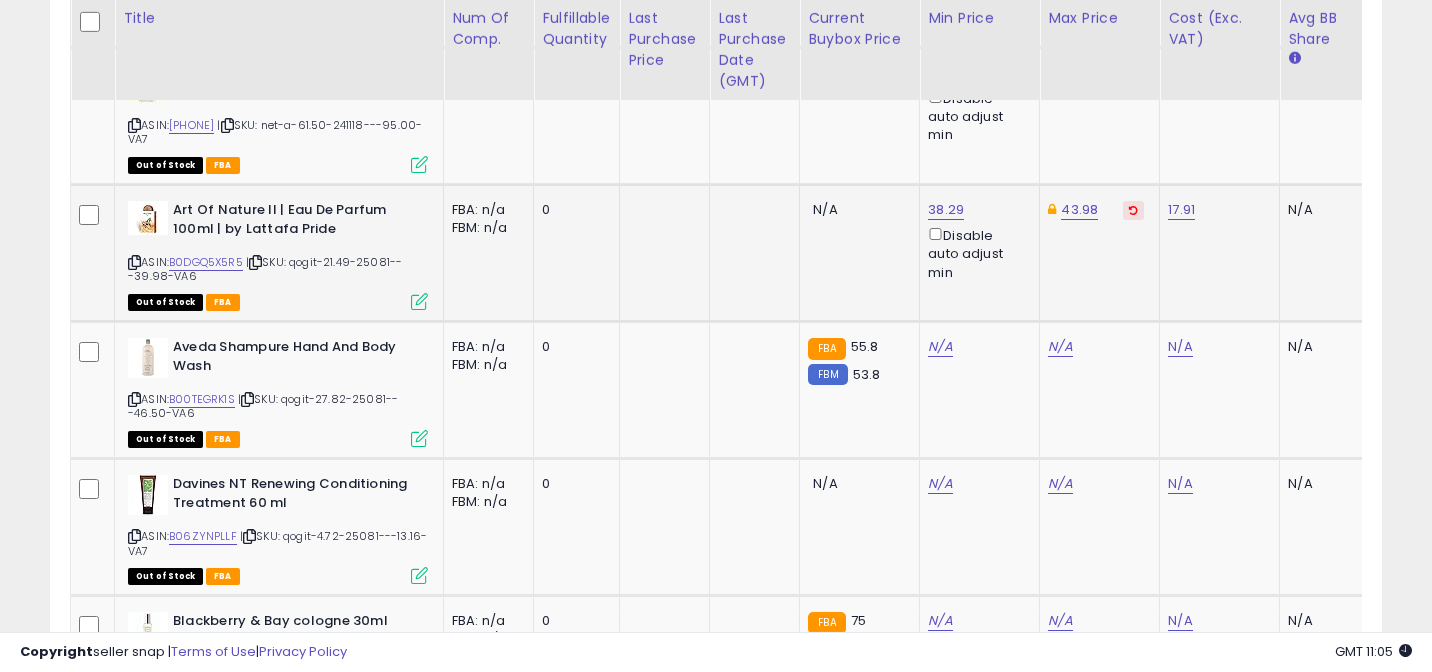scroll, scrollTop: 0, scrollLeft: 95, axis: horizontal 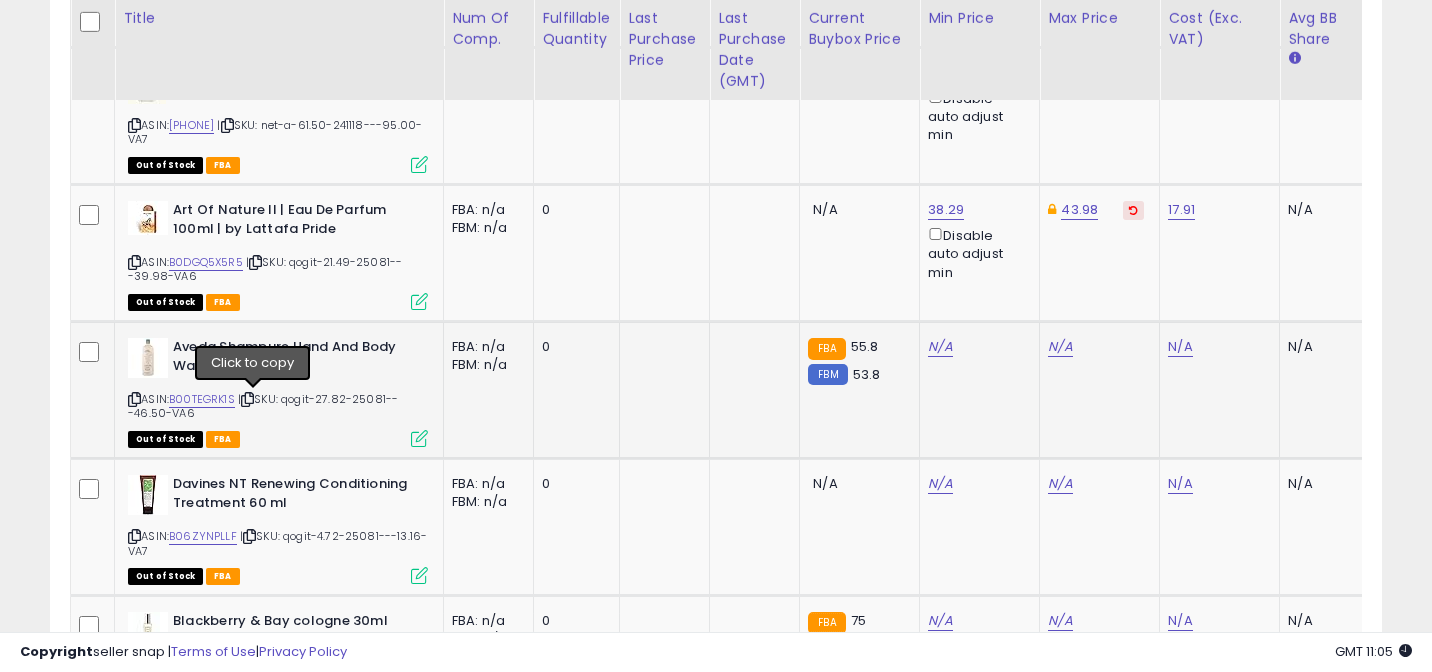 click at bounding box center [247, 399] 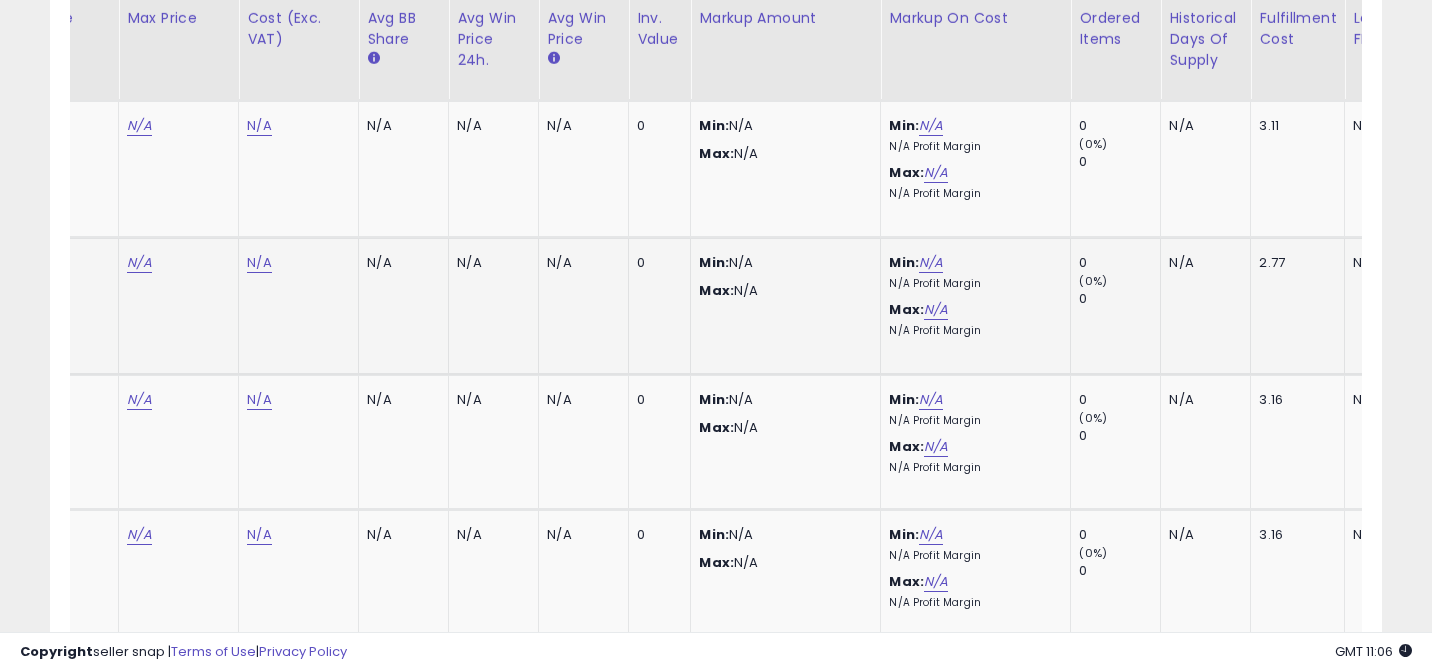 scroll, scrollTop: 0, scrollLeft: 769, axis: horizontal 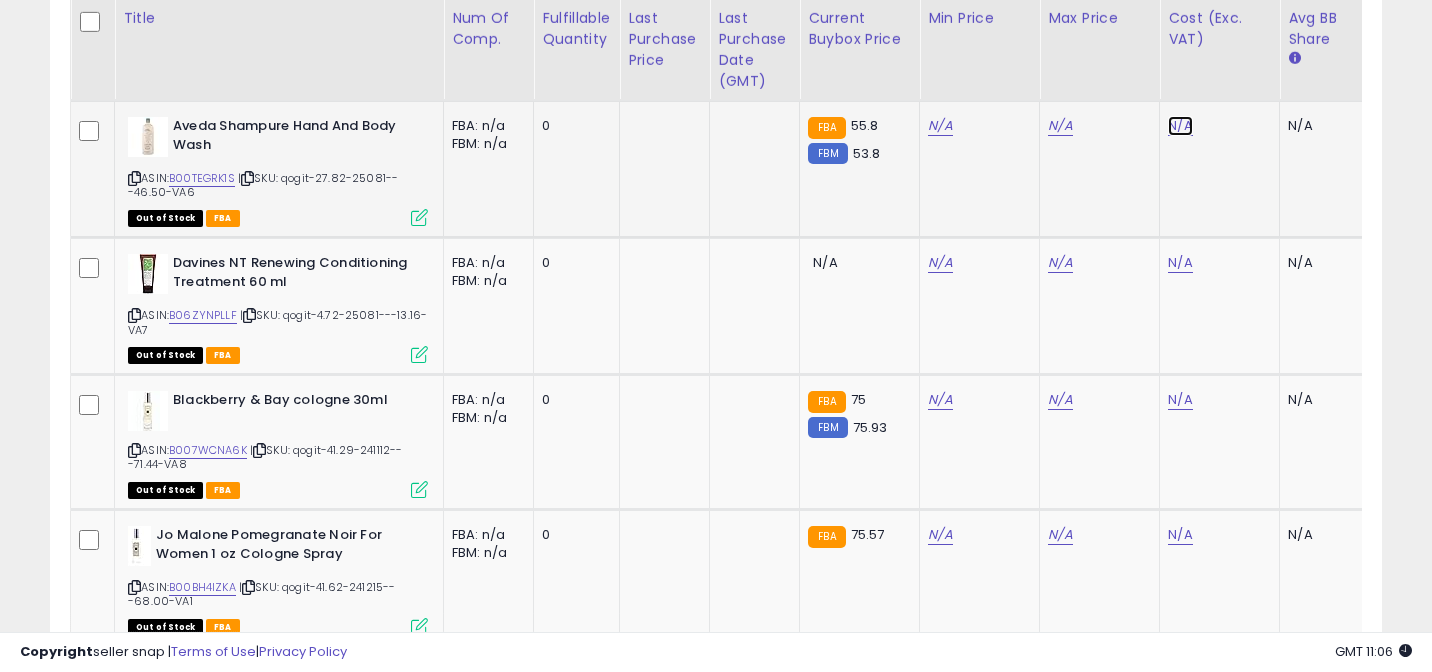 click on "N/A" at bounding box center (1180, -1945) 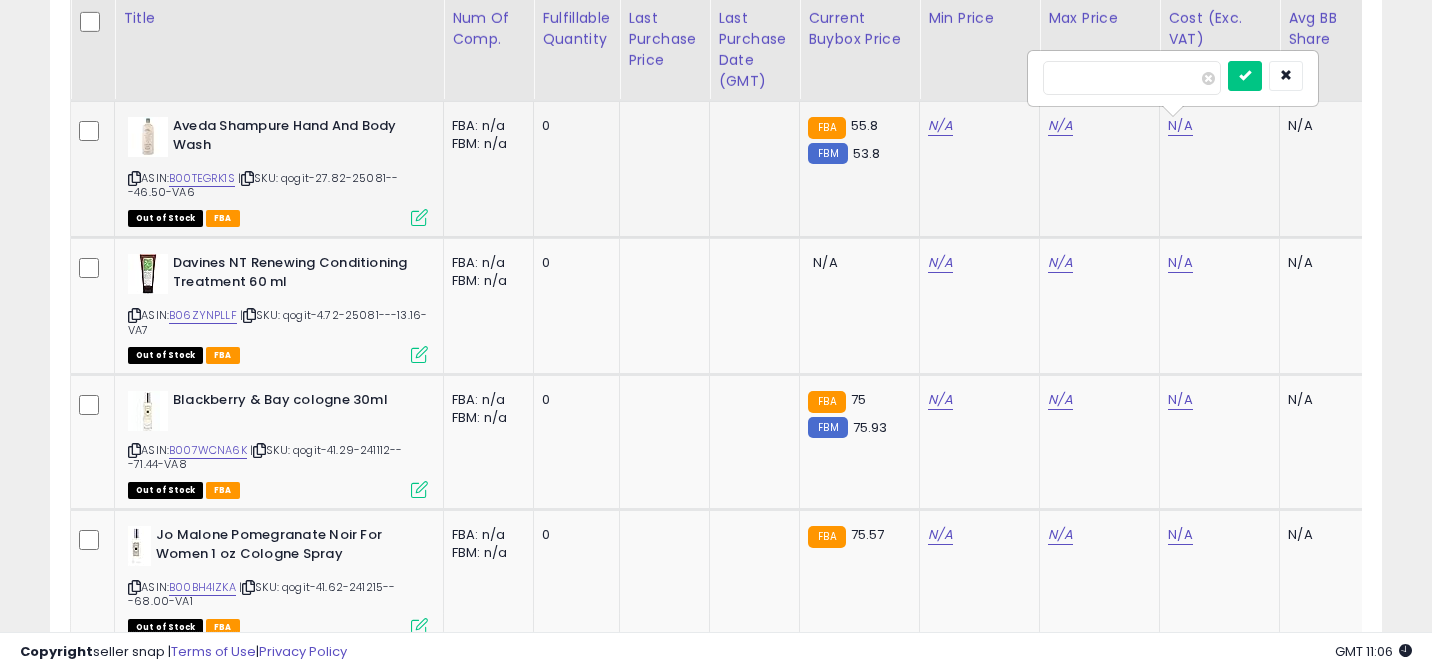 type on "*****" 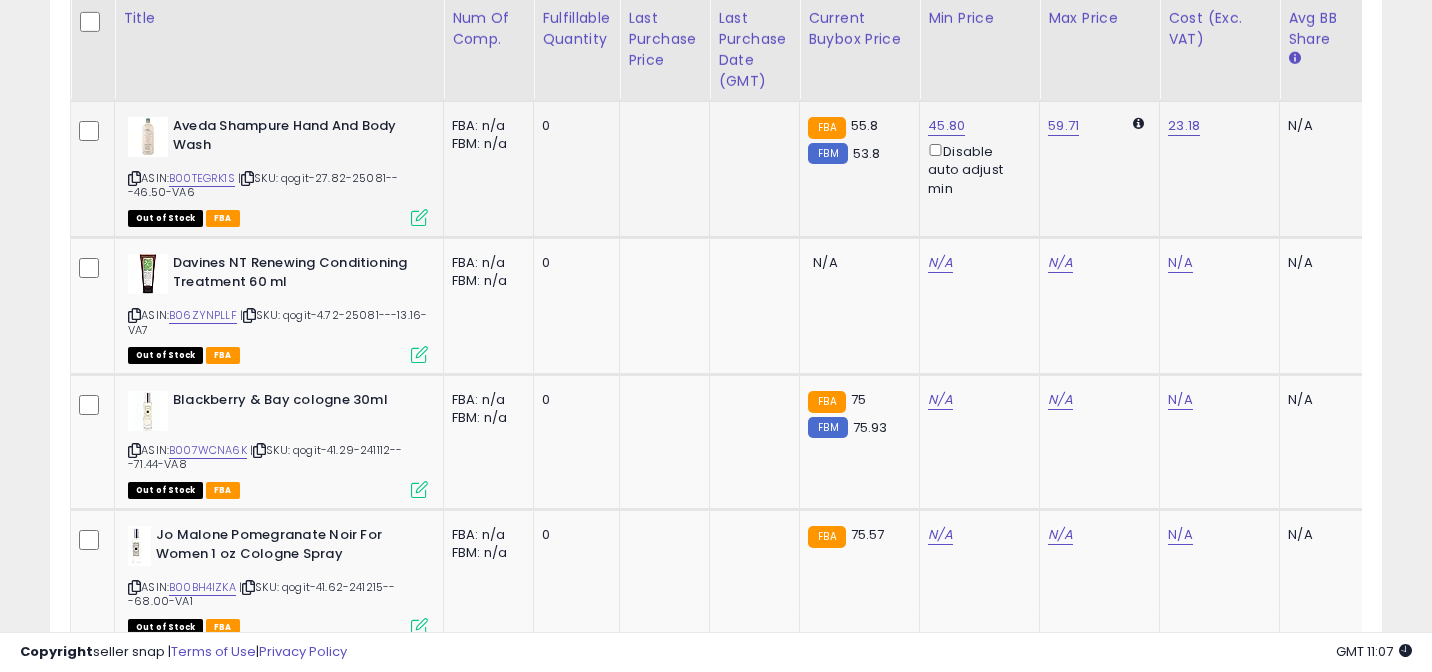 scroll, scrollTop: 0, scrollLeft: 322, axis: horizontal 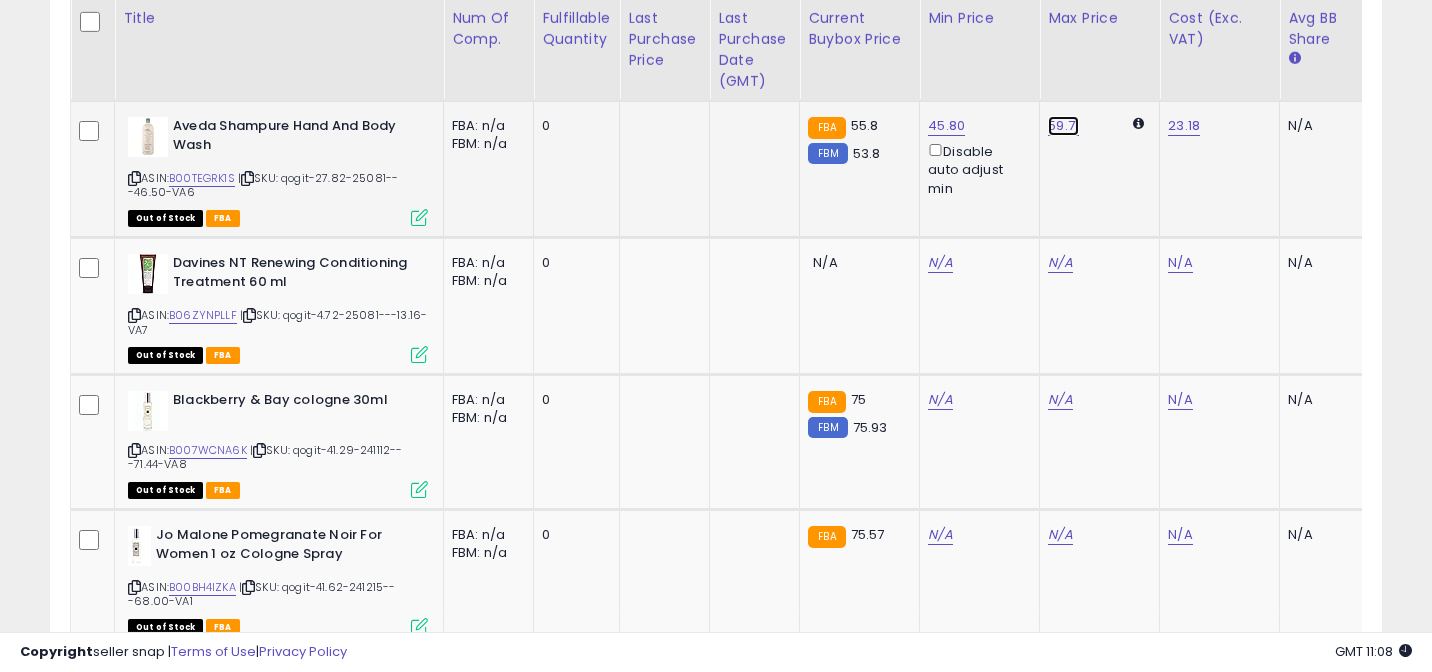 click on "59.71" at bounding box center (1060, -2275) 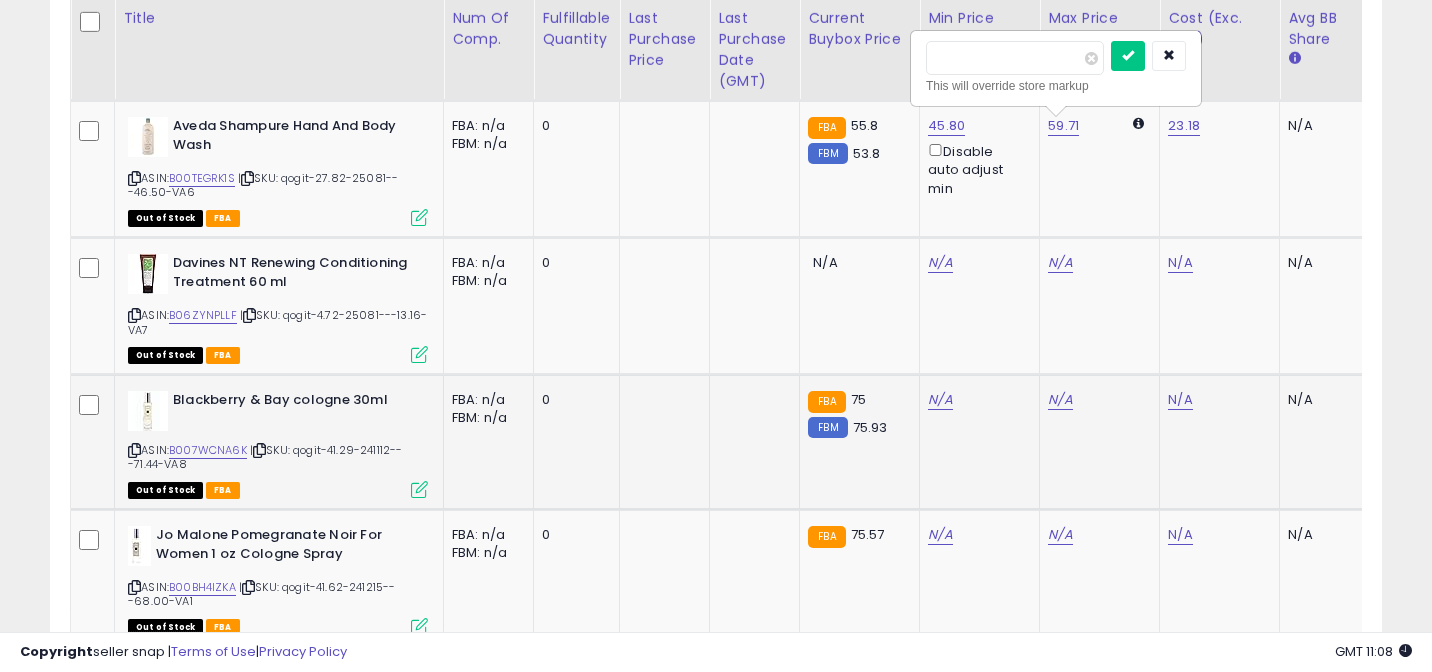 type on "*" 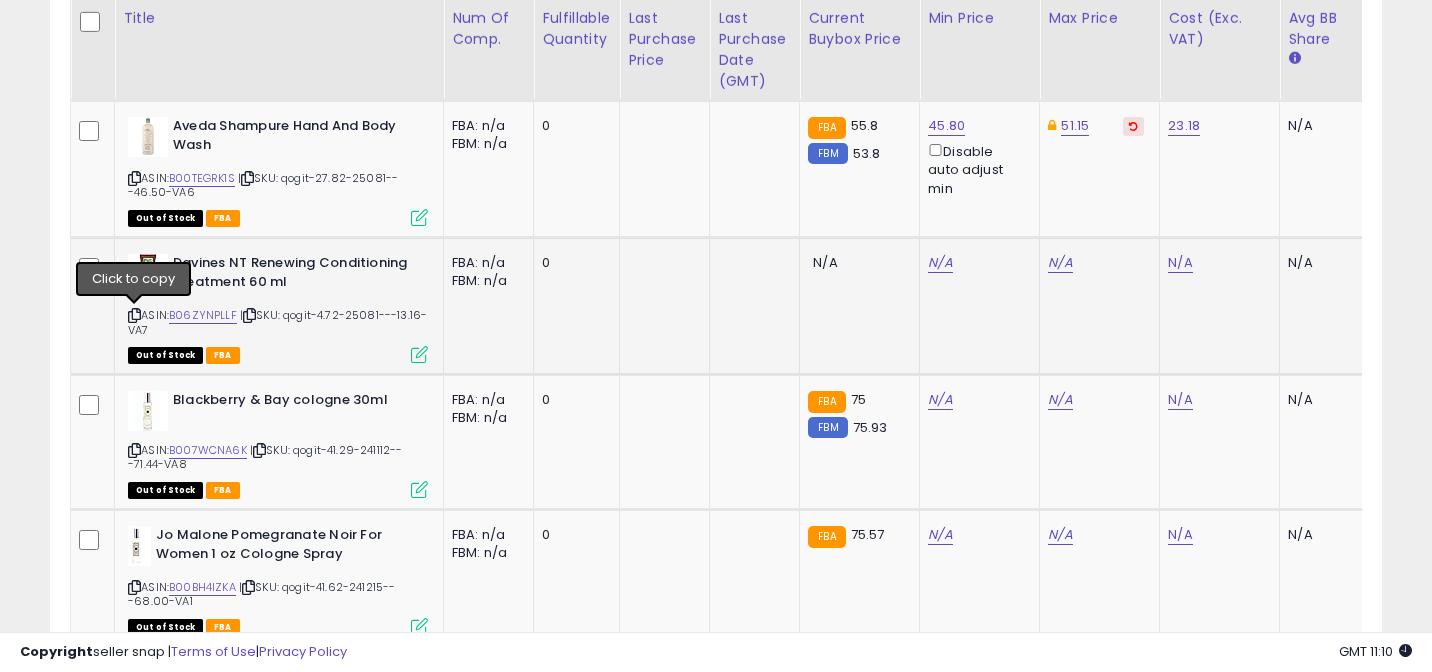 click at bounding box center (134, 315) 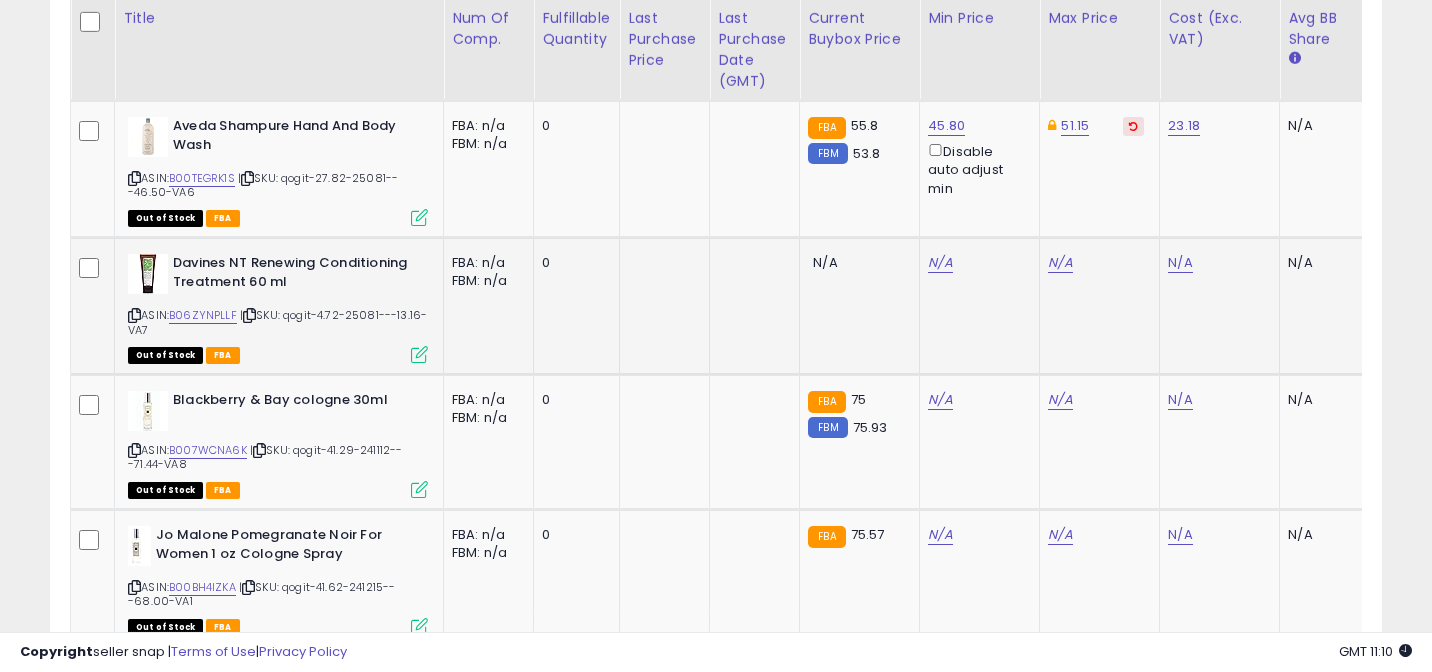 click at bounding box center [249, 315] 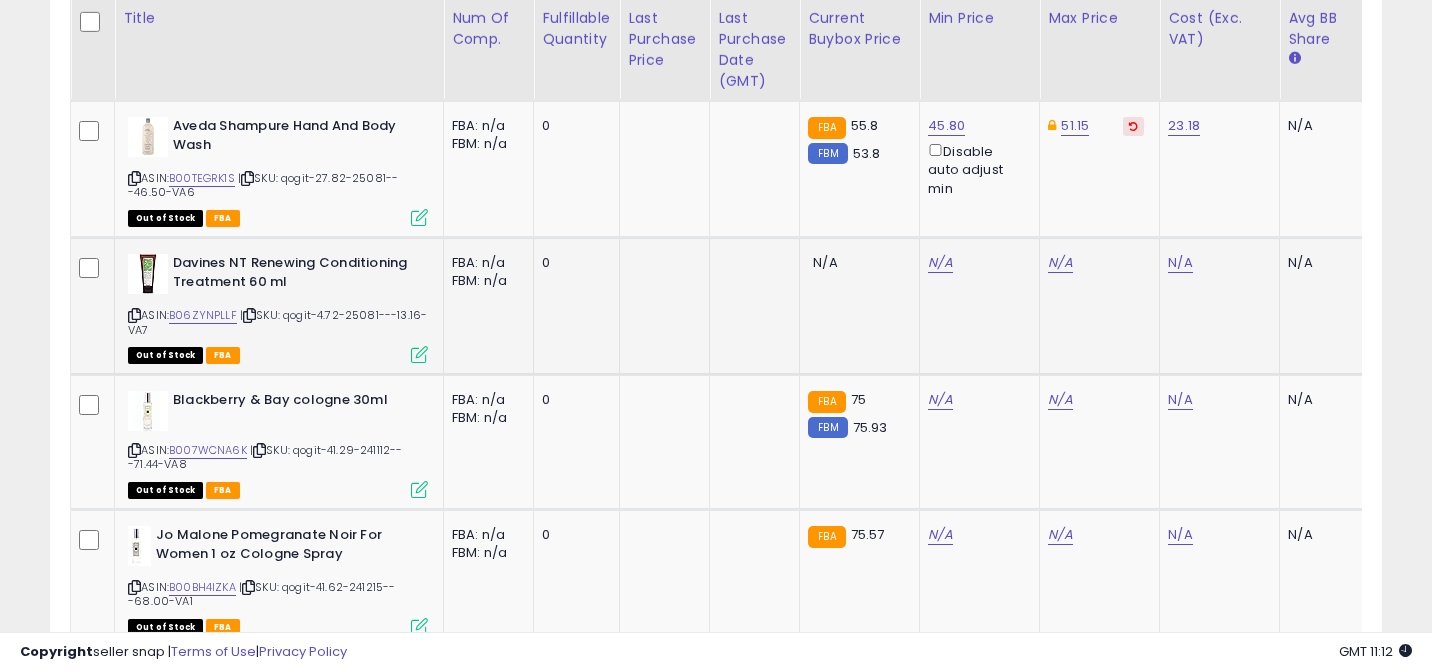 scroll, scrollTop: 0, scrollLeft: 188, axis: horizontal 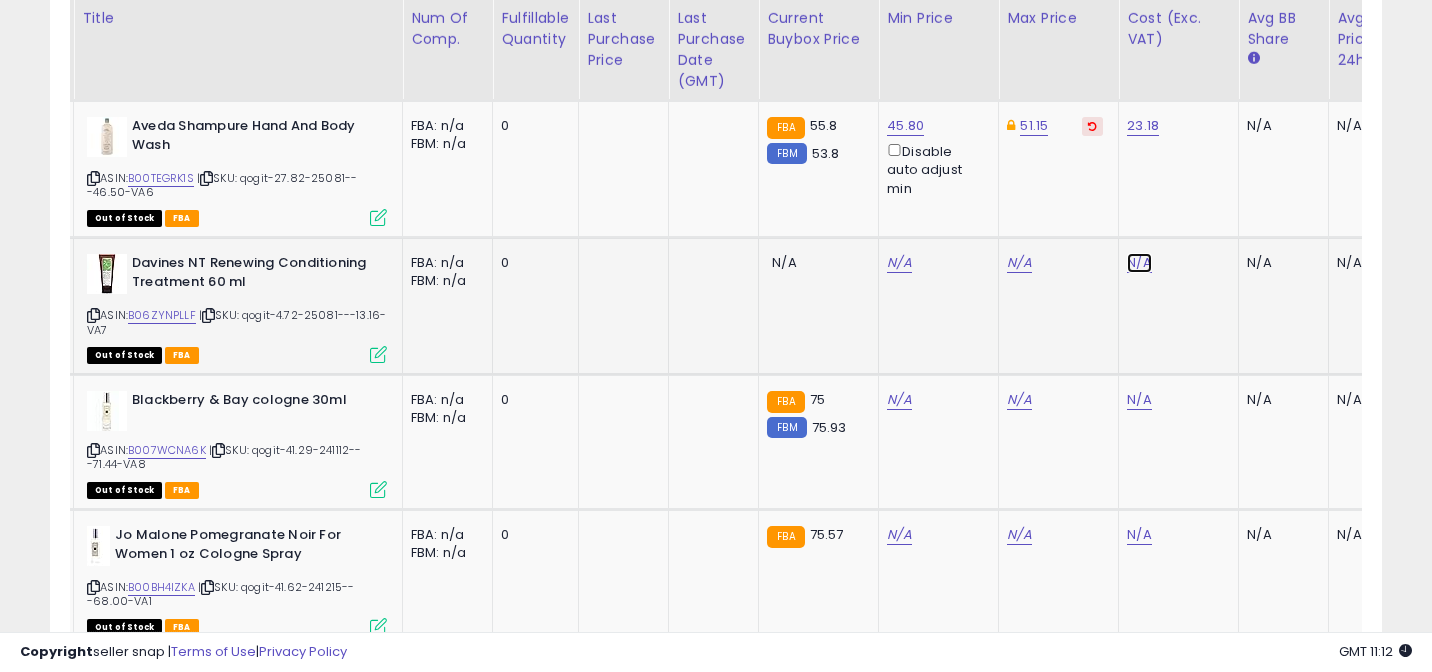 click on "N/A" at bounding box center [1139, -1945] 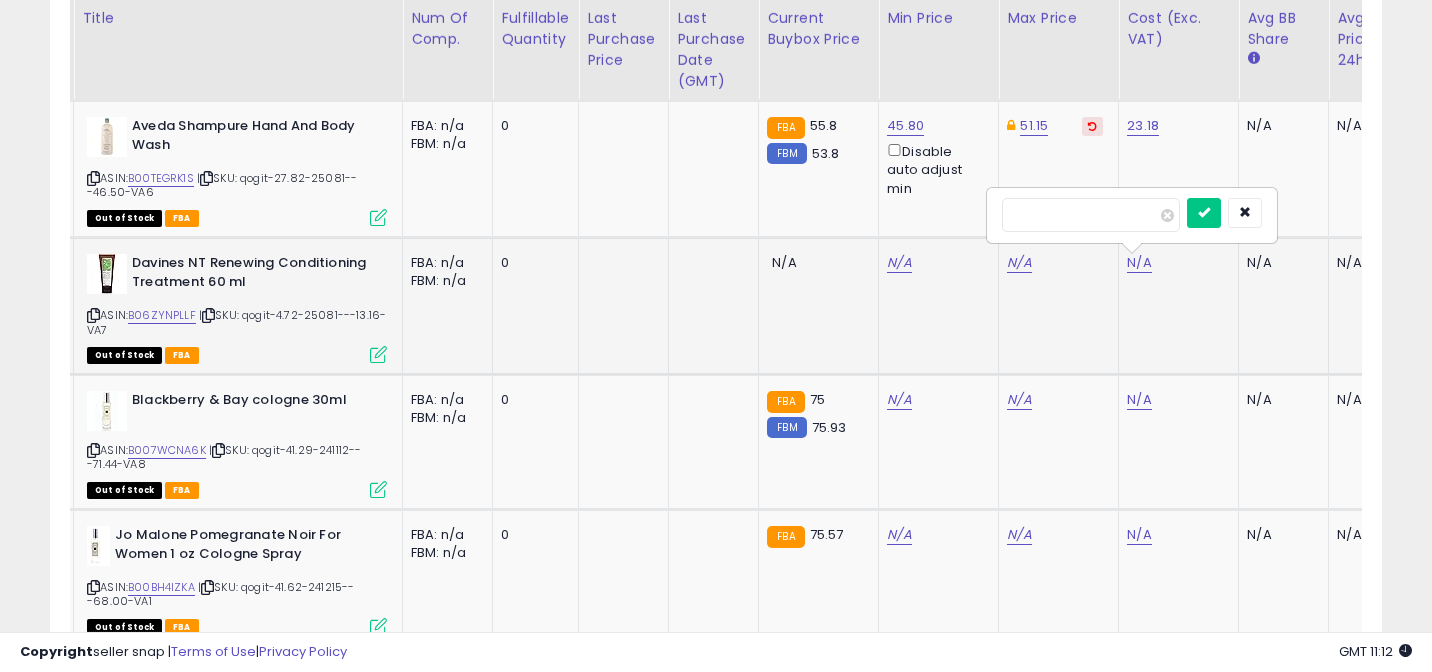 type on "****" 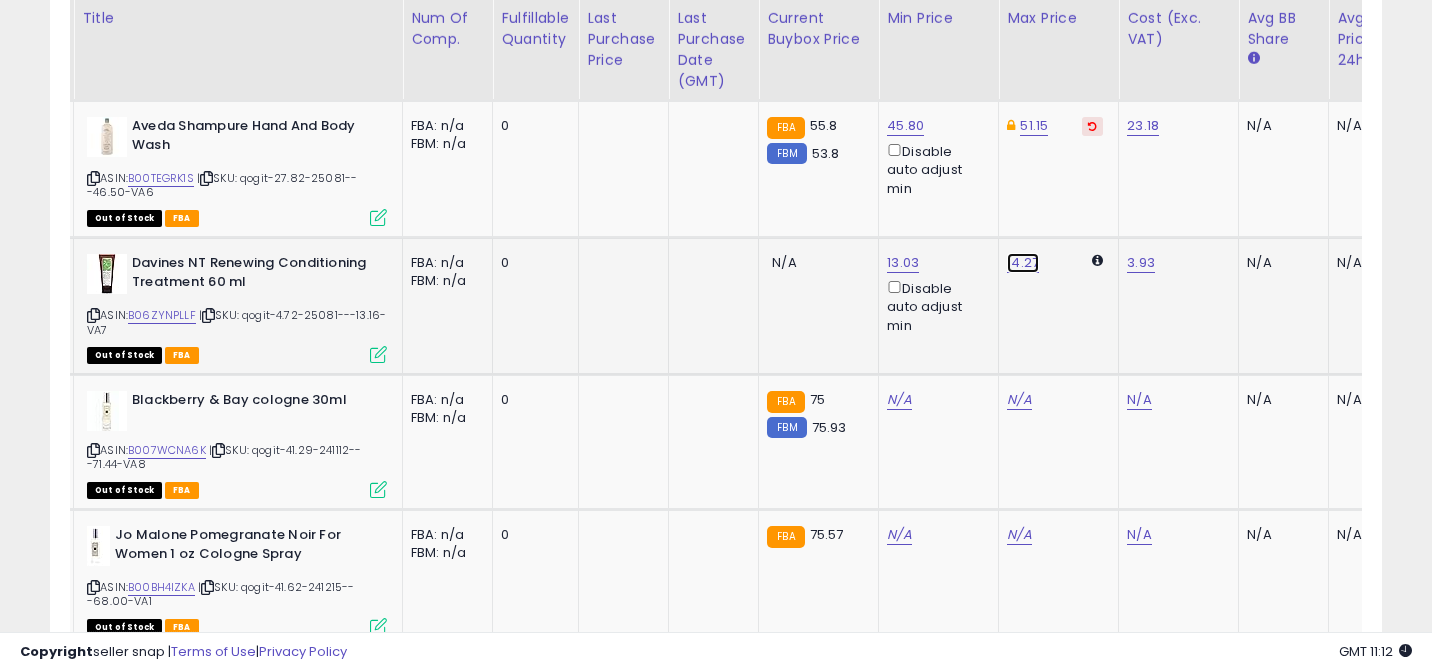 click on "14.27" at bounding box center (1019, -2275) 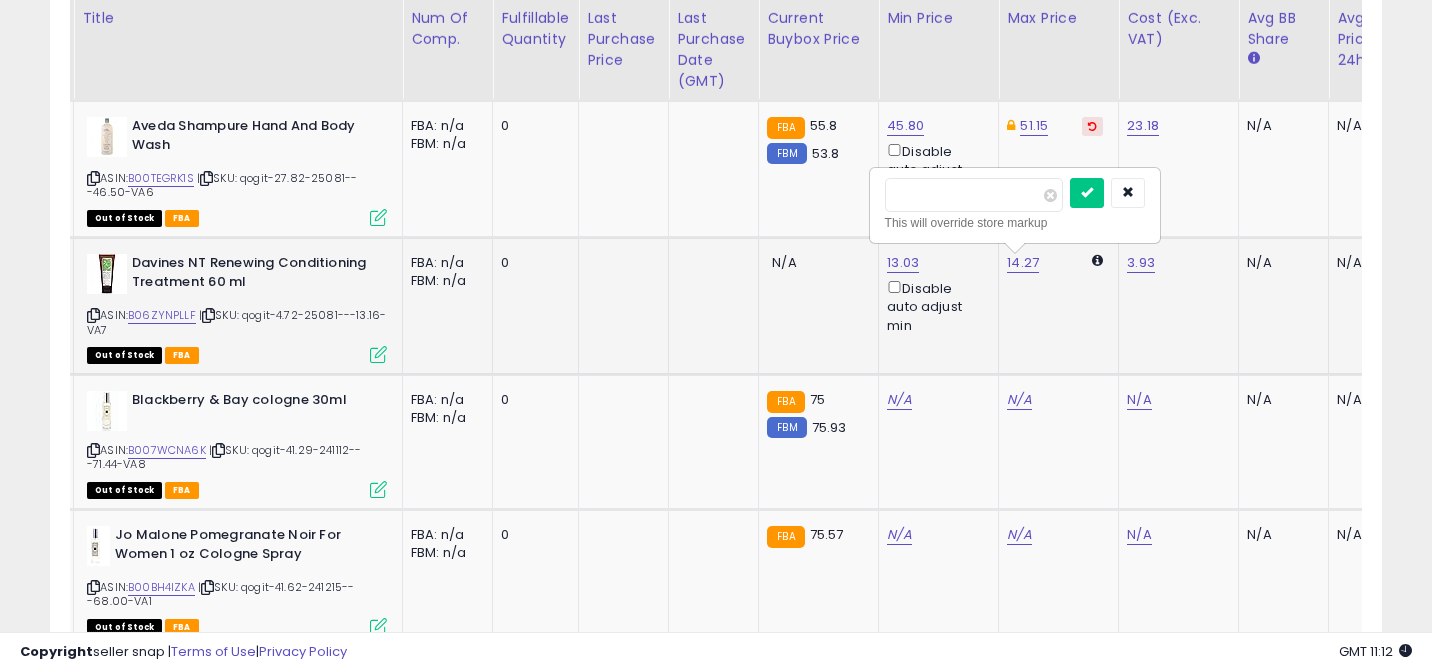 click on "14.27   ***** This will override store markup" 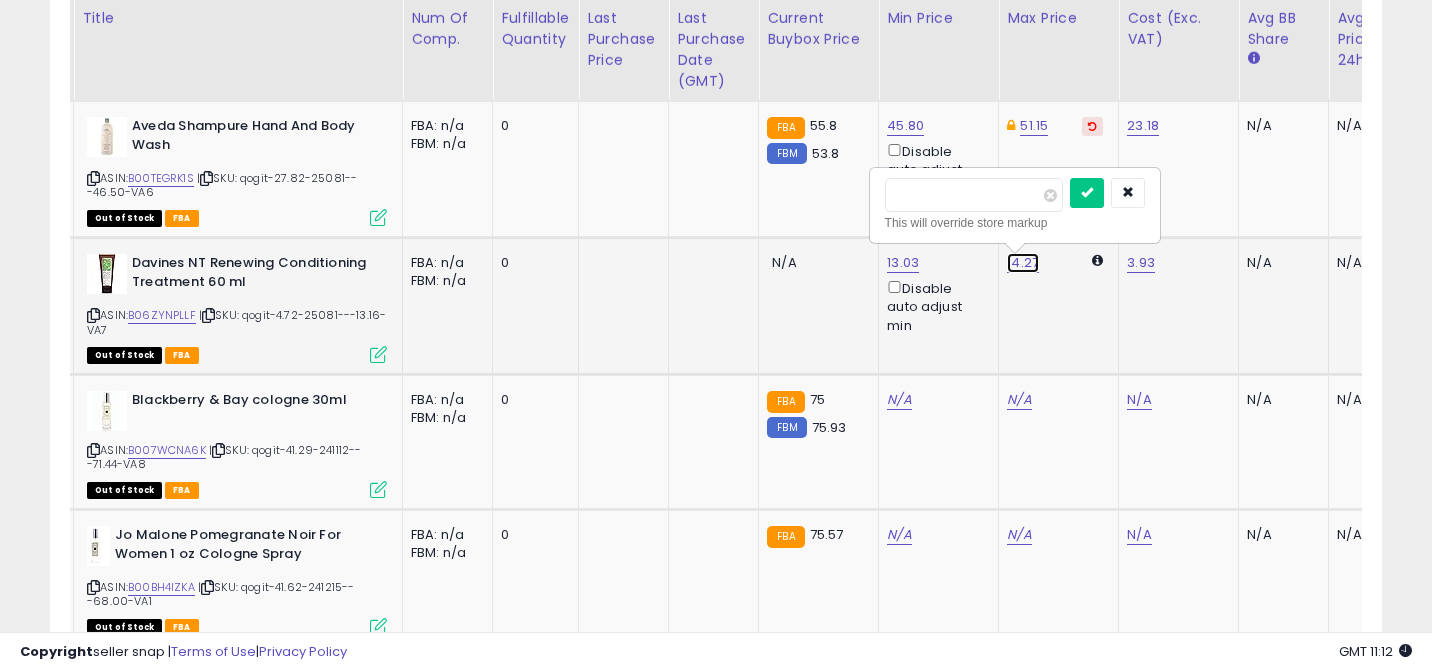 click on "14.27" at bounding box center (1023, 263) 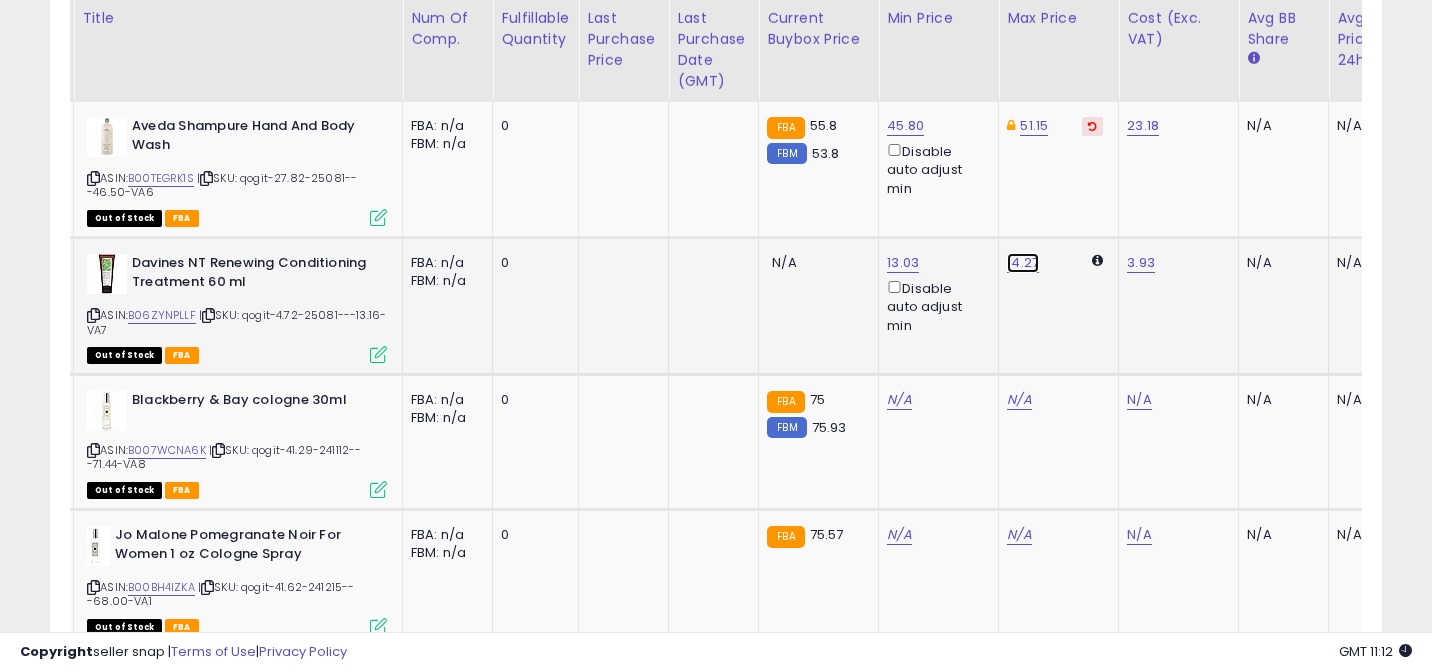 click on "14.27" at bounding box center (1019, -2275) 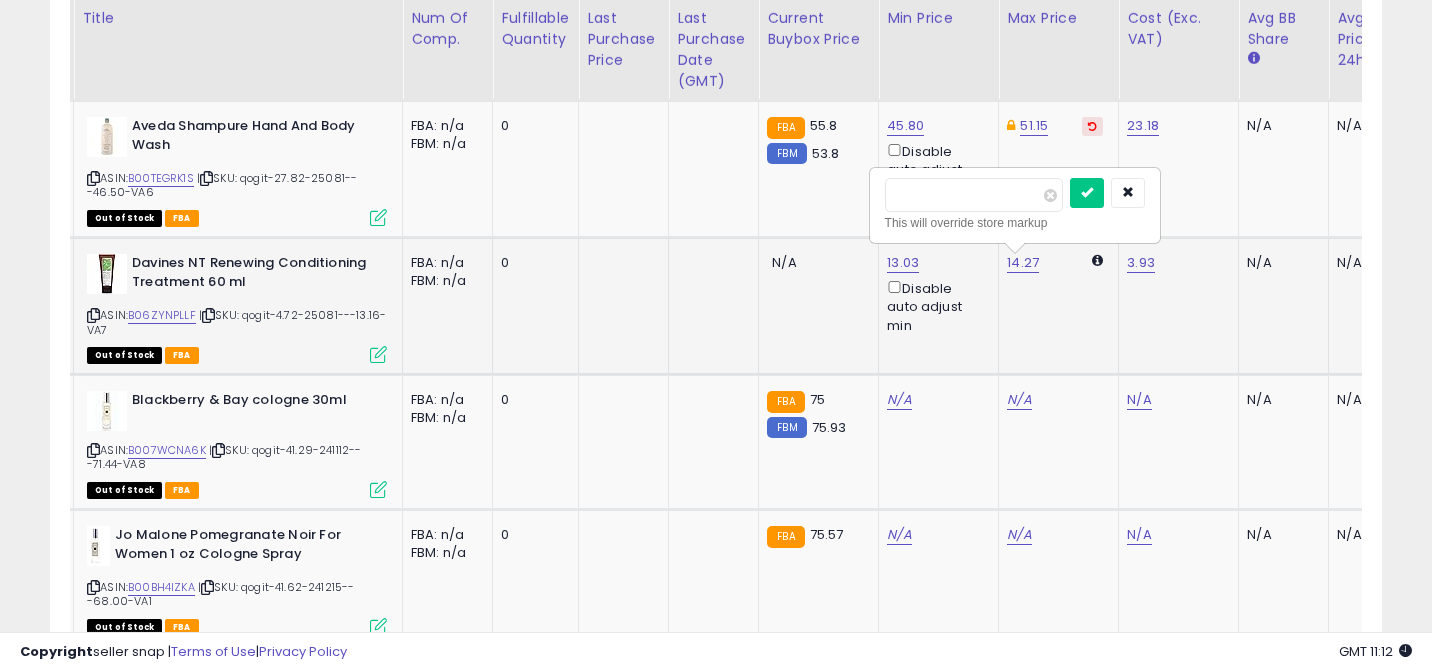 type on "*****" 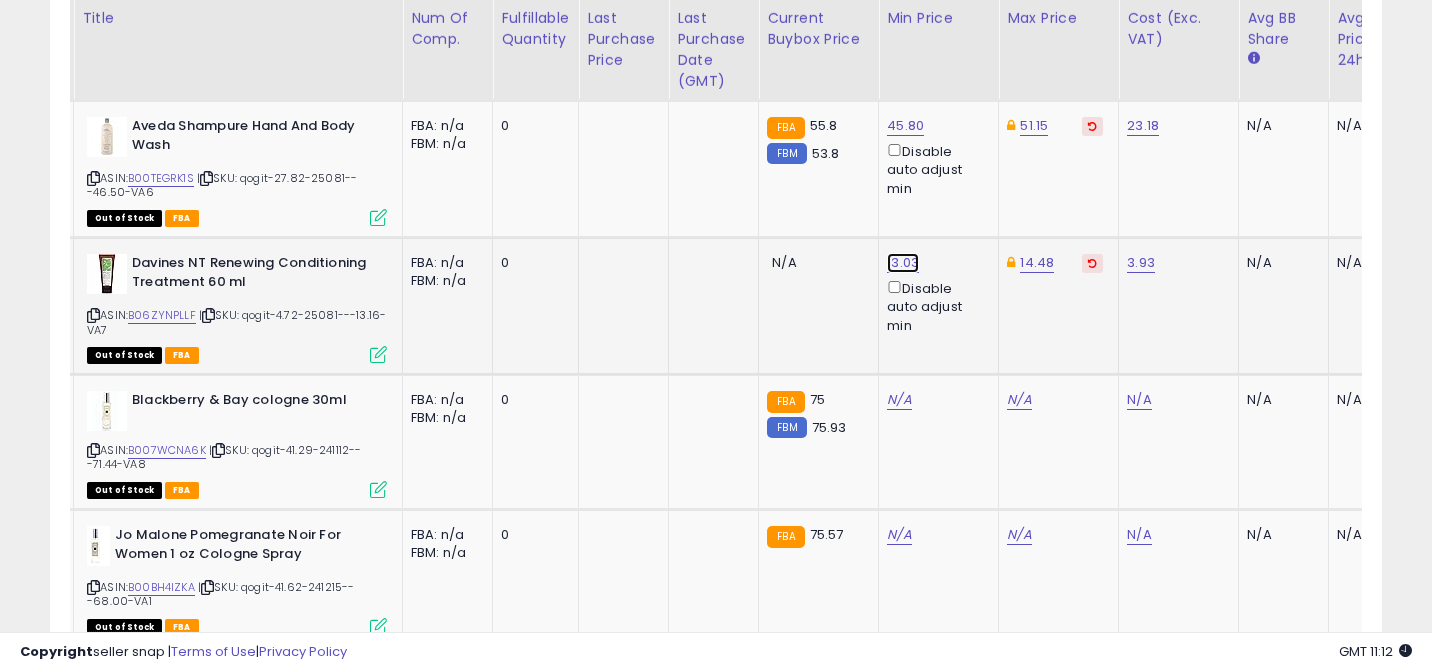 click on "13.03" at bounding box center [899, -2275] 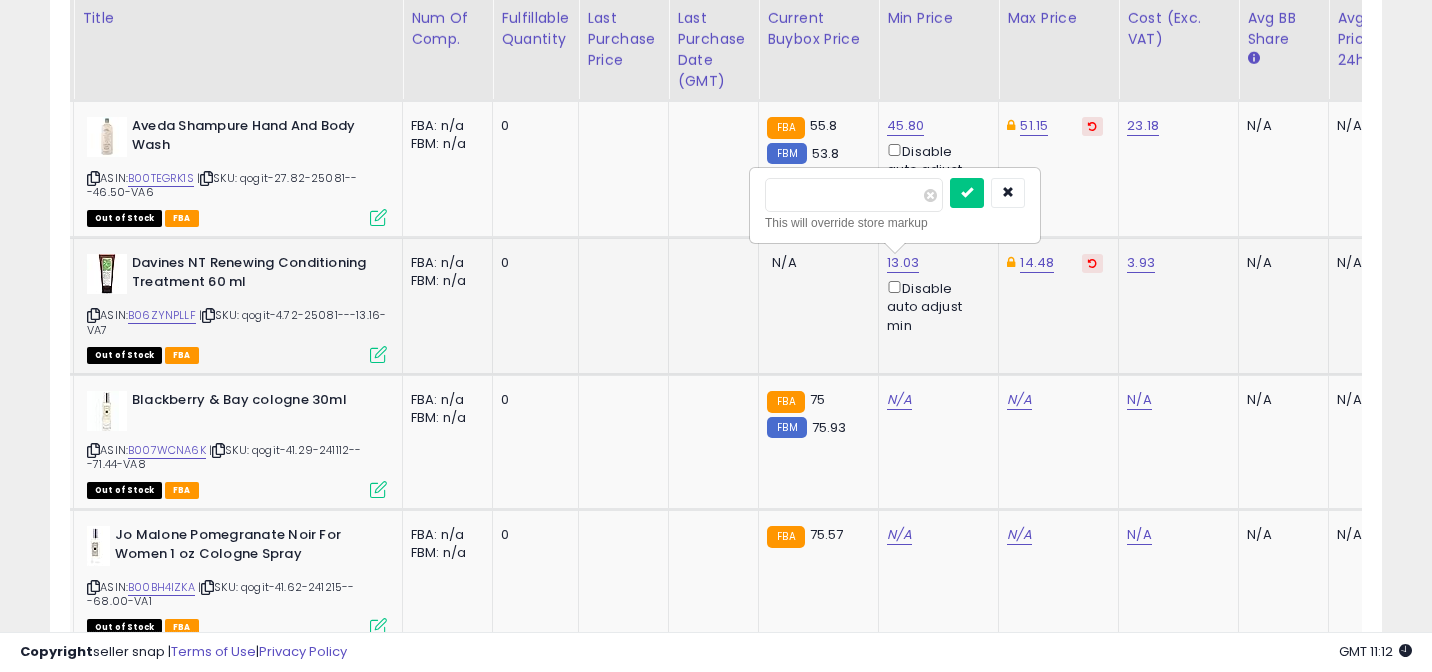 type on "*" 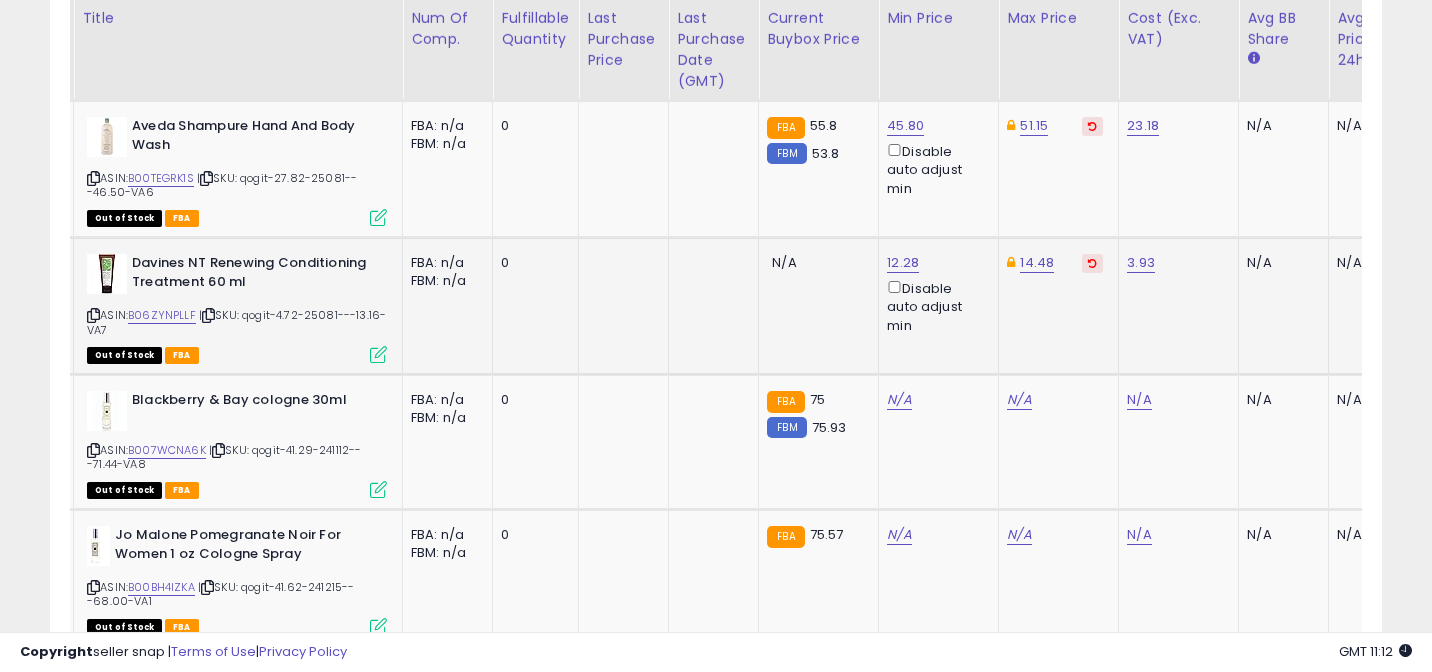 scroll, scrollTop: 0, scrollLeft: 211, axis: horizontal 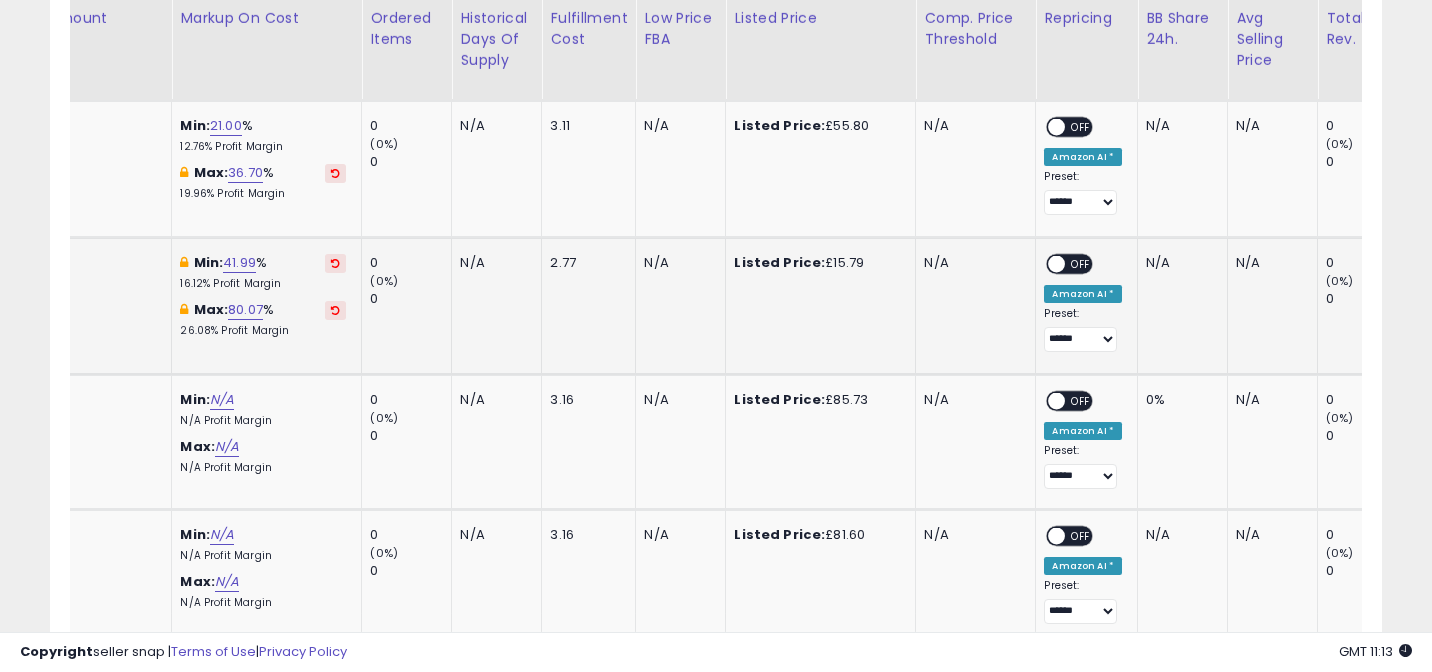 click on "OFF" at bounding box center (1082, 264) 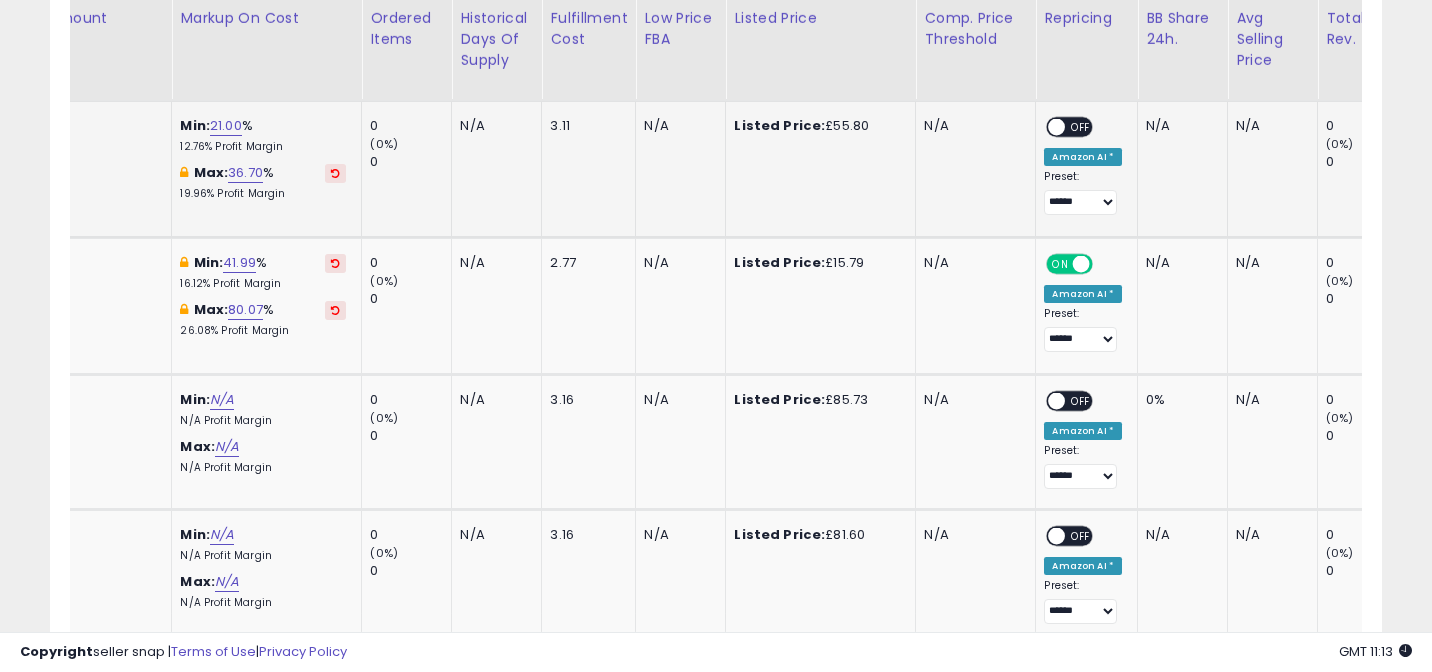 click on "OFF" at bounding box center (1082, 127) 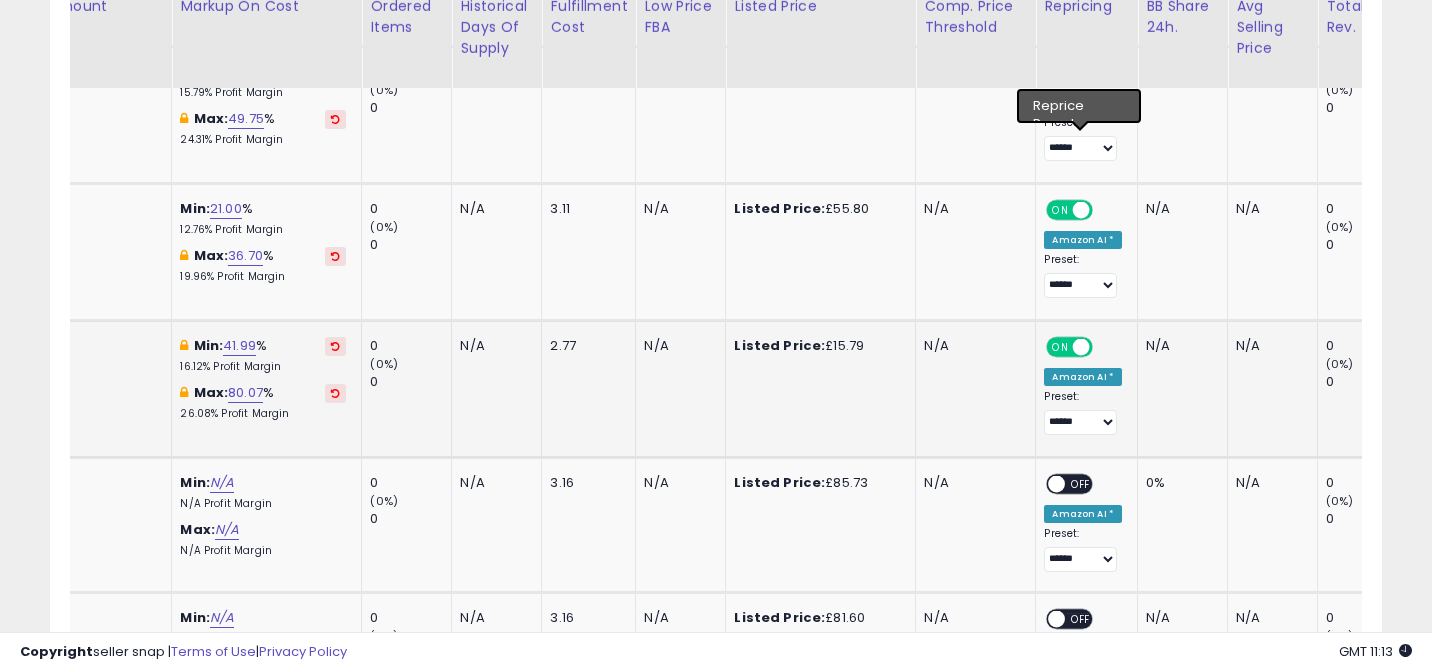 scroll, scrollTop: 3302, scrollLeft: 0, axis: vertical 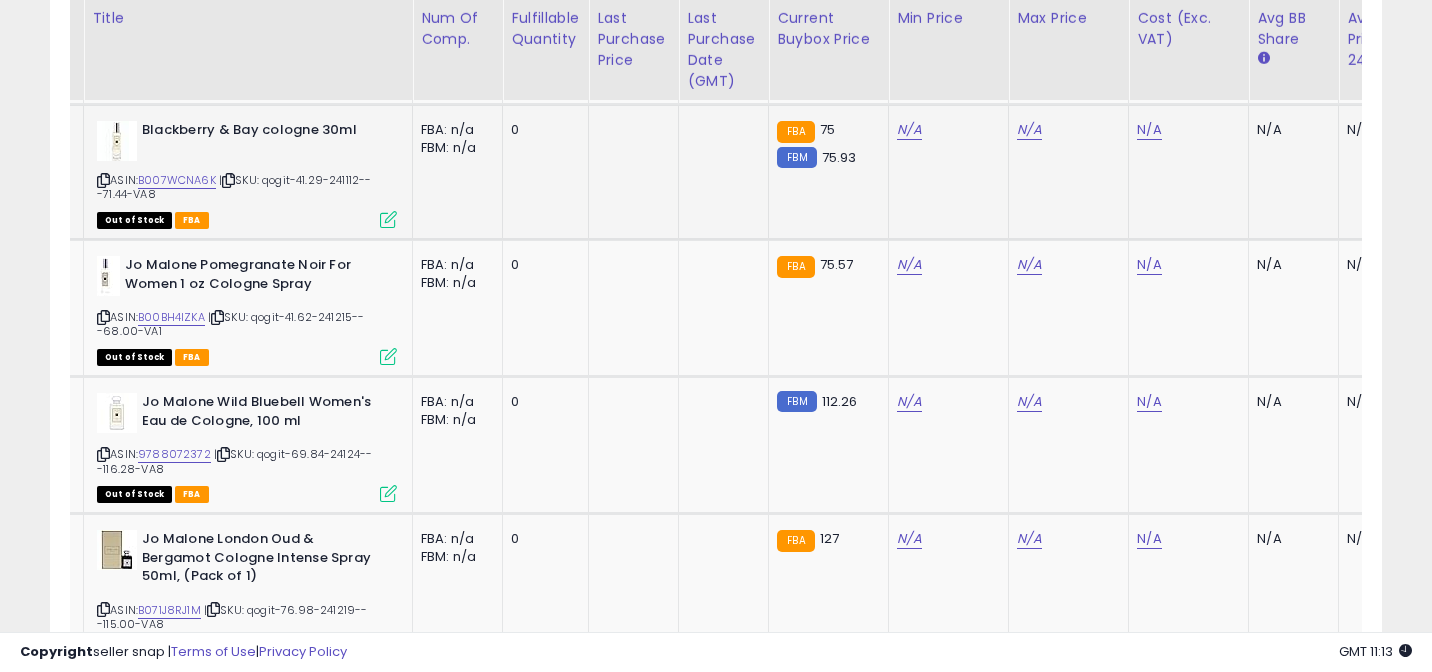 click at bounding box center (103, 180) 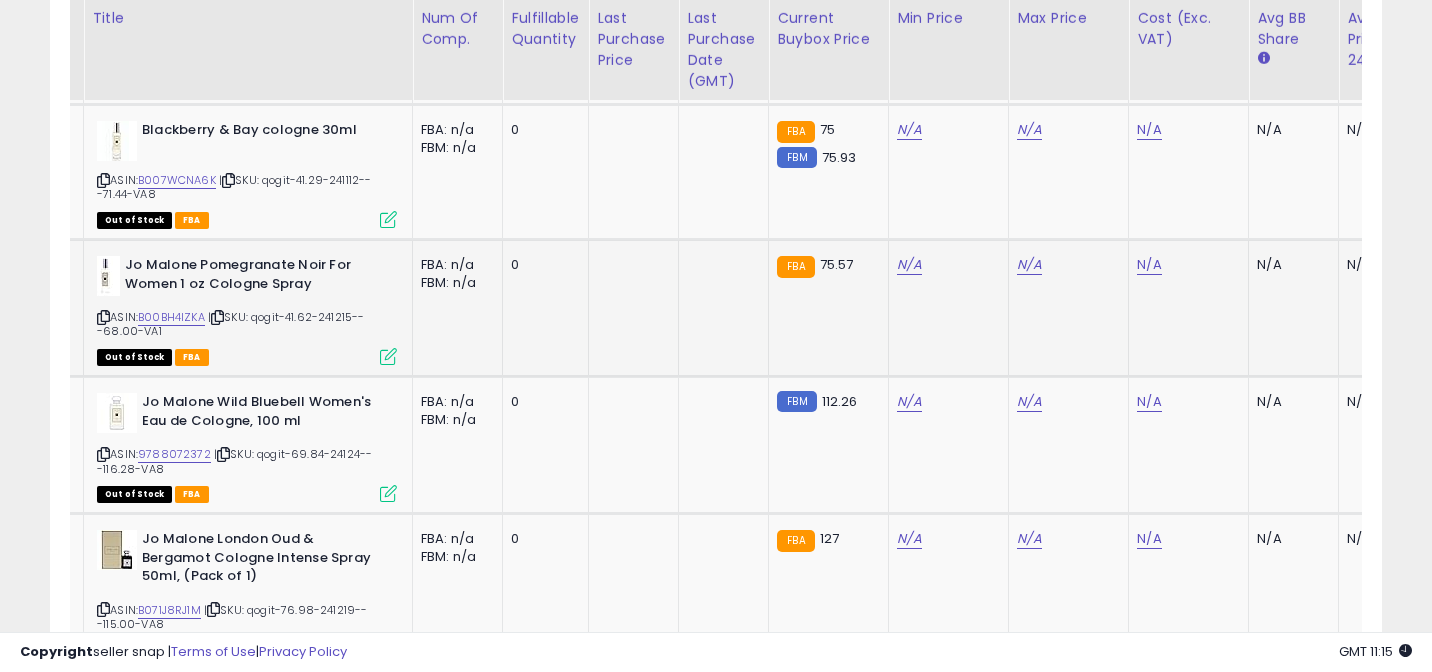 scroll, scrollTop: 0, scrollLeft: 445, axis: horizontal 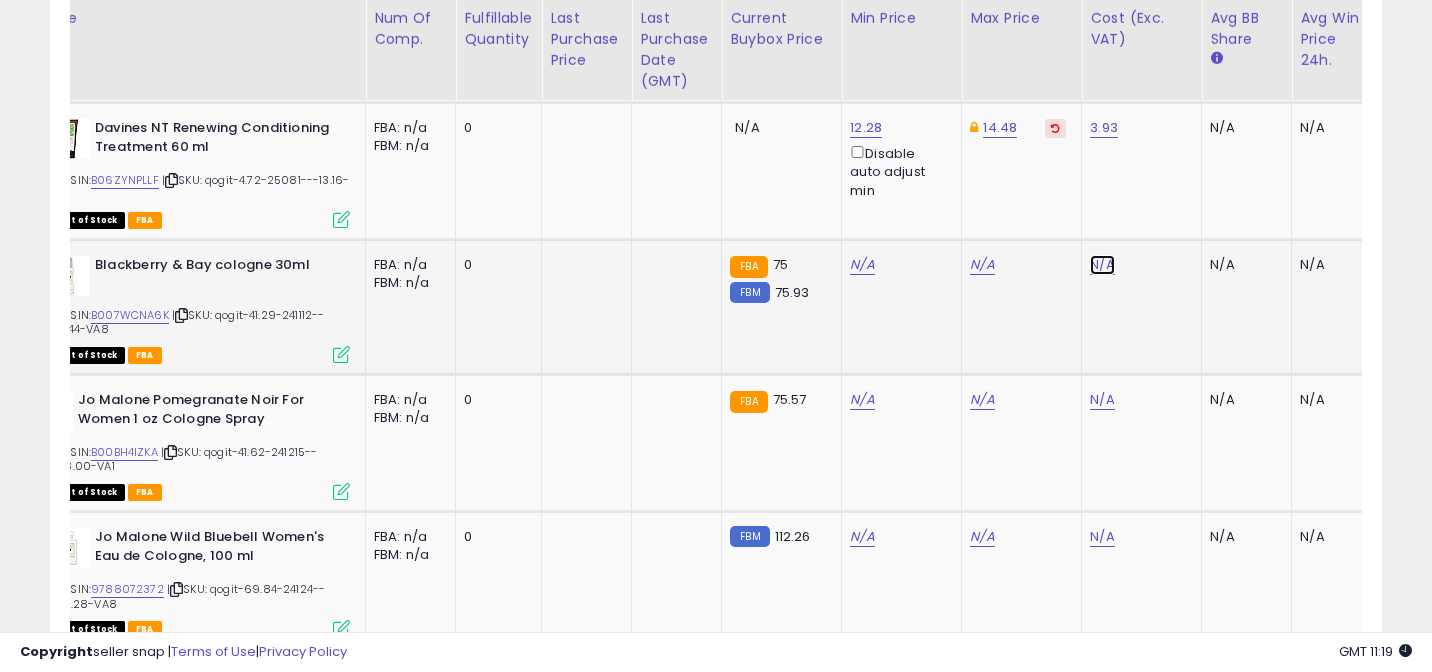 click on "N/A" at bounding box center [1102, -2080] 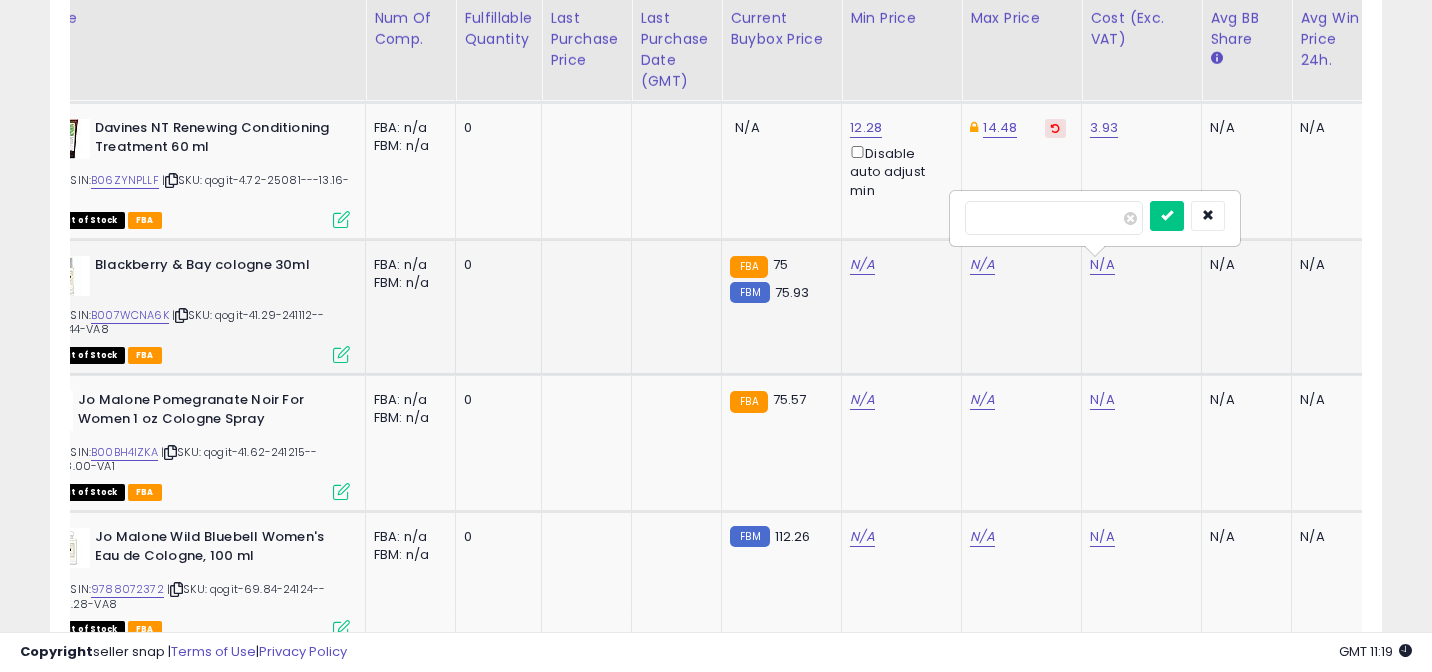 type on "*****" 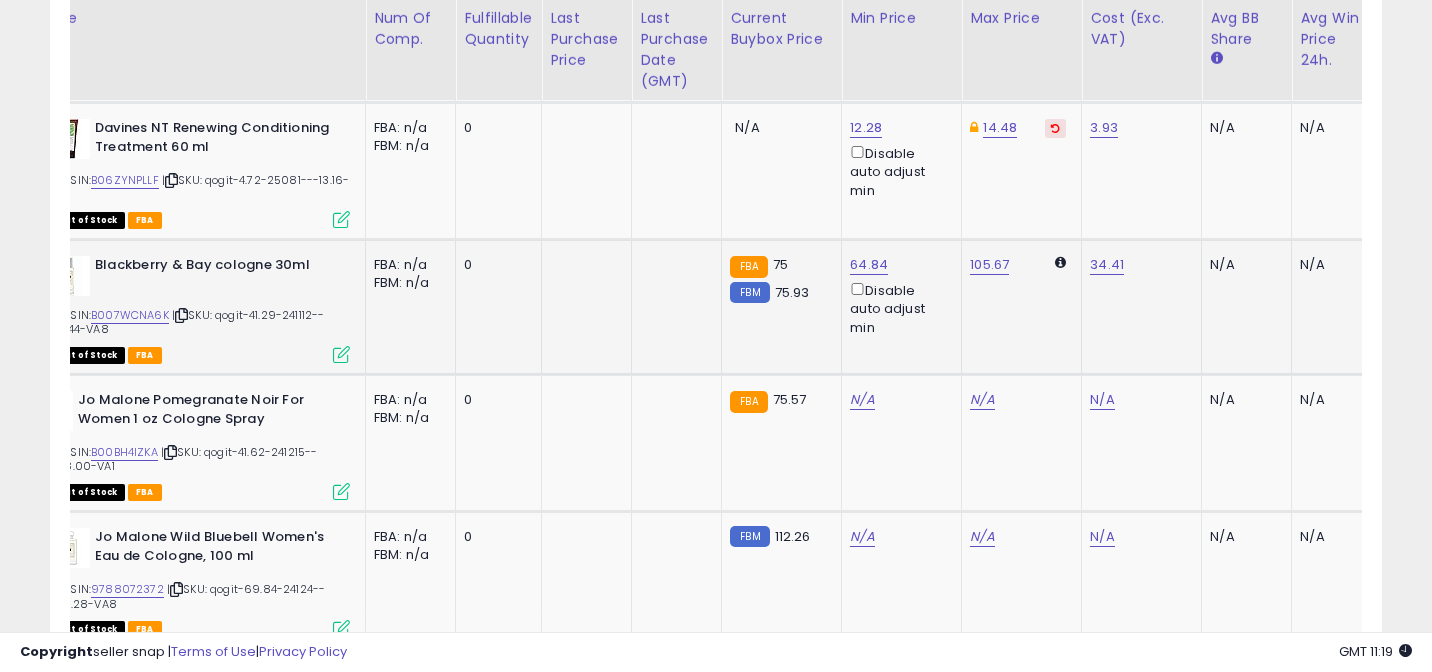 scroll, scrollTop: 0, scrollLeft: 250, axis: horizontal 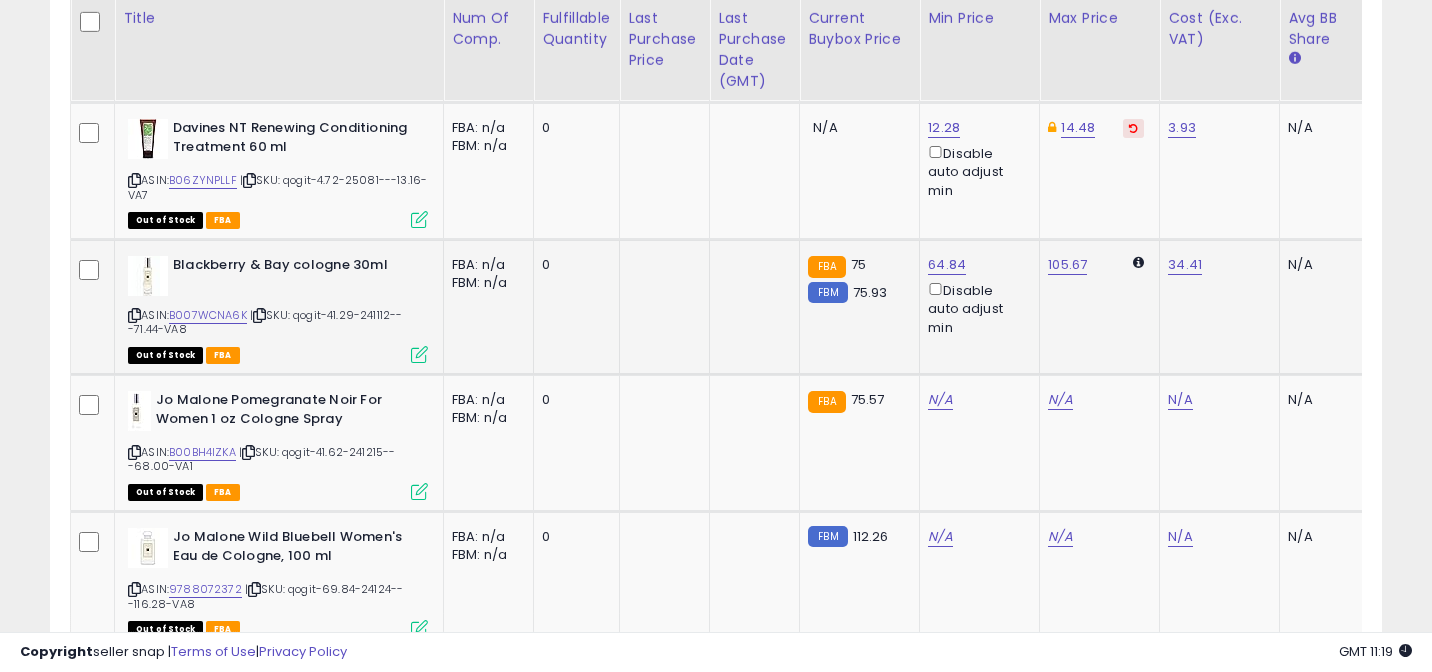 click on "64.84  Disable auto adjust min" 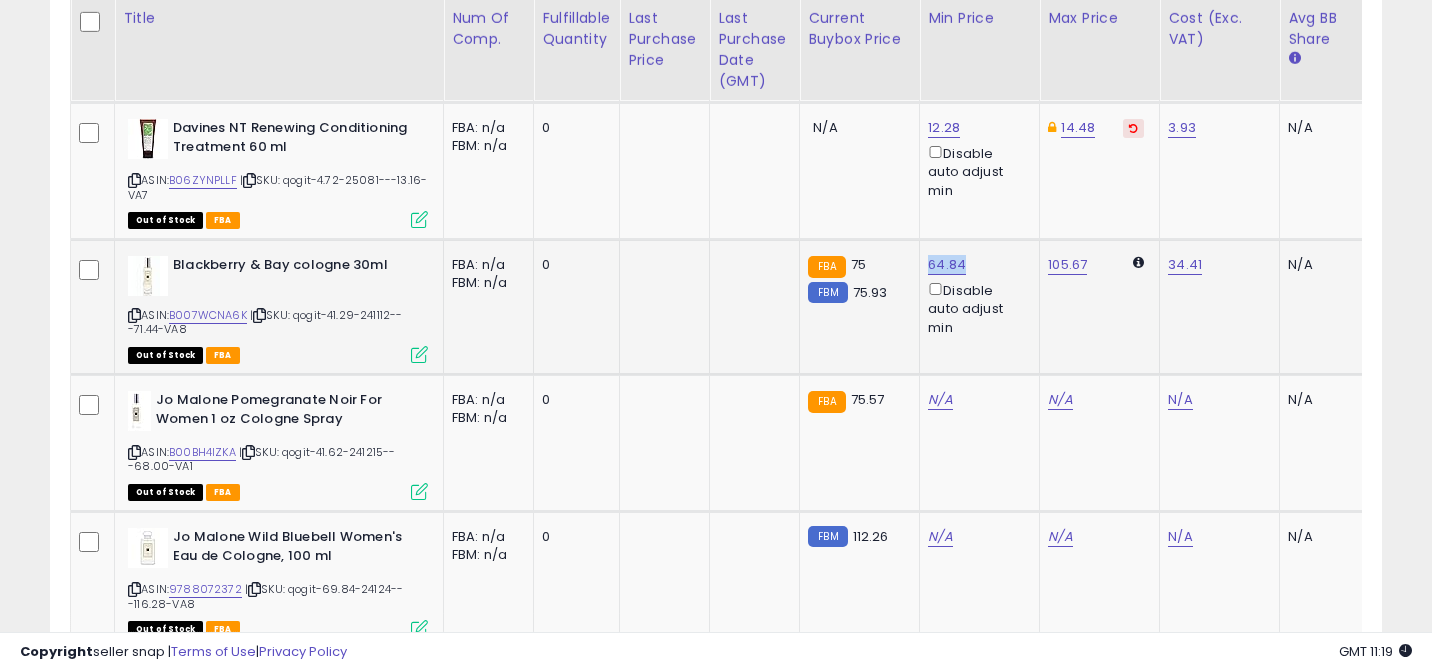 click on "64.84  Disable auto adjust min" 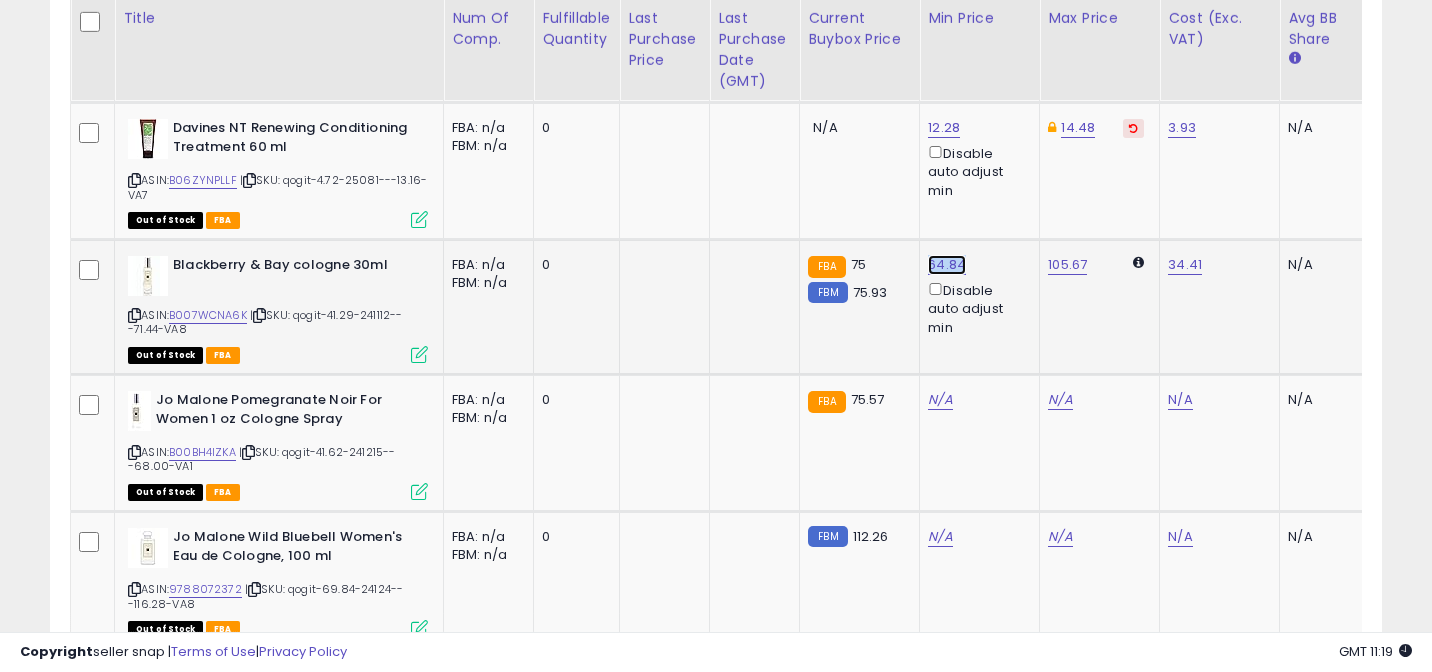 click on "64.84" at bounding box center (940, -2410) 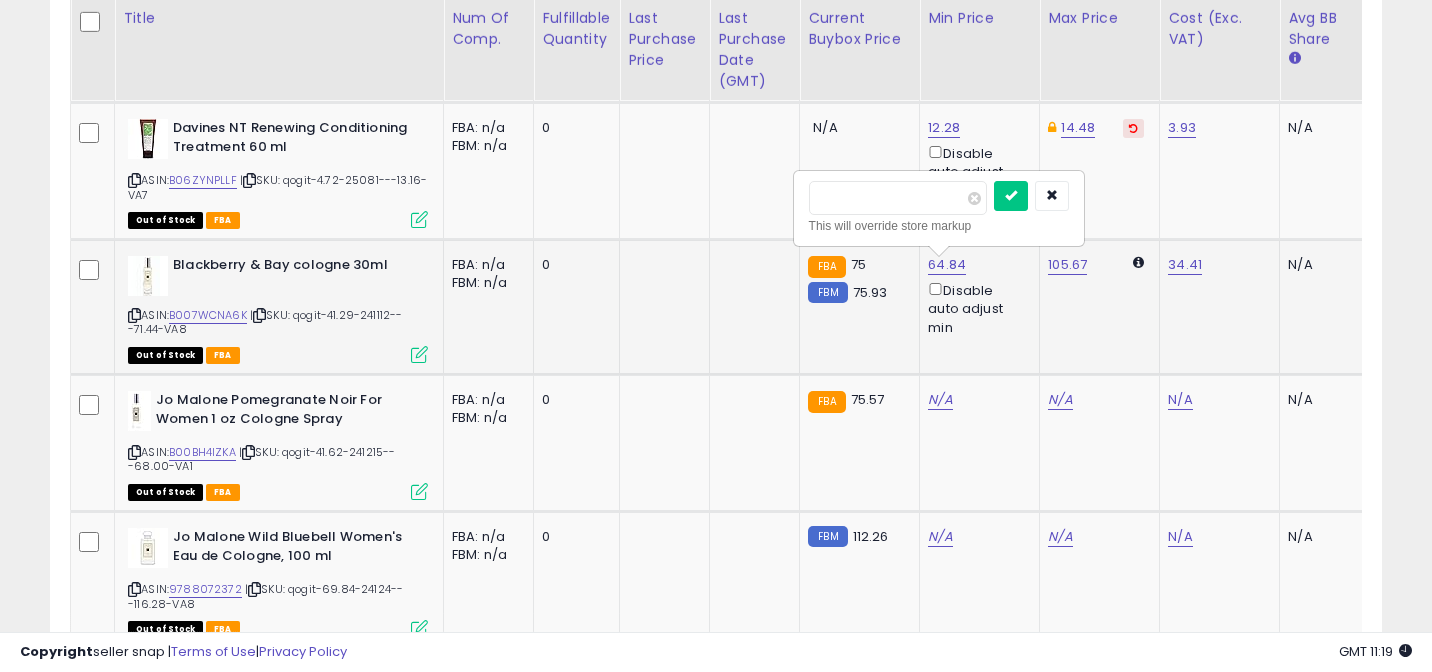 type on "*****" 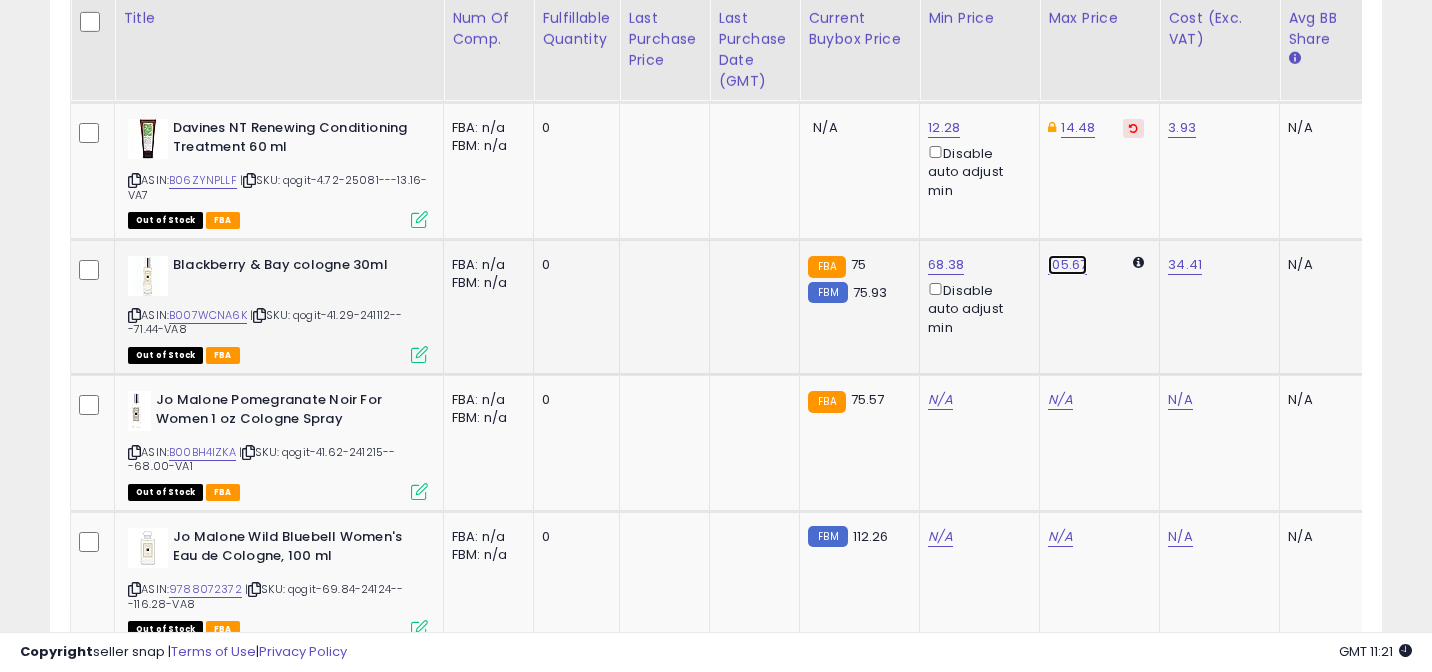 click on "105.67" at bounding box center (1060, -2410) 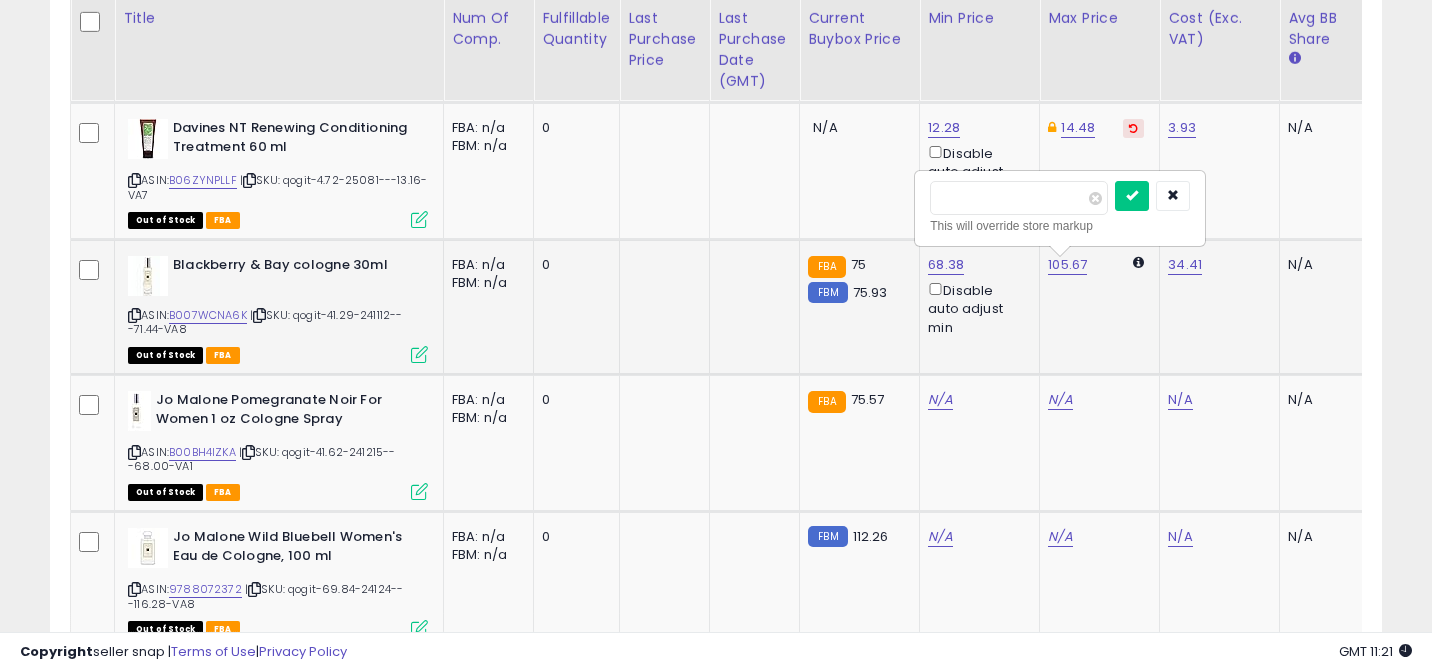 type on "*" 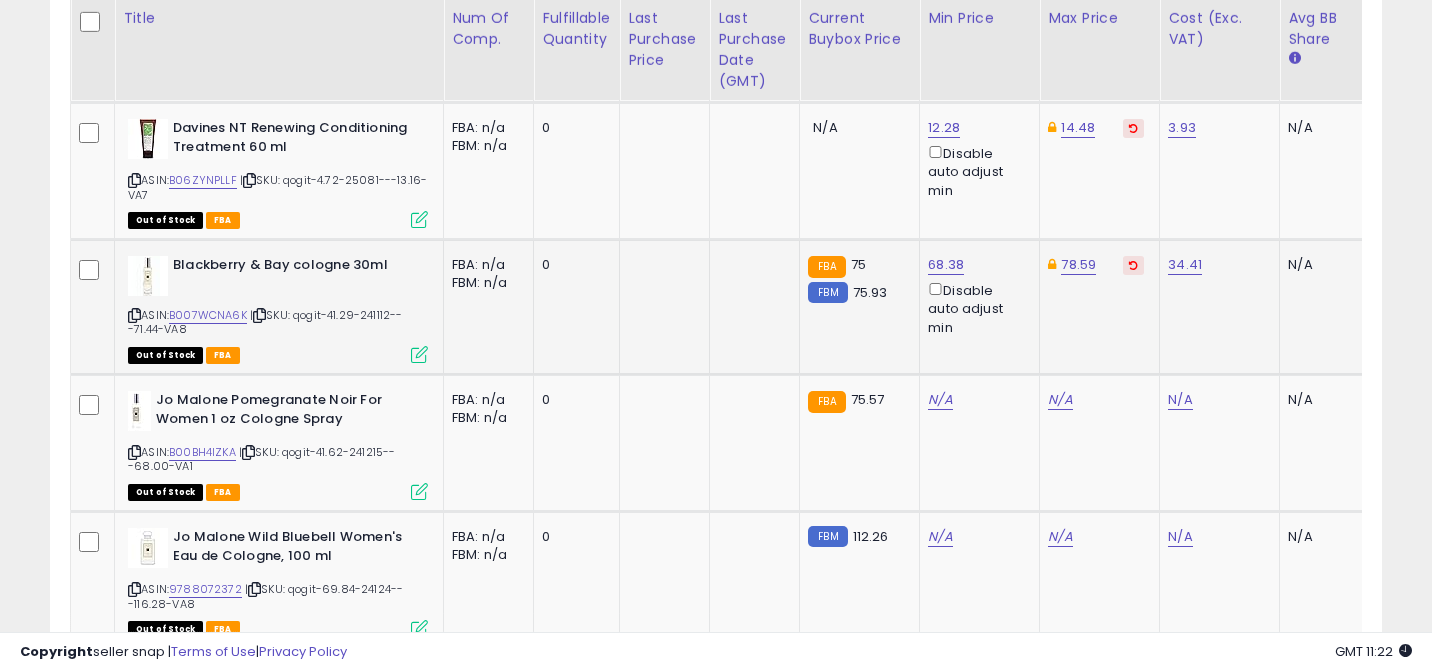 scroll, scrollTop: 0, scrollLeft: 436, axis: horizontal 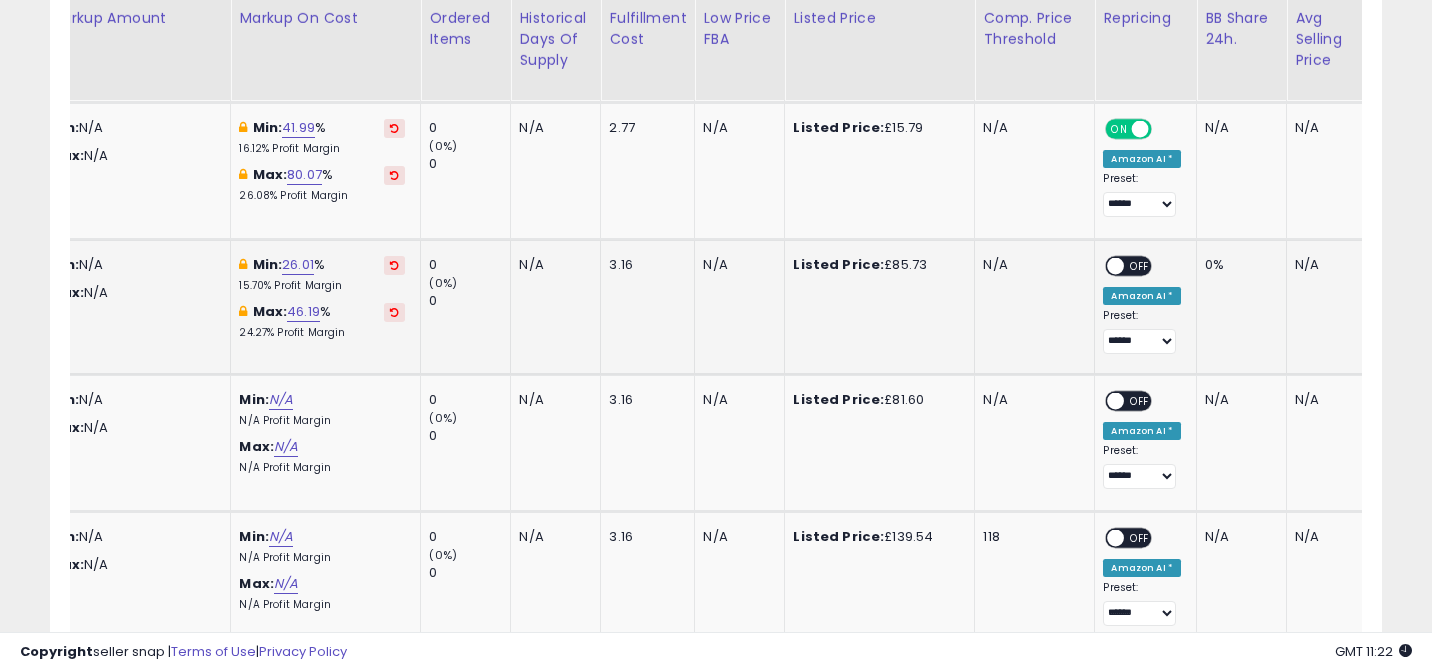 click on "OFF" at bounding box center [1141, 266] 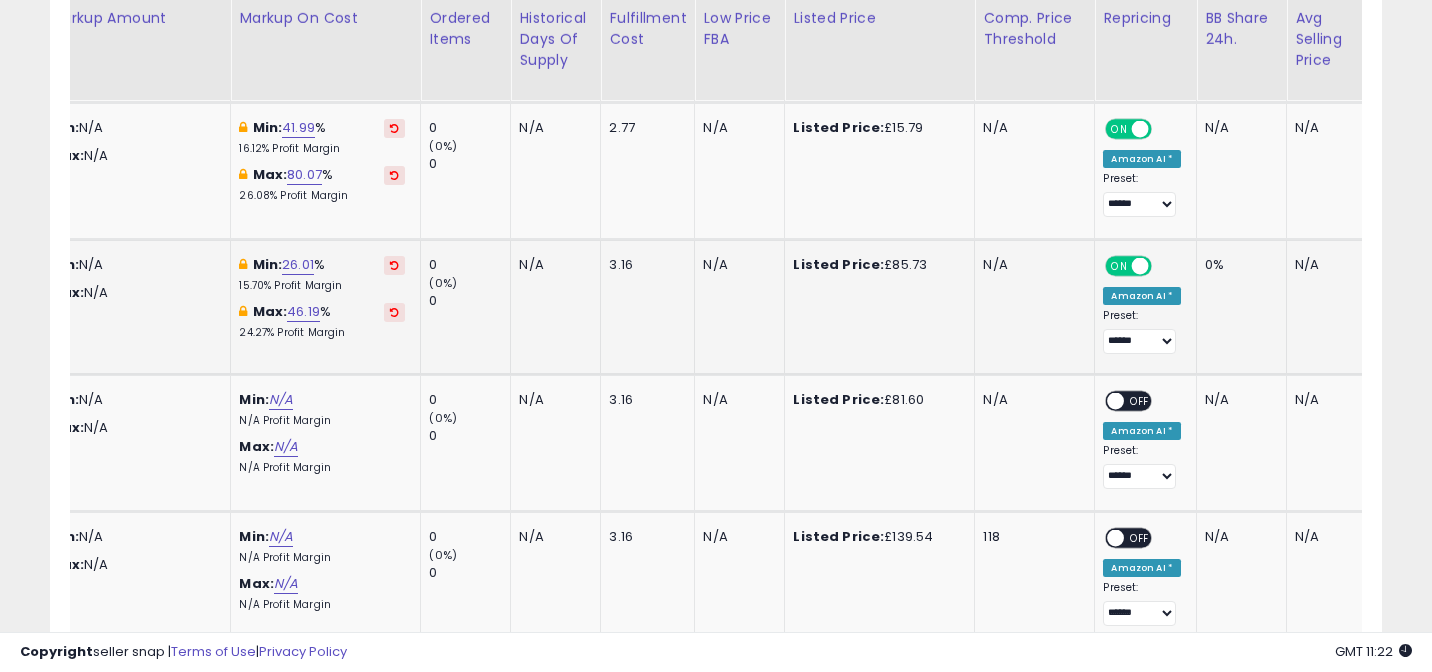 scroll, scrollTop: 0, scrollLeft: 1142, axis: horizontal 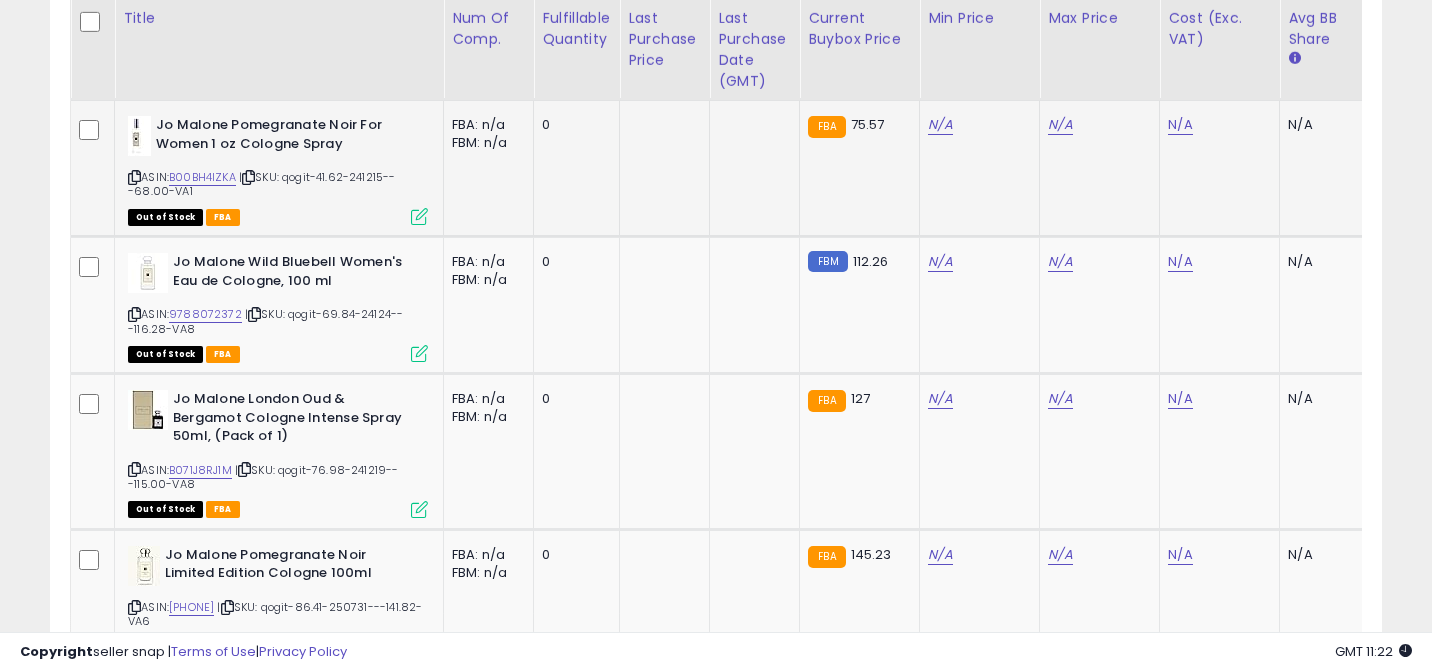 click at bounding box center [134, 177] 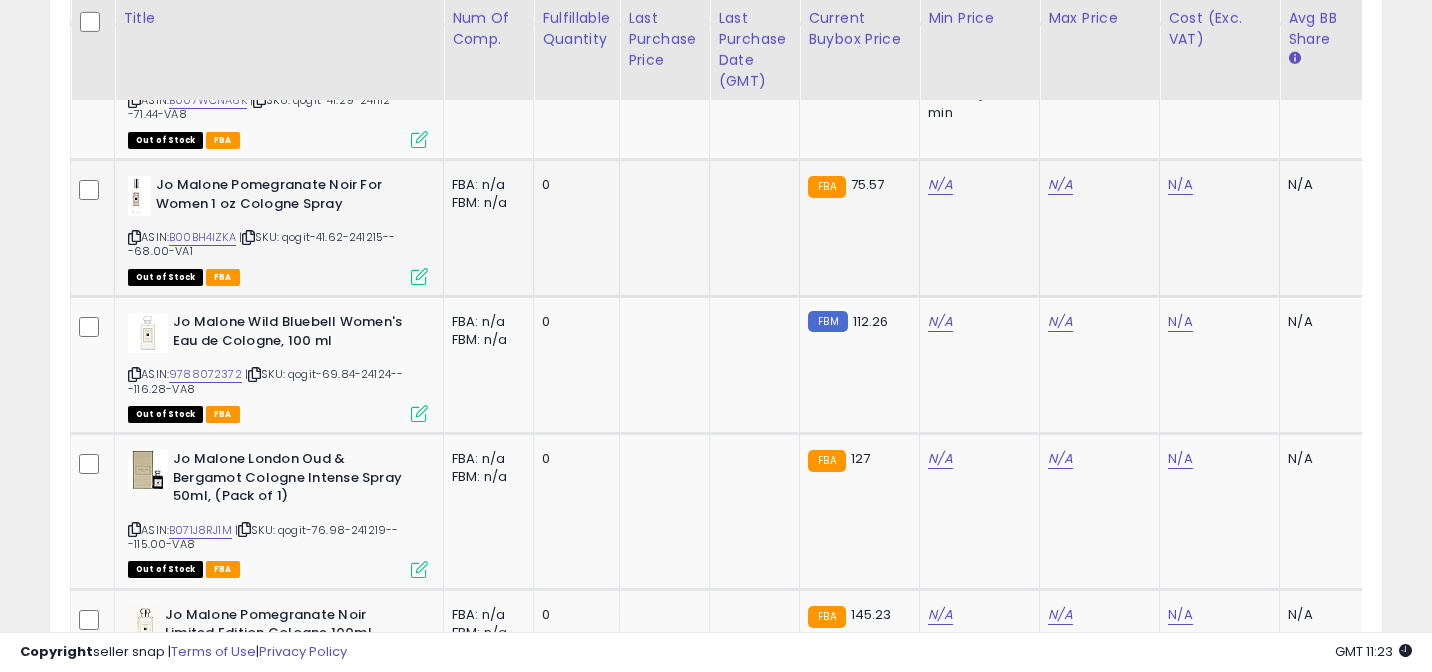 scroll, scrollTop: 3714, scrollLeft: 0, axis: vertical 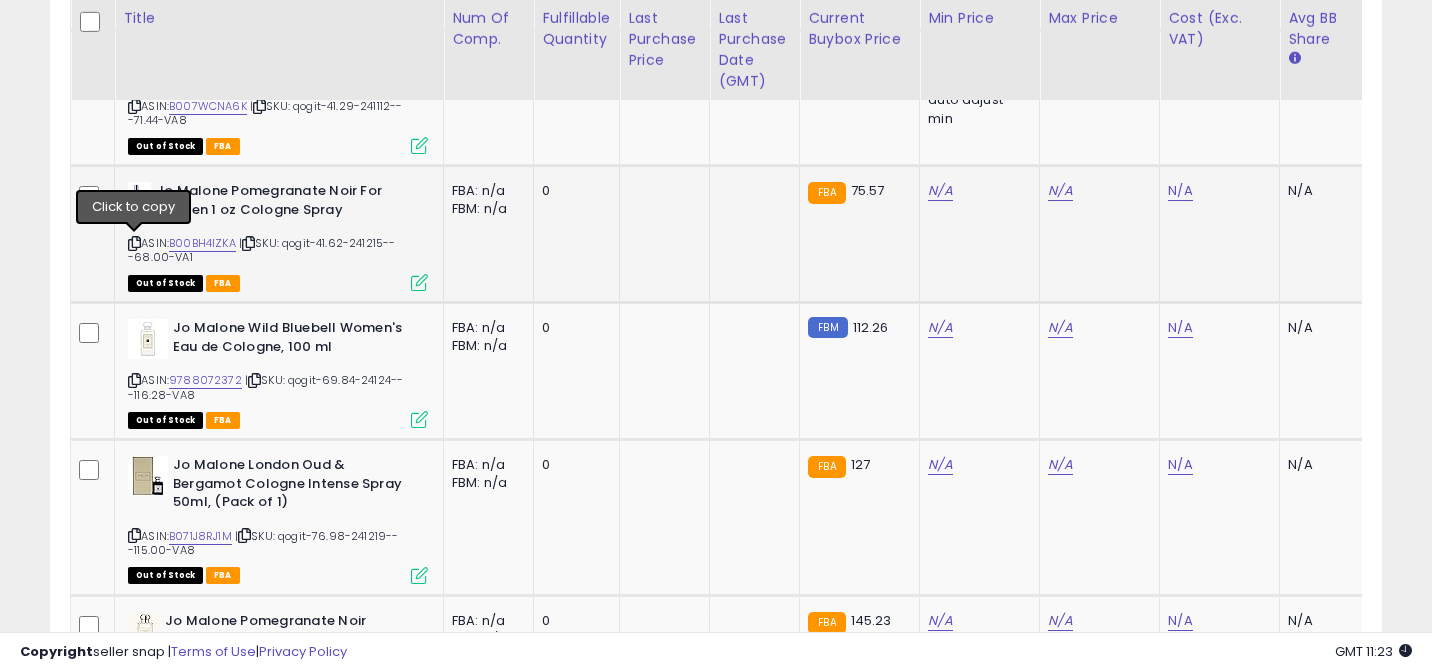 click at bounding box center [134, 243] 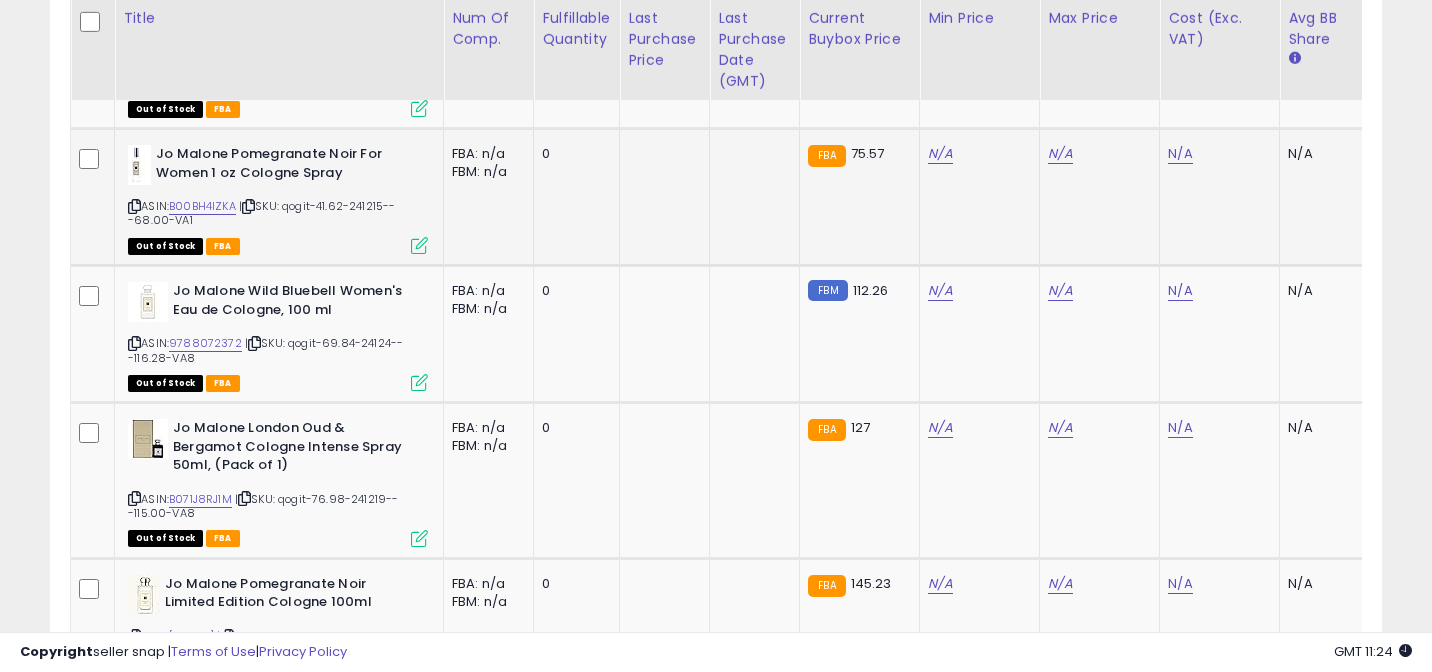 scroll, scrollTop: 3753, scrollLeft: 0, axis: vertical 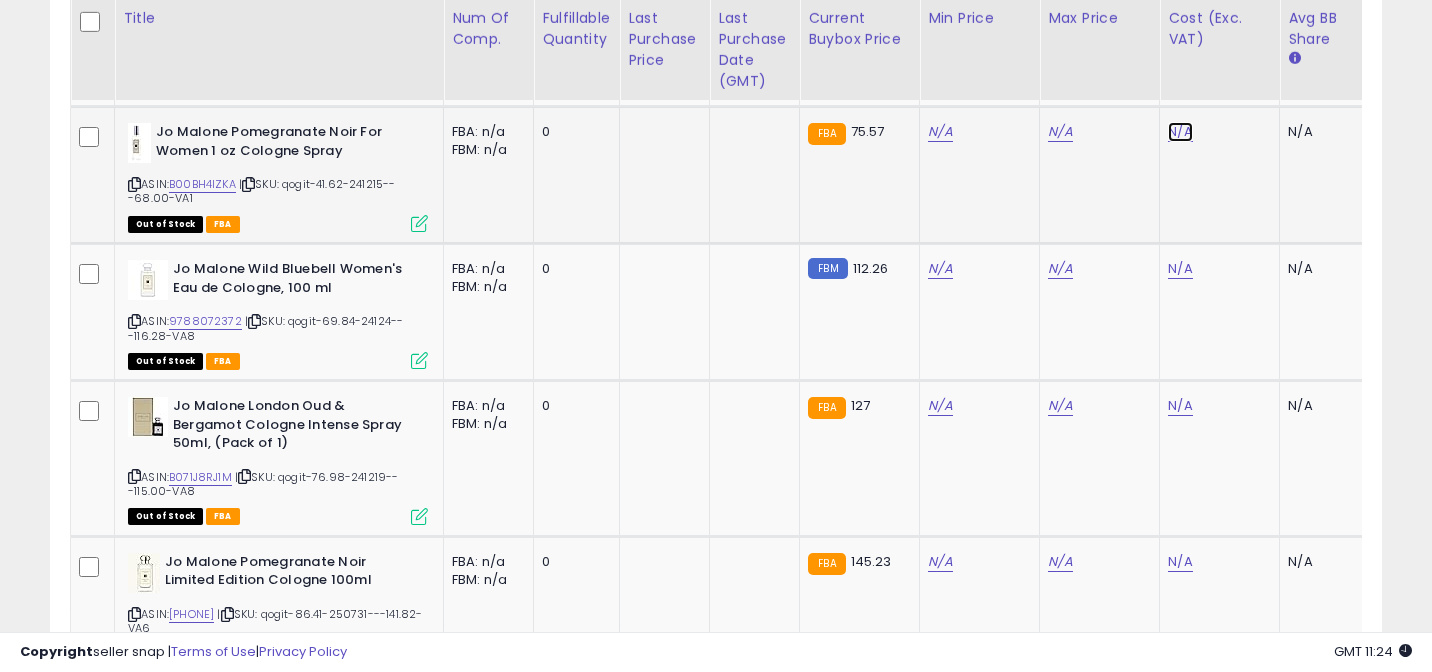click on "N/A" at bounding box center [1180, -2348] 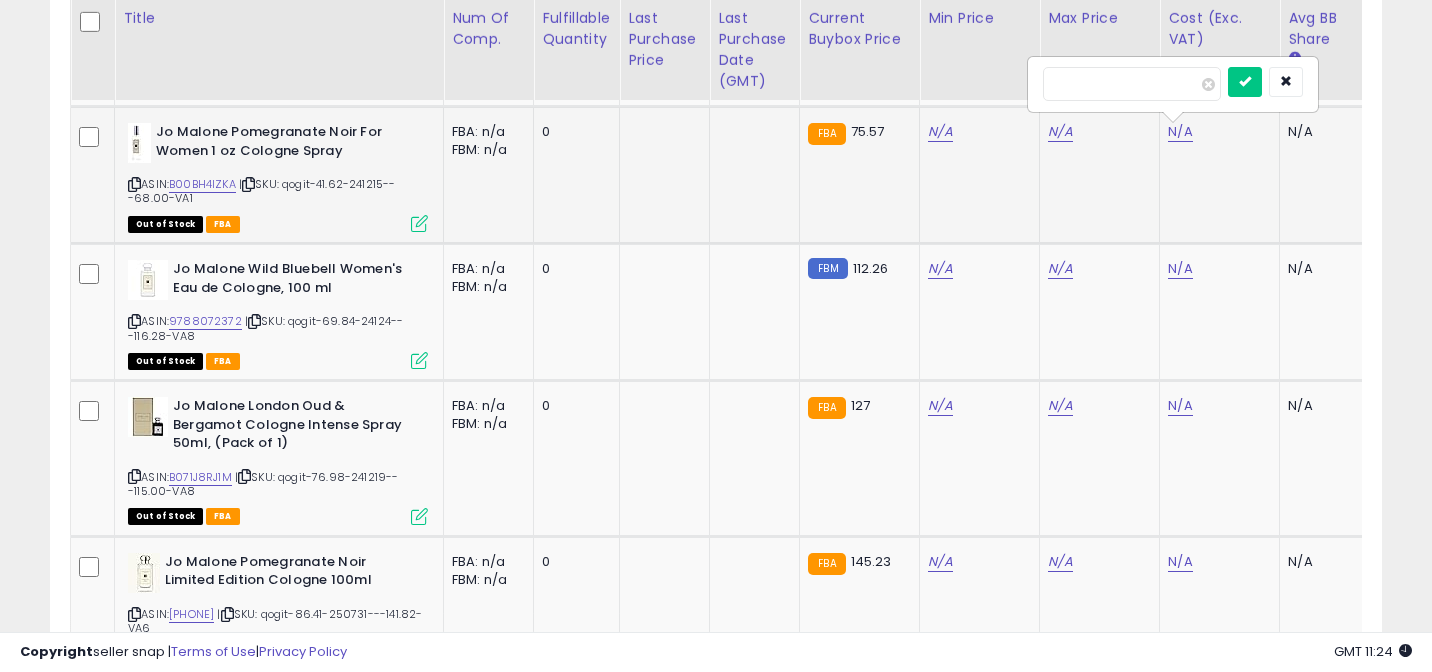 type on "*****" 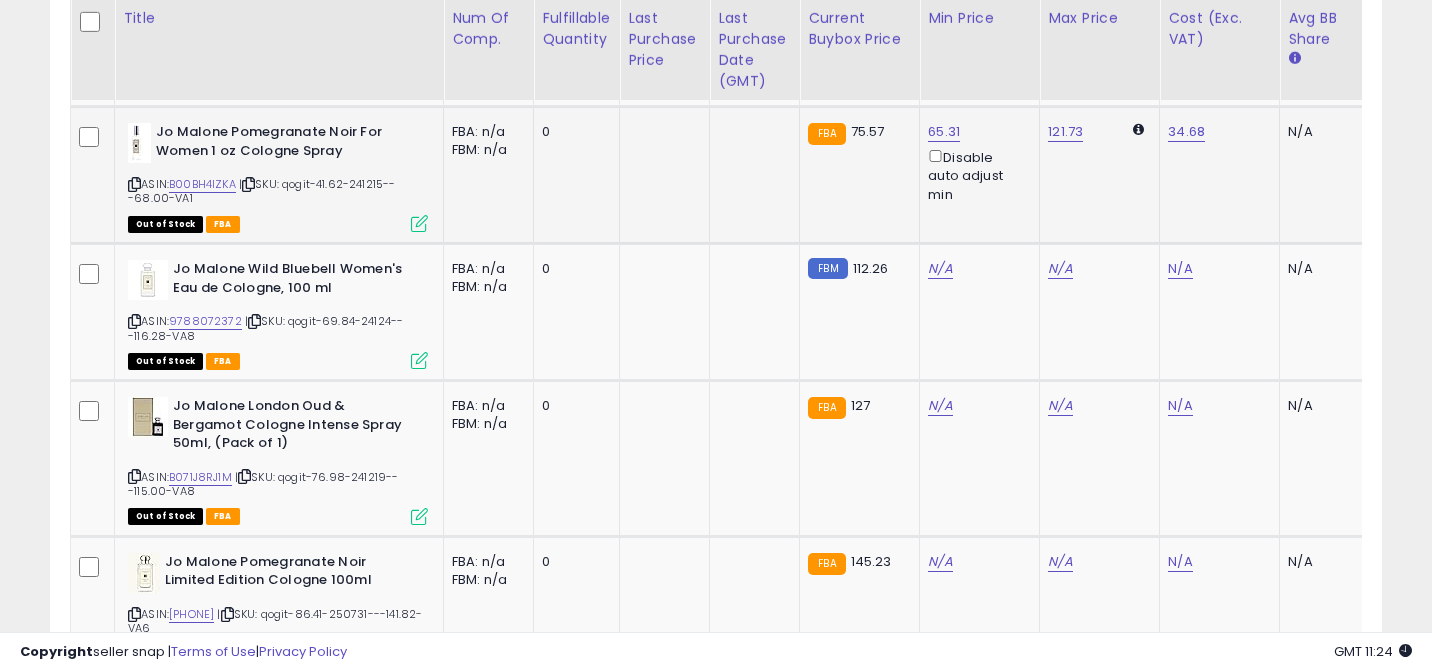 scroll, scrollTop: 0, scrollLeft: 741, axis: horizontal 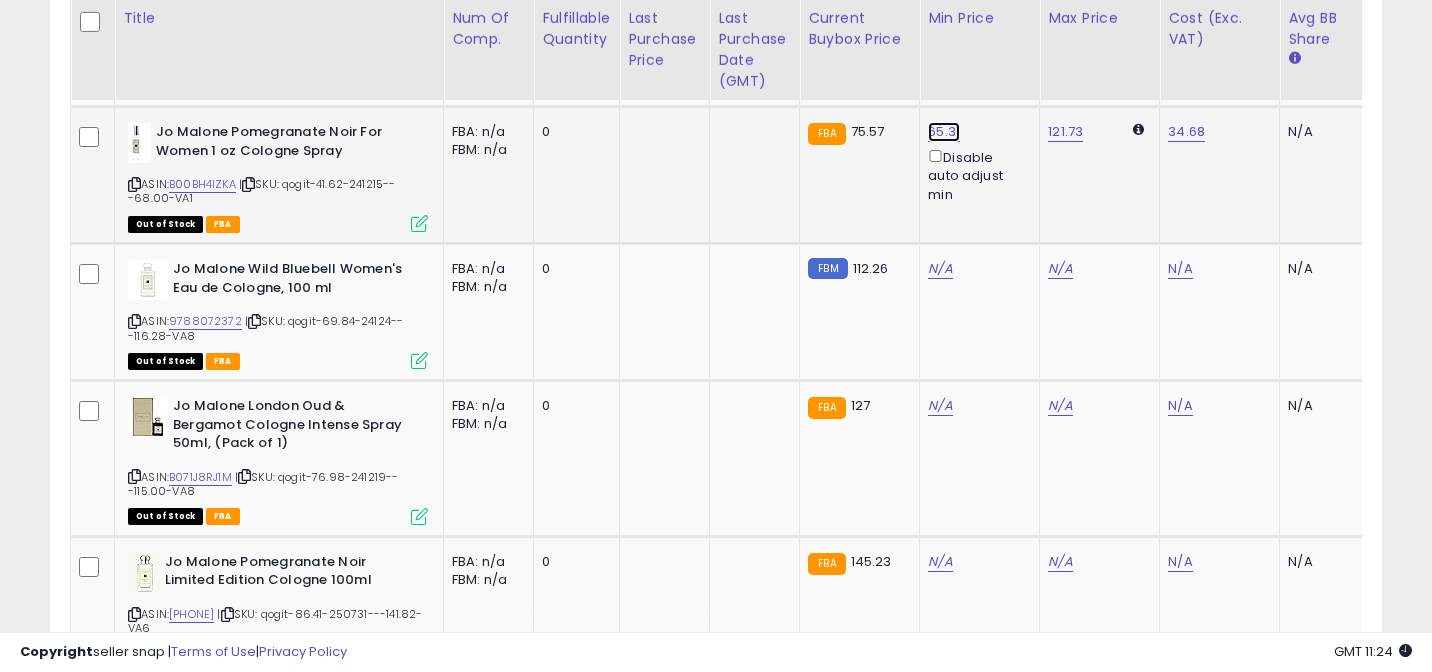 click on "65.31" at bounding box center [940, -2678] 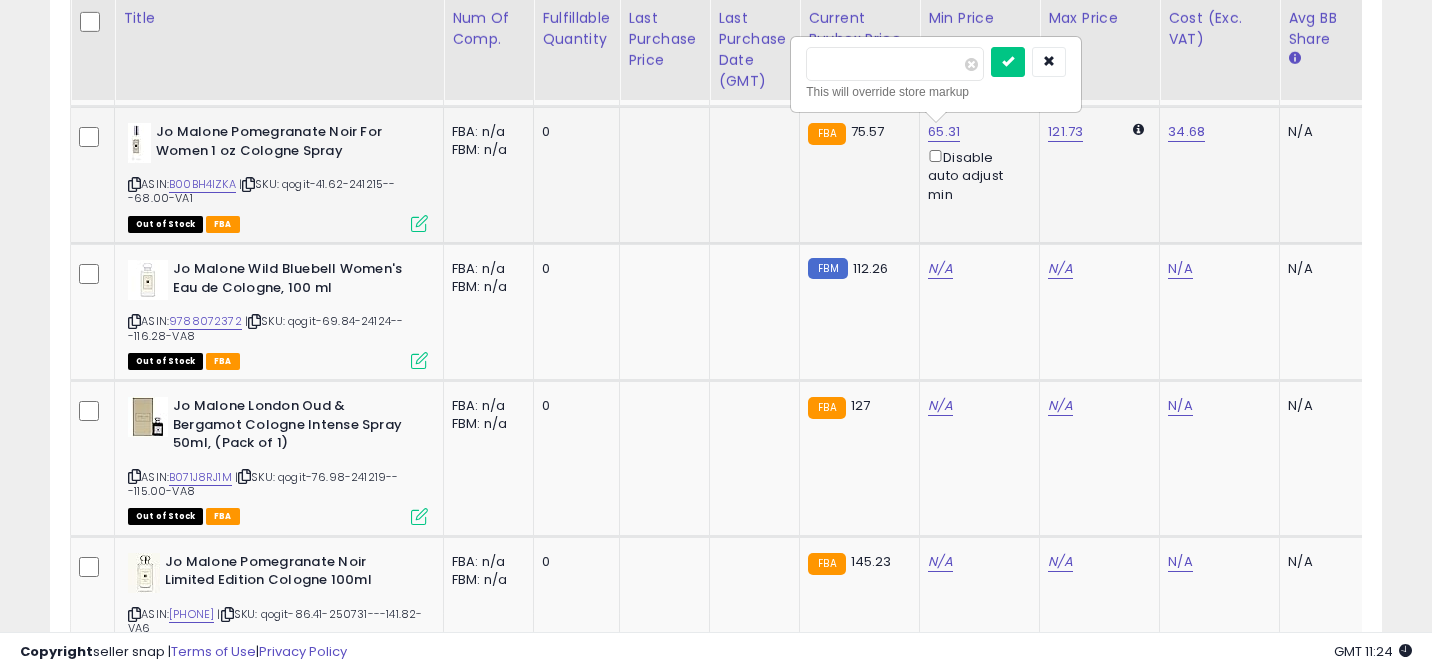 click on "*****" at bounding box center (895, 64) 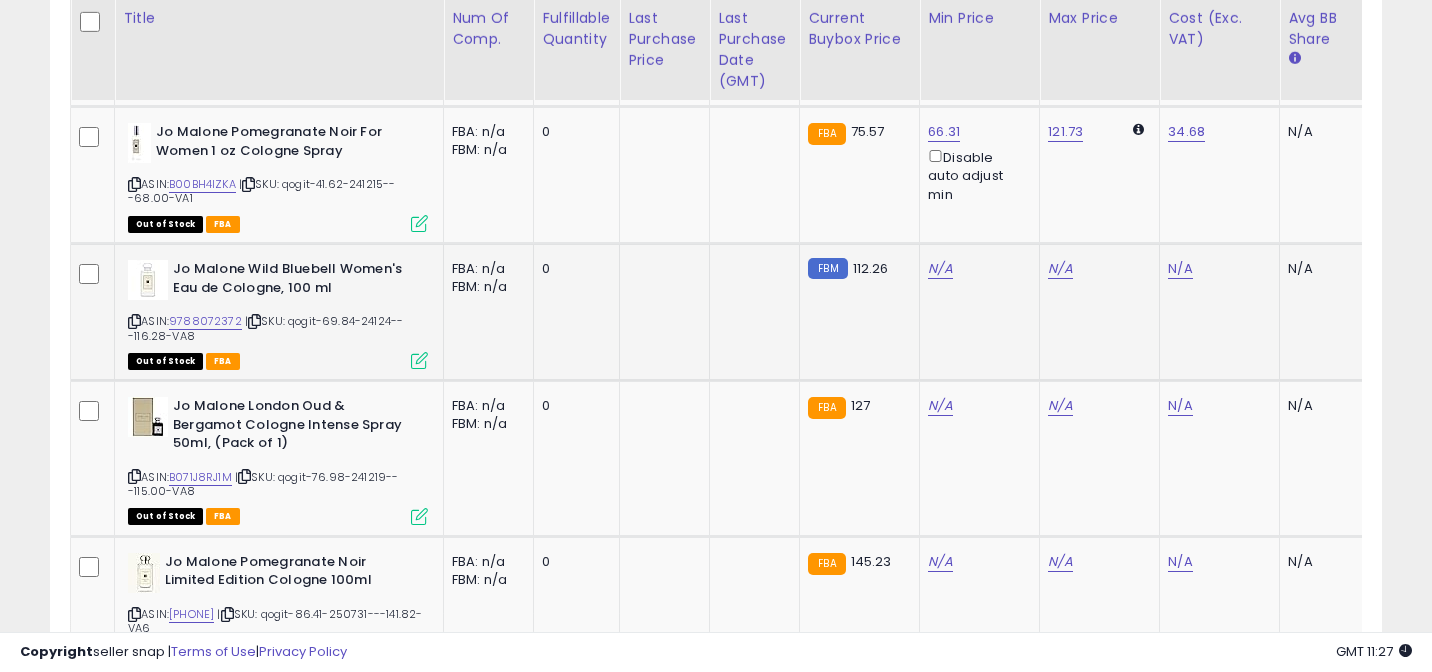 scroll, scrollTop: 0, scrollLeft: 43, axis: horizontal 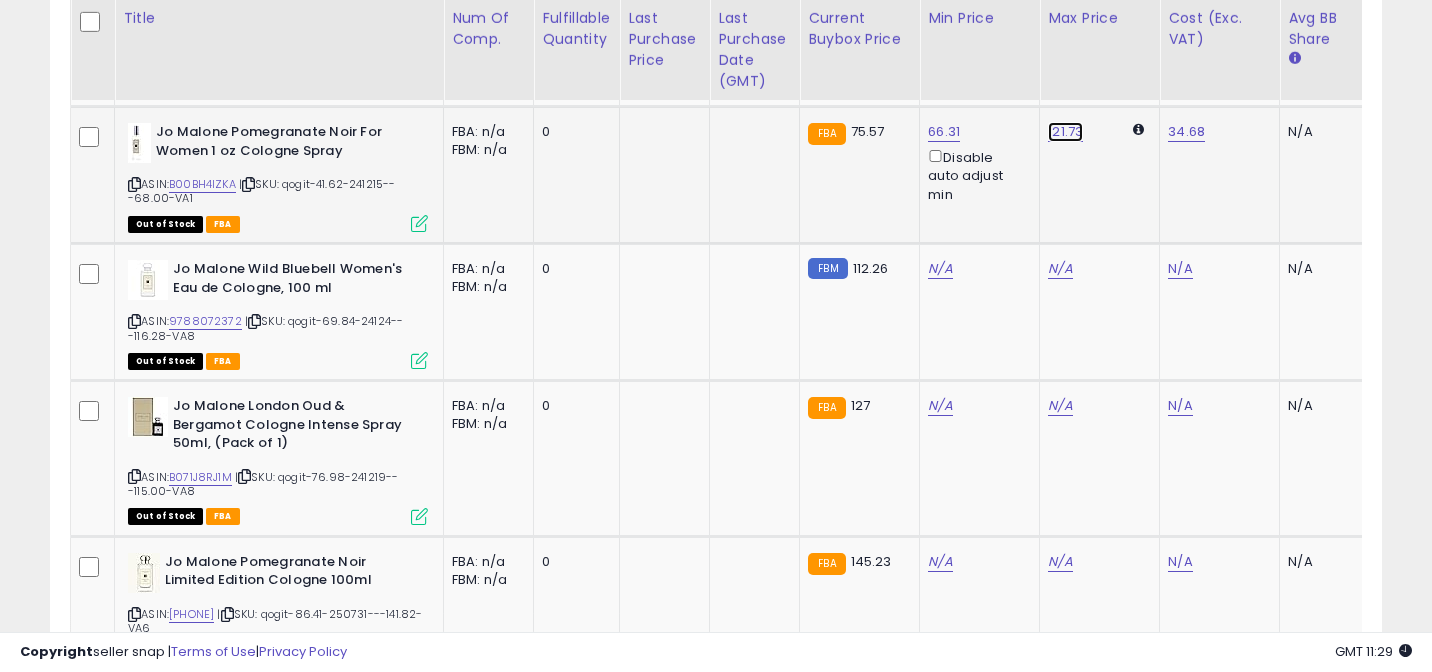 click on "121.73" at bounding box center (1060, -2678) 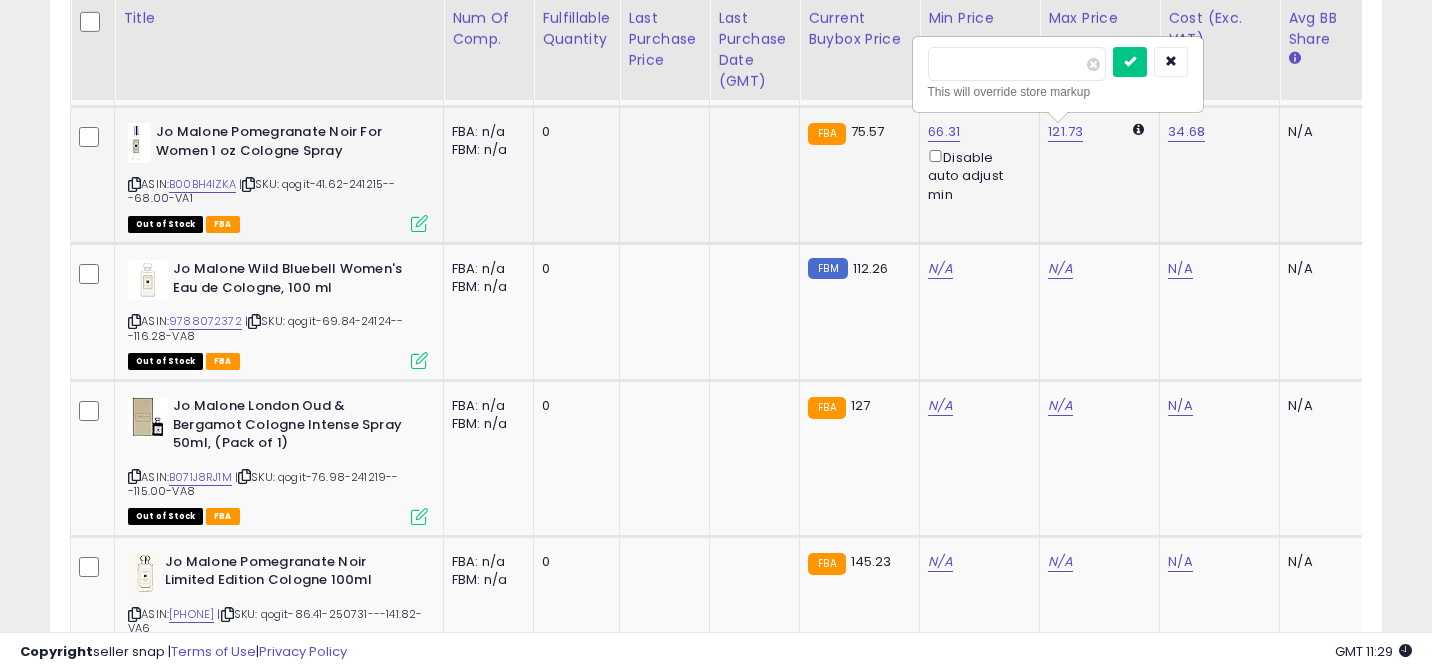 type on "*" 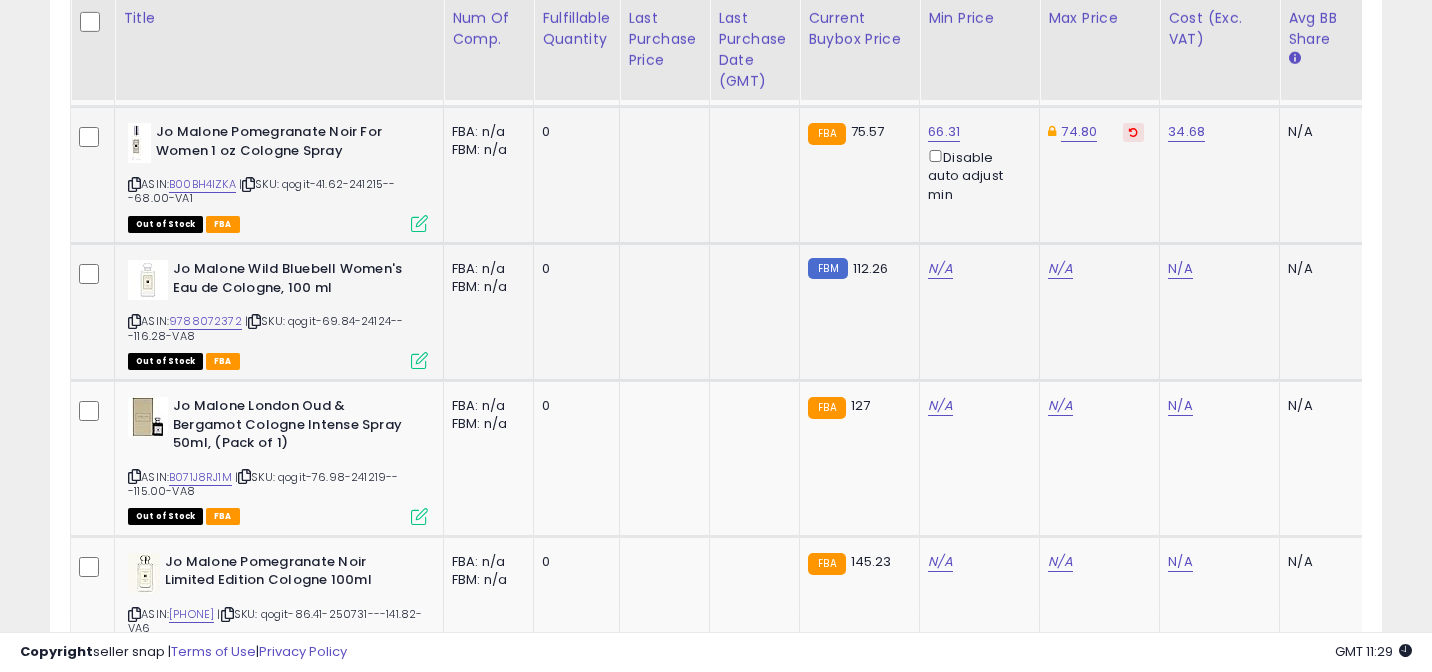 scroll, scrollTop: 0, scrollLeft: 89, axis: horizontal 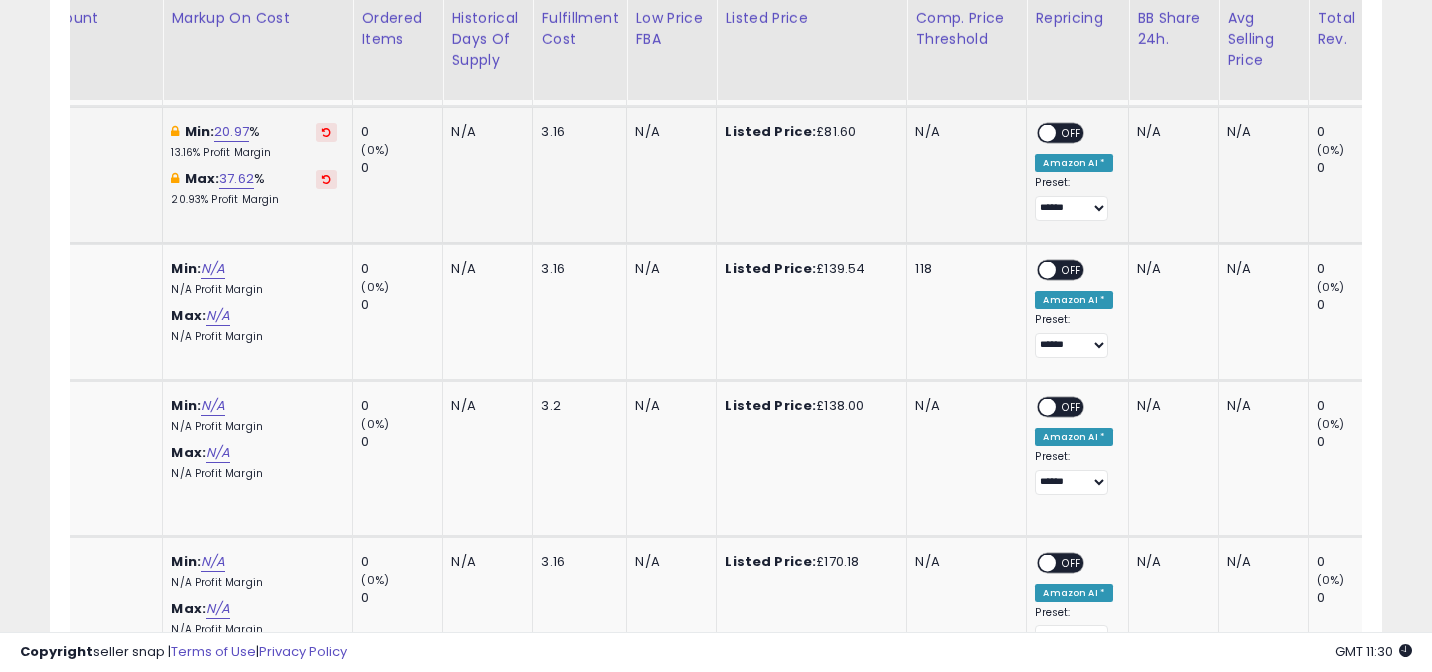 click on "**********" at bounding box center [1074, 172] 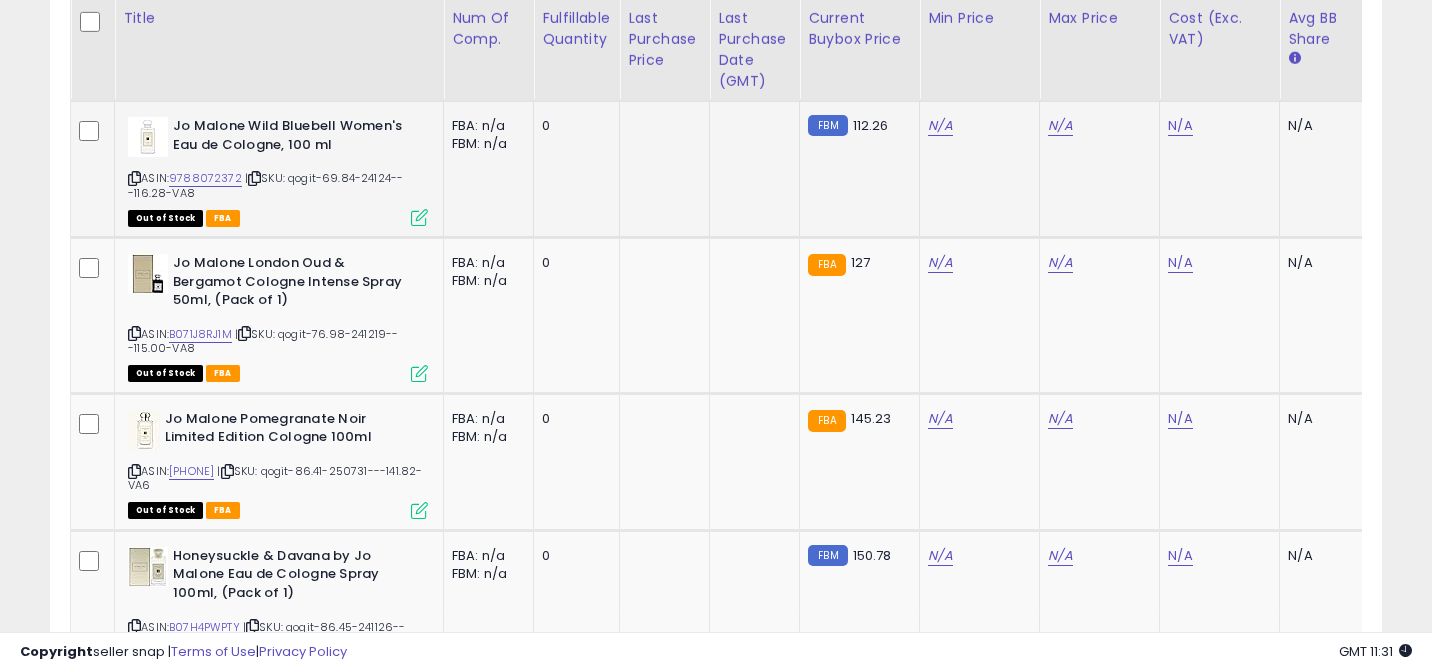 click at bounding box center [134, 178] 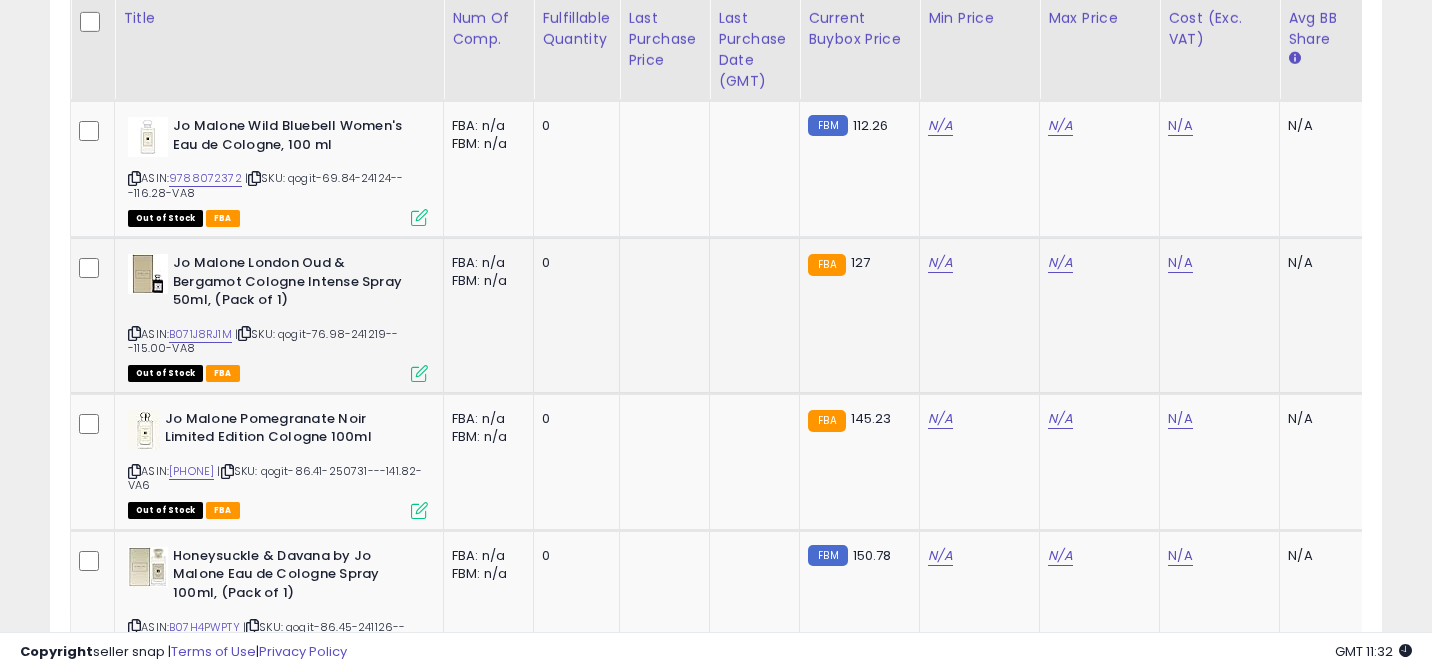 scroll, scrollTop: 0, scrollLeft: 981, axis: horizontal 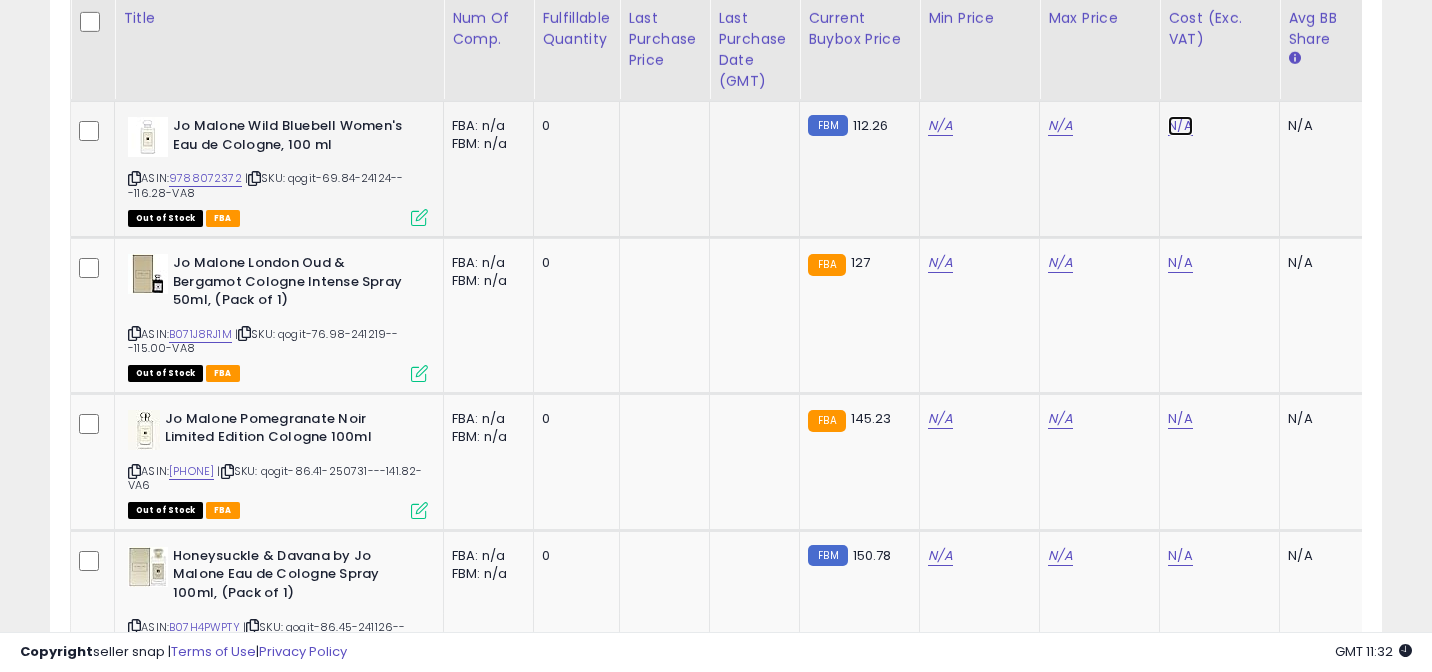 click on "N/A" at bounding box center (1180, -2491) 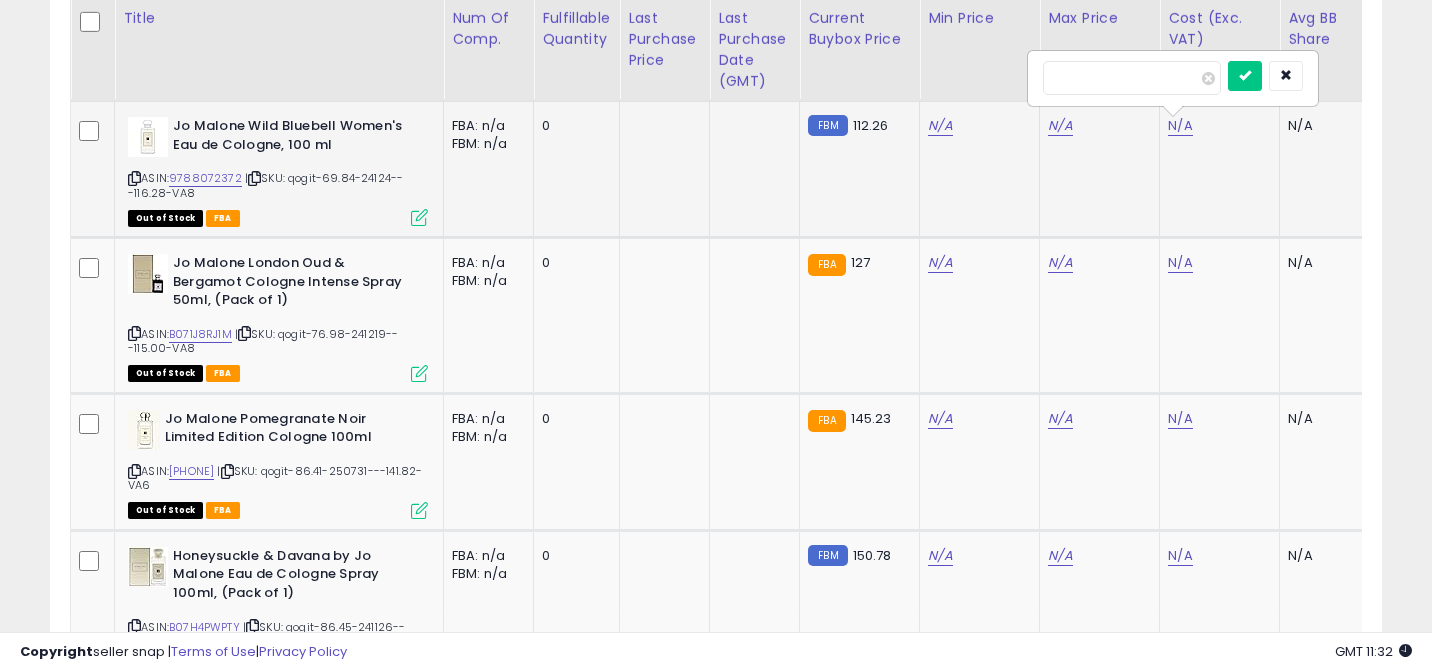 type on "****" 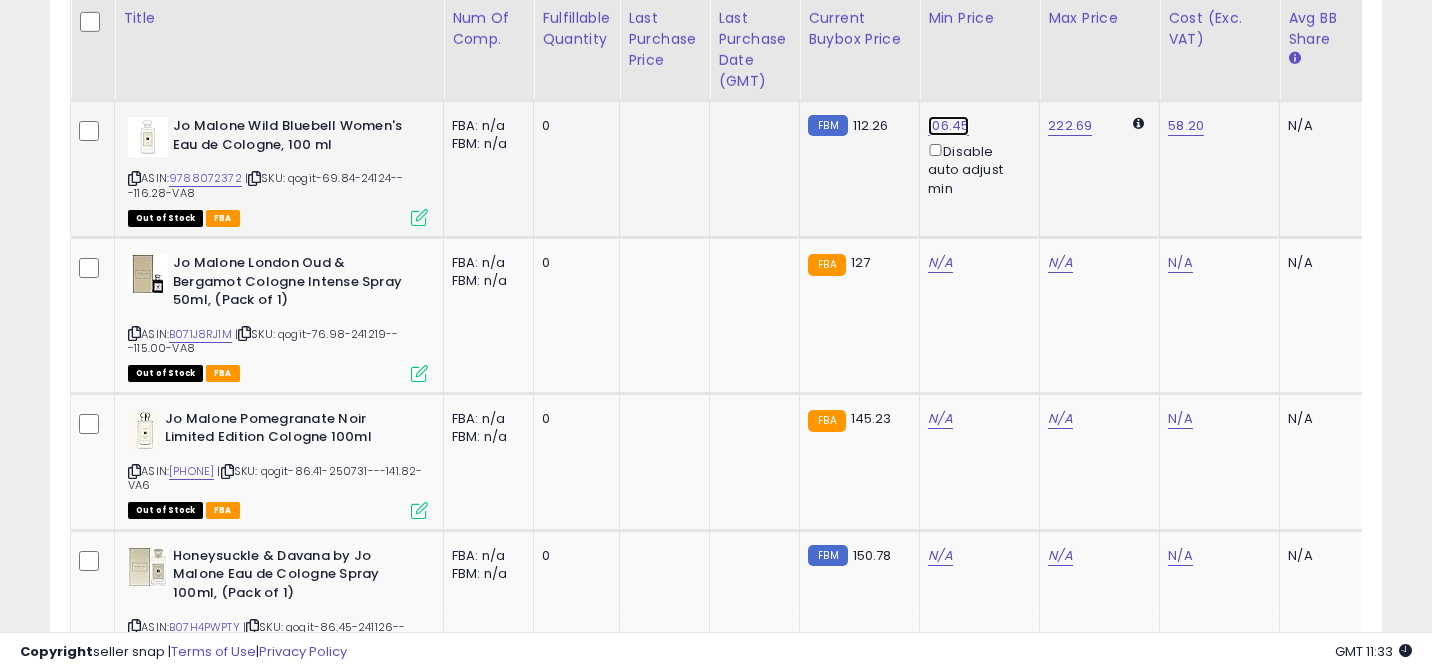 click on "106.45" at bounding box center (940, -2821) 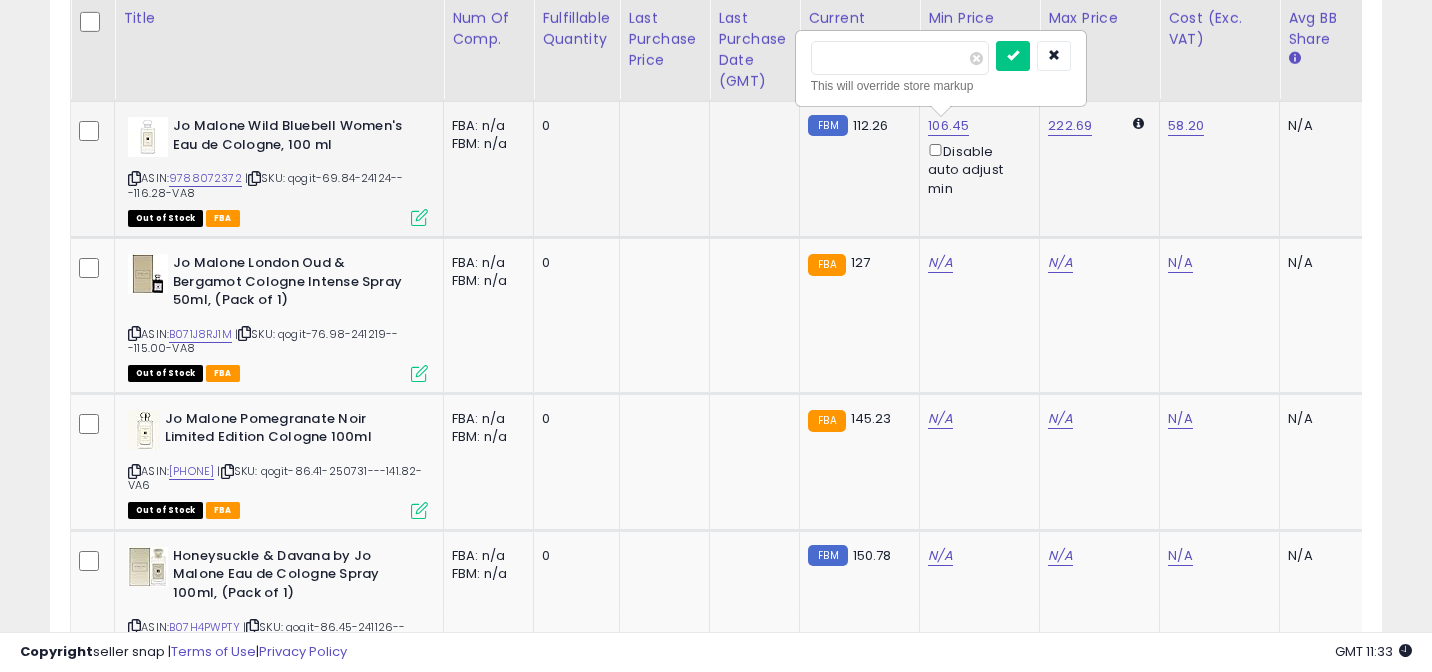 click on "******" at bounding box center [900, 58] 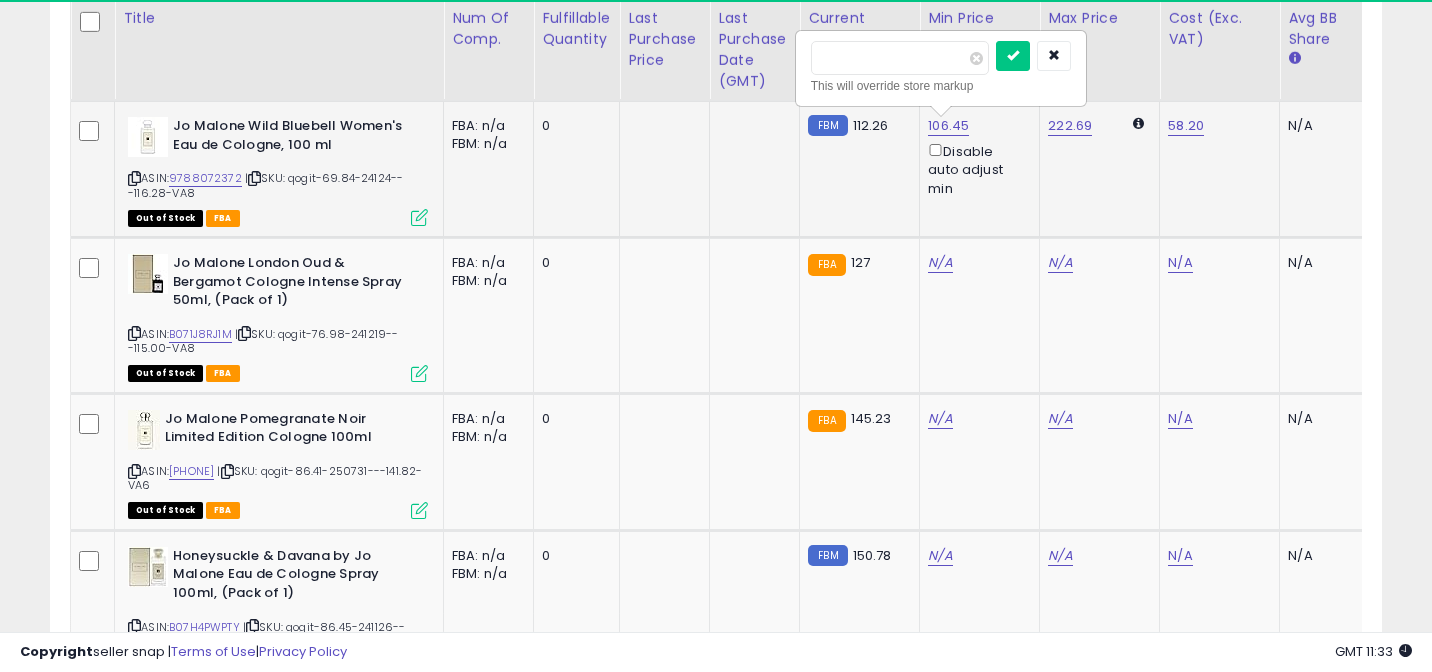 click at bounding box center (1013, 56) 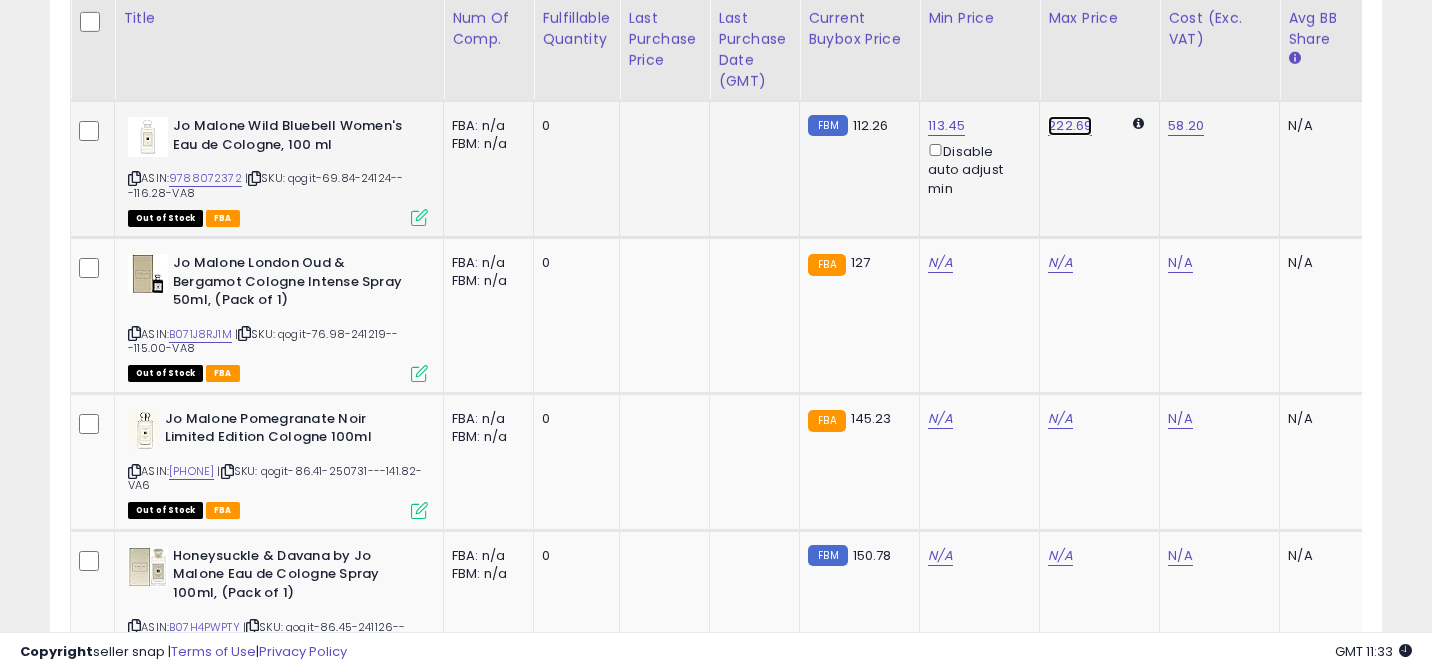 click on "222.69" at bounding box center (1060, -2821) 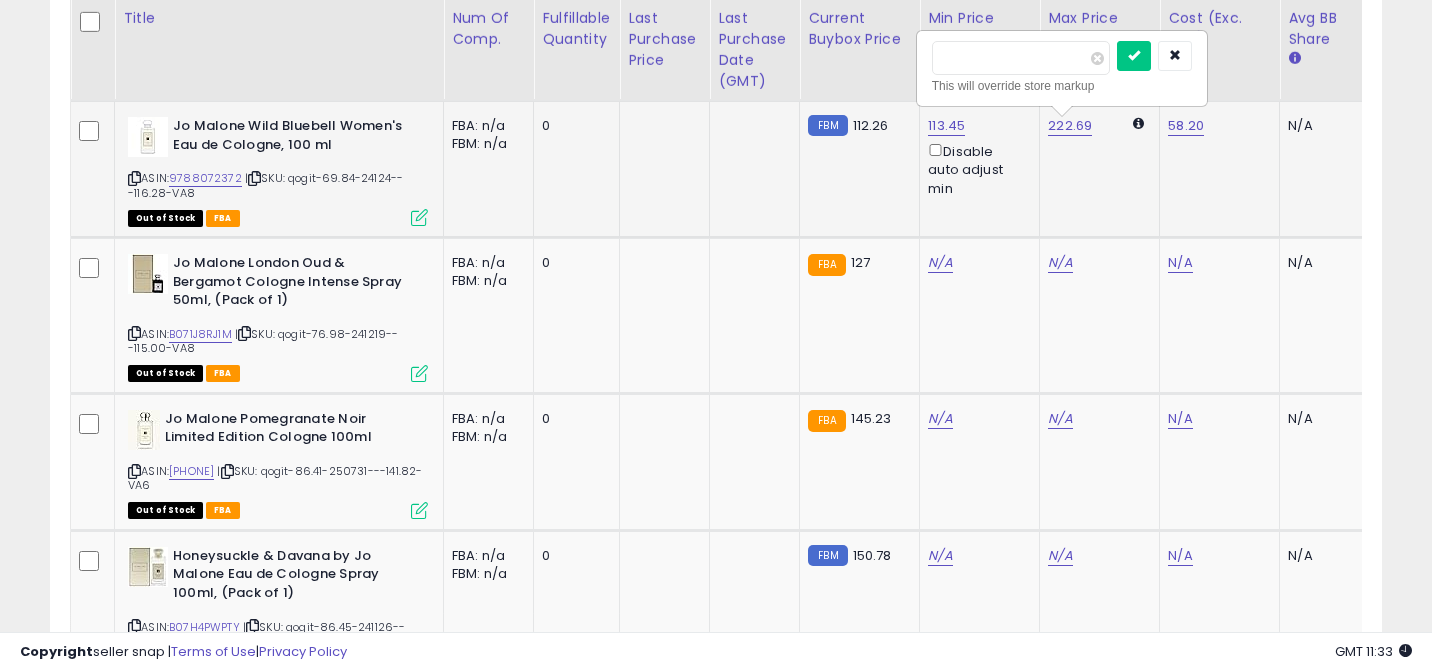 type on "*" 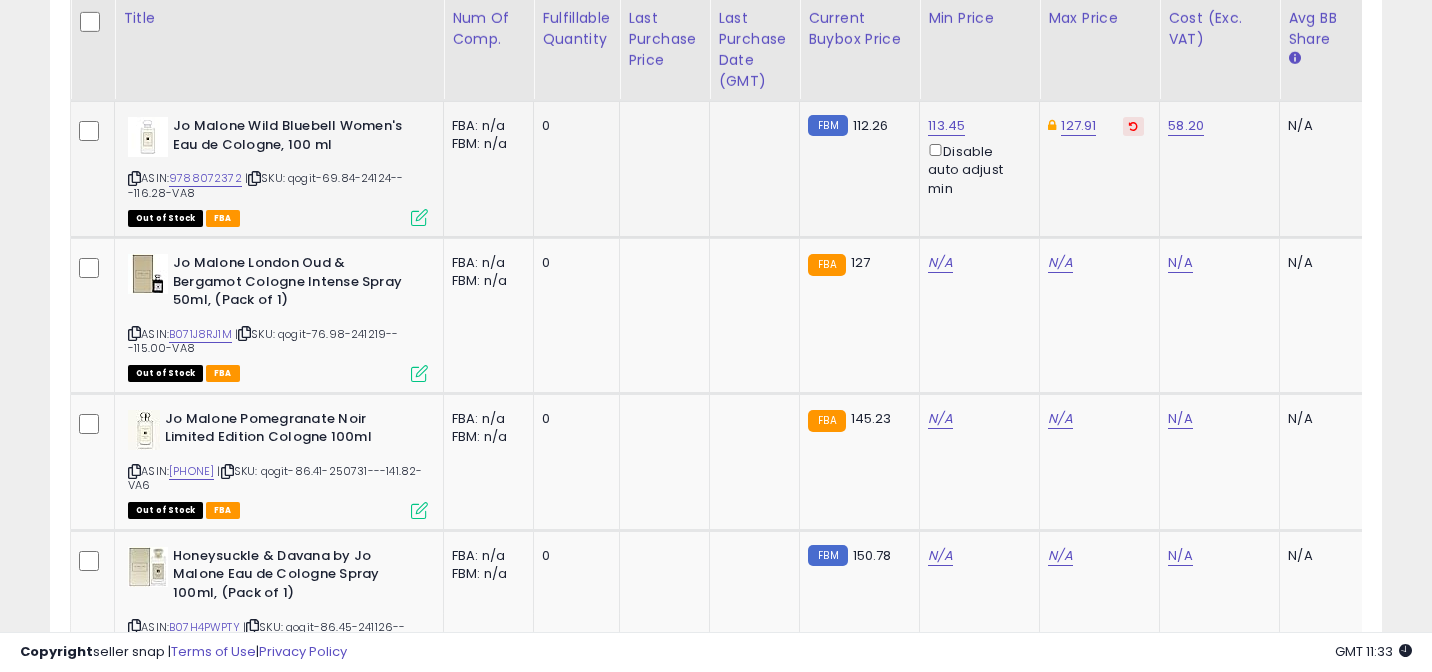 scroll, scrollTop: 0, scrollLeft: 157, axis: horizontal 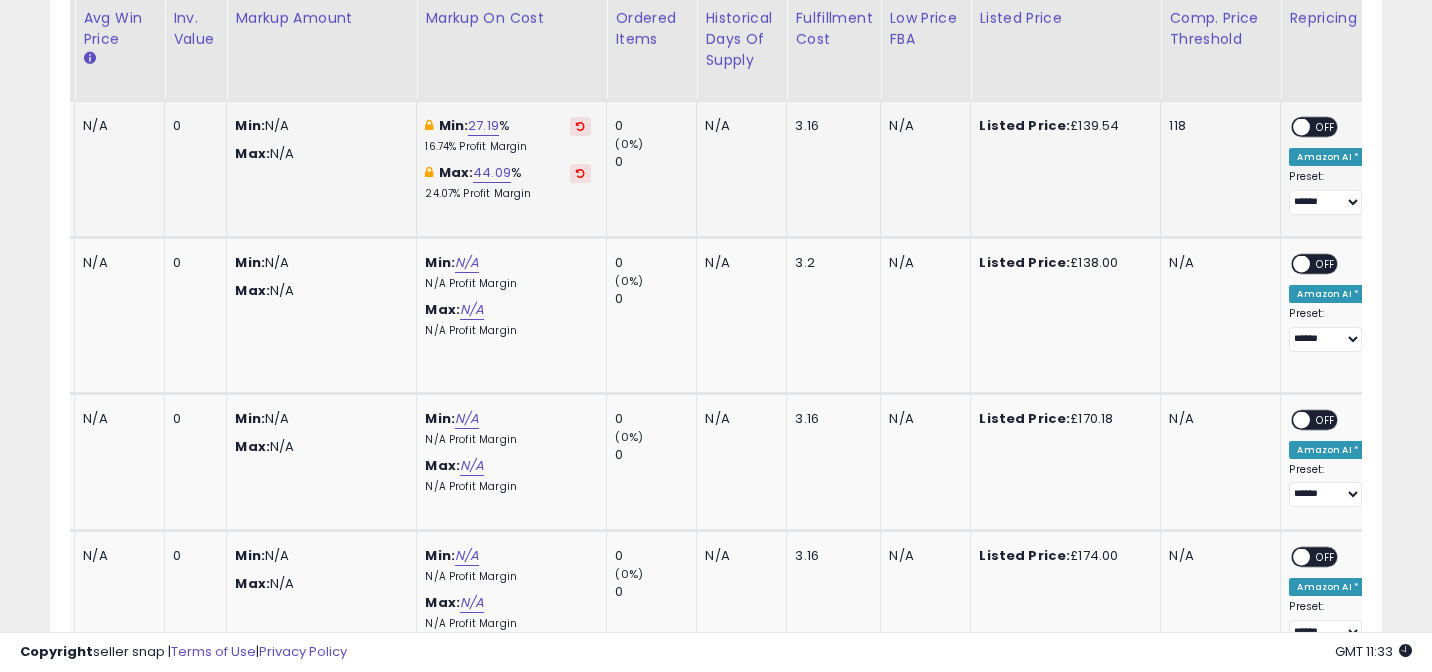 click on "**********" at bounding box center [1328, 166] 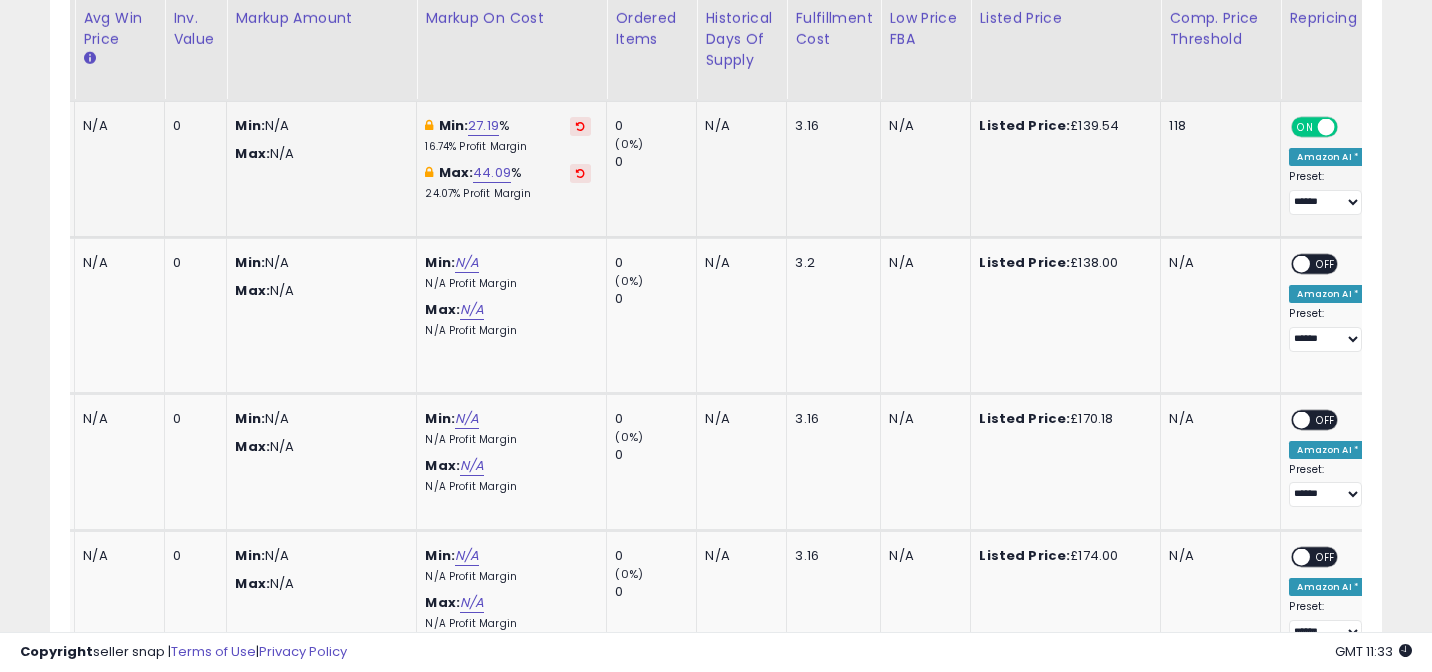 scroll, scrollTop: 0, scrollLeft: 972, axis: horizontal 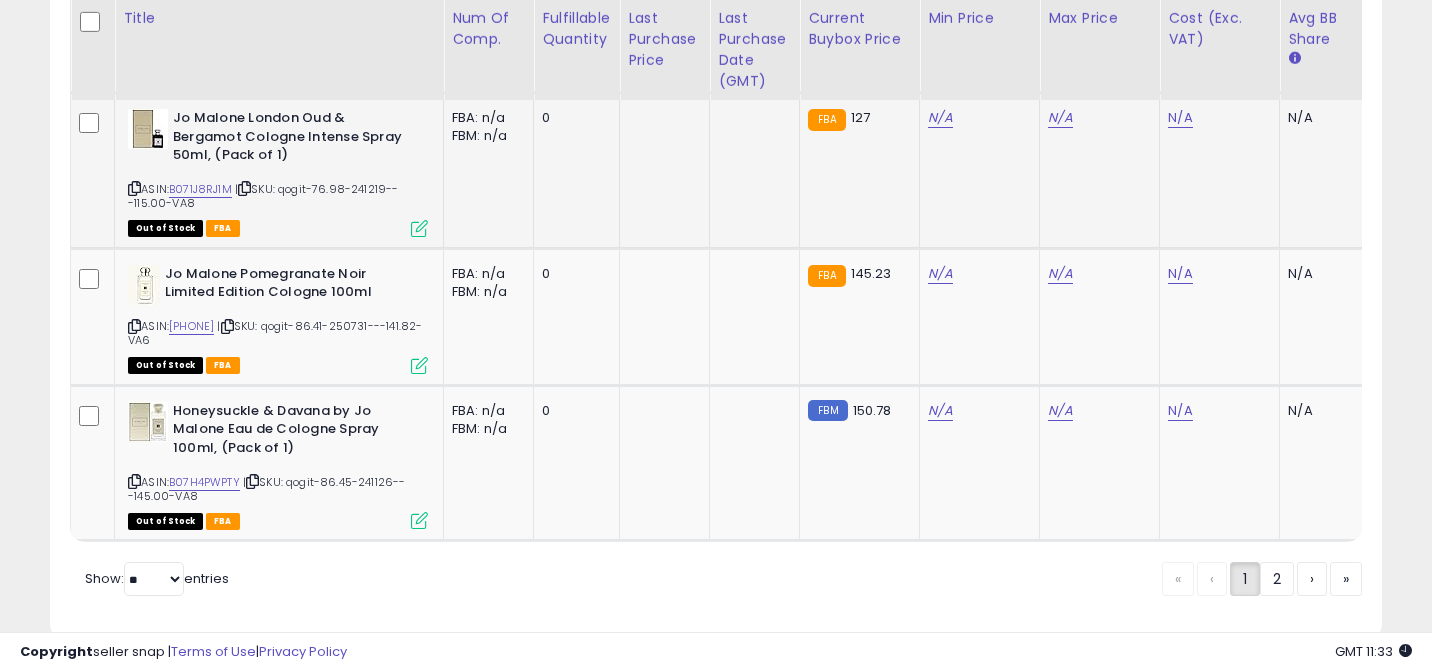 click at bounding box center [134, 188] 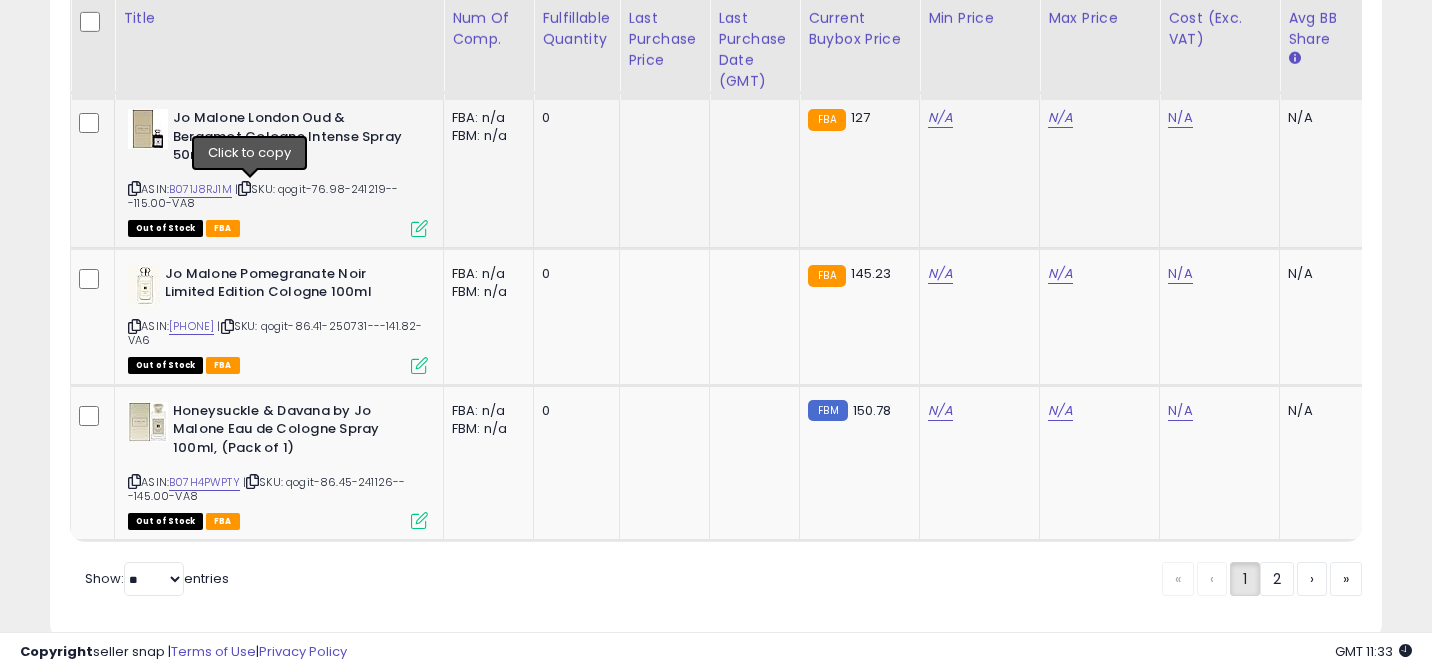click at bounding box center (244, 188) 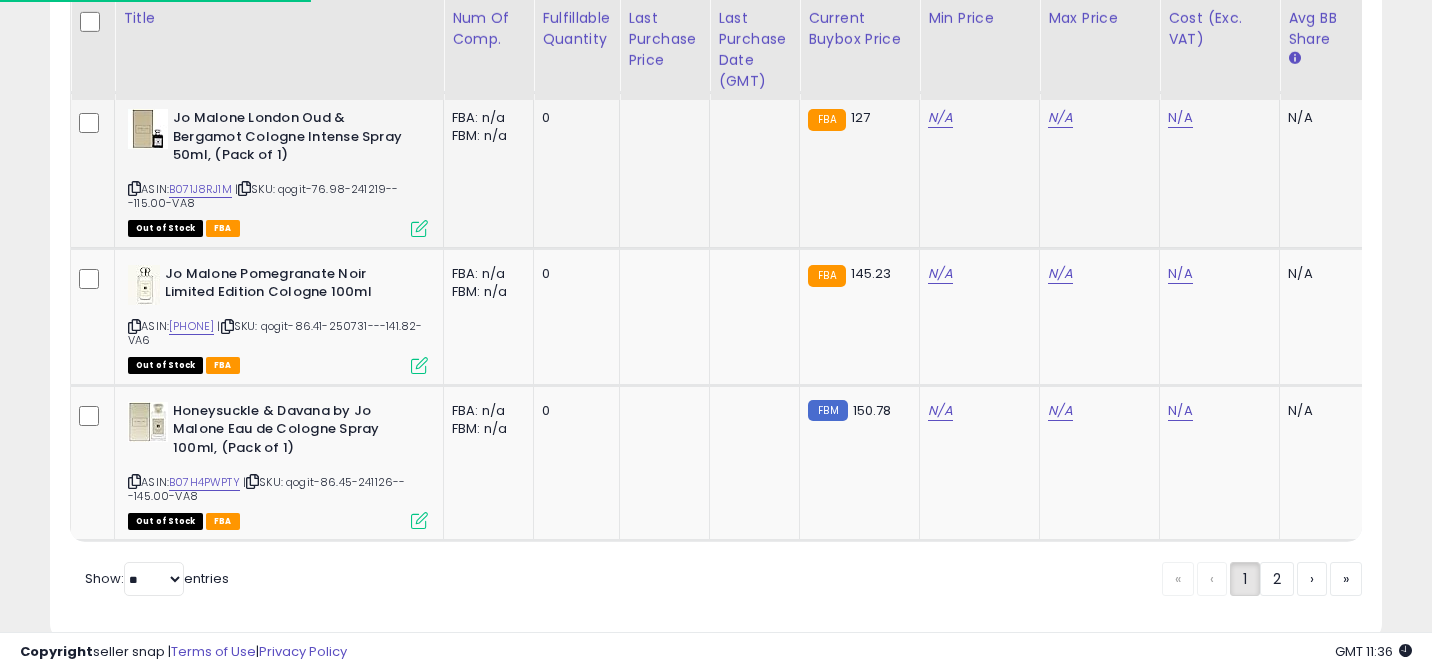 scroll, scrollTop: 0, scrollLeft: 209, axis: horizontal 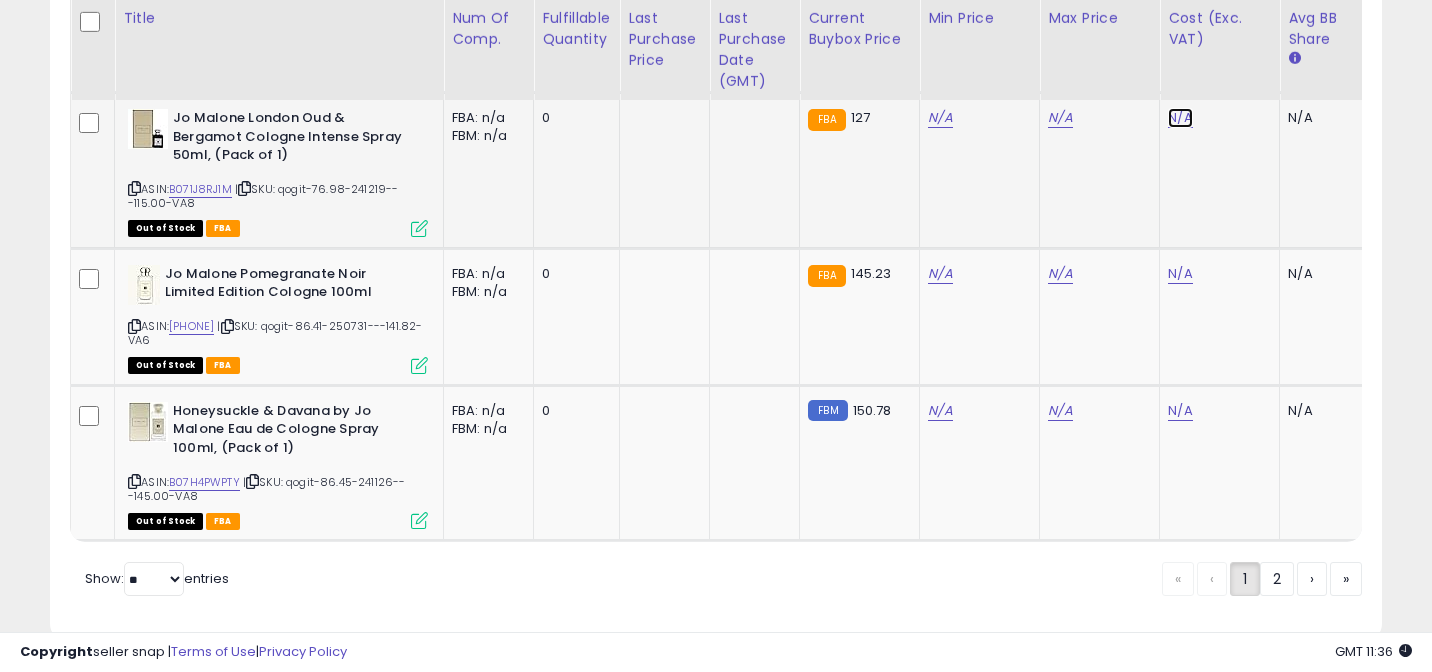 click on "N/A" at bounding box center [1180, -2636] 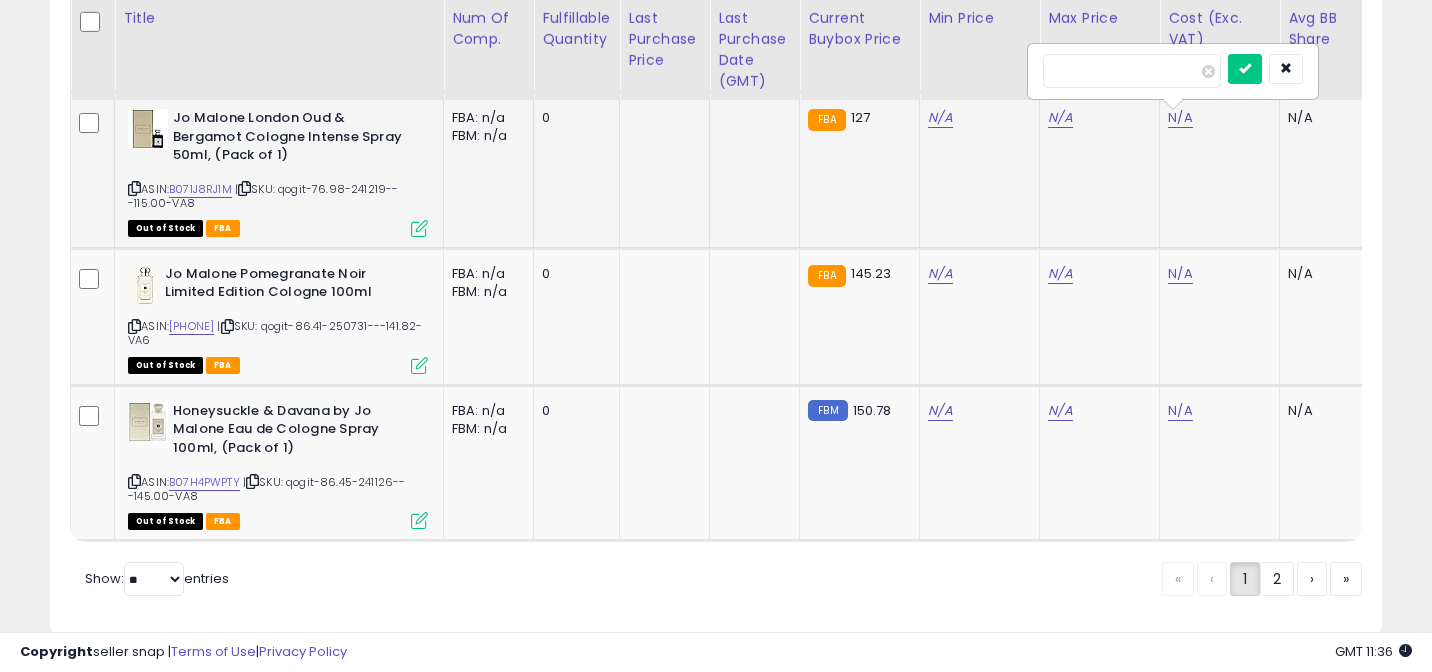type on "*****" 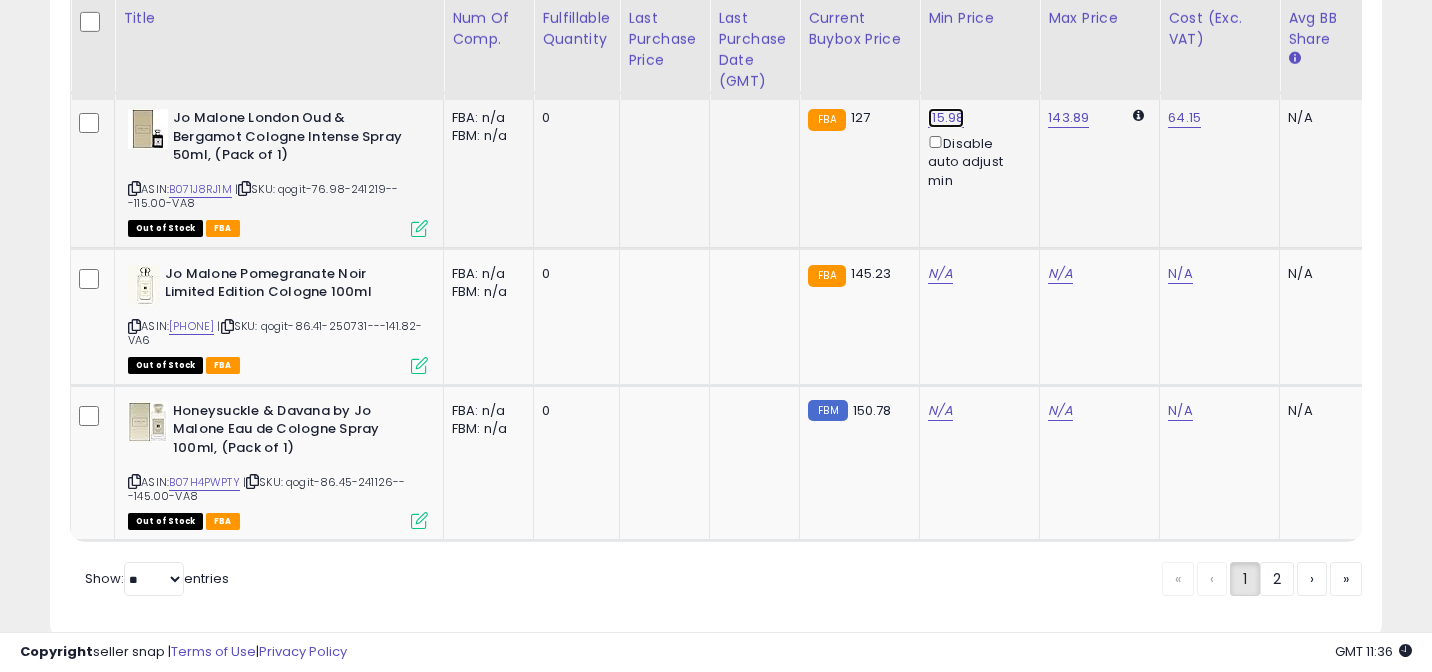 click on "115.98" at bounding box center (940, -2966) 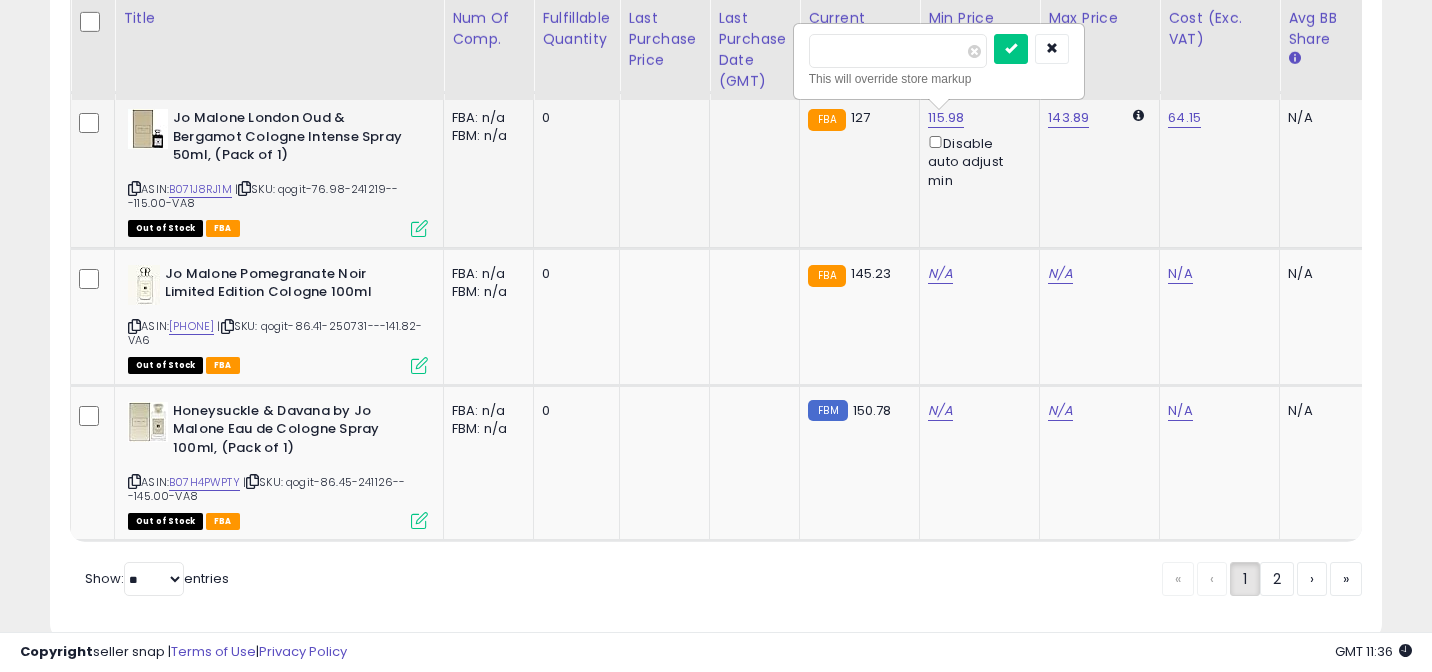 click on "******" at bounding box center (898, 51) 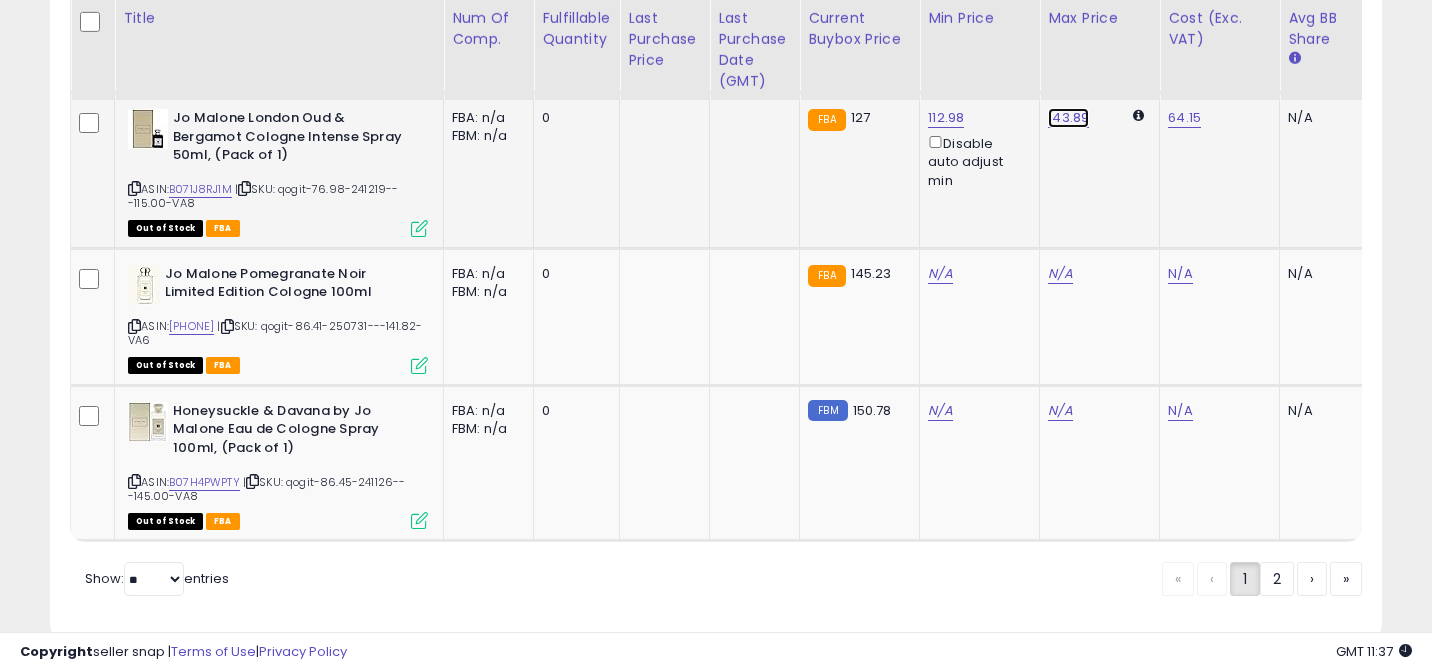 click on "143.89" at bounding box center [1060, -2966] 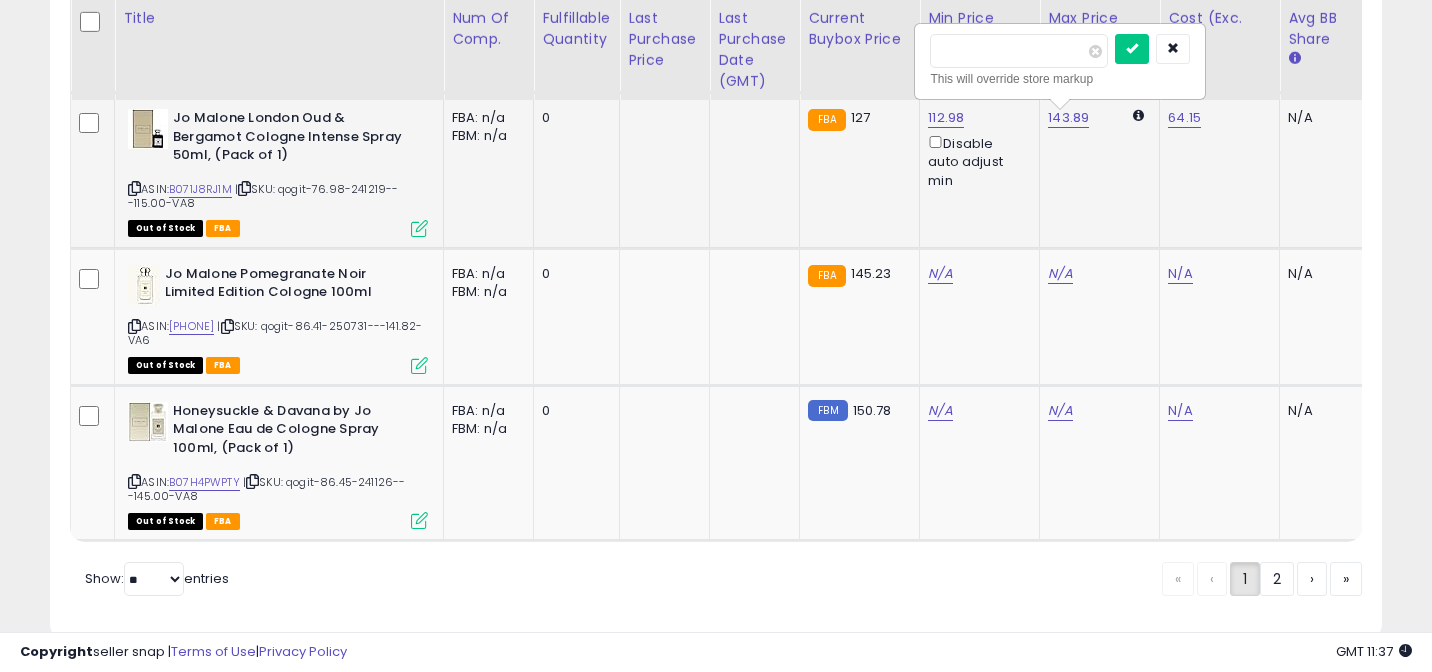 type on "*" 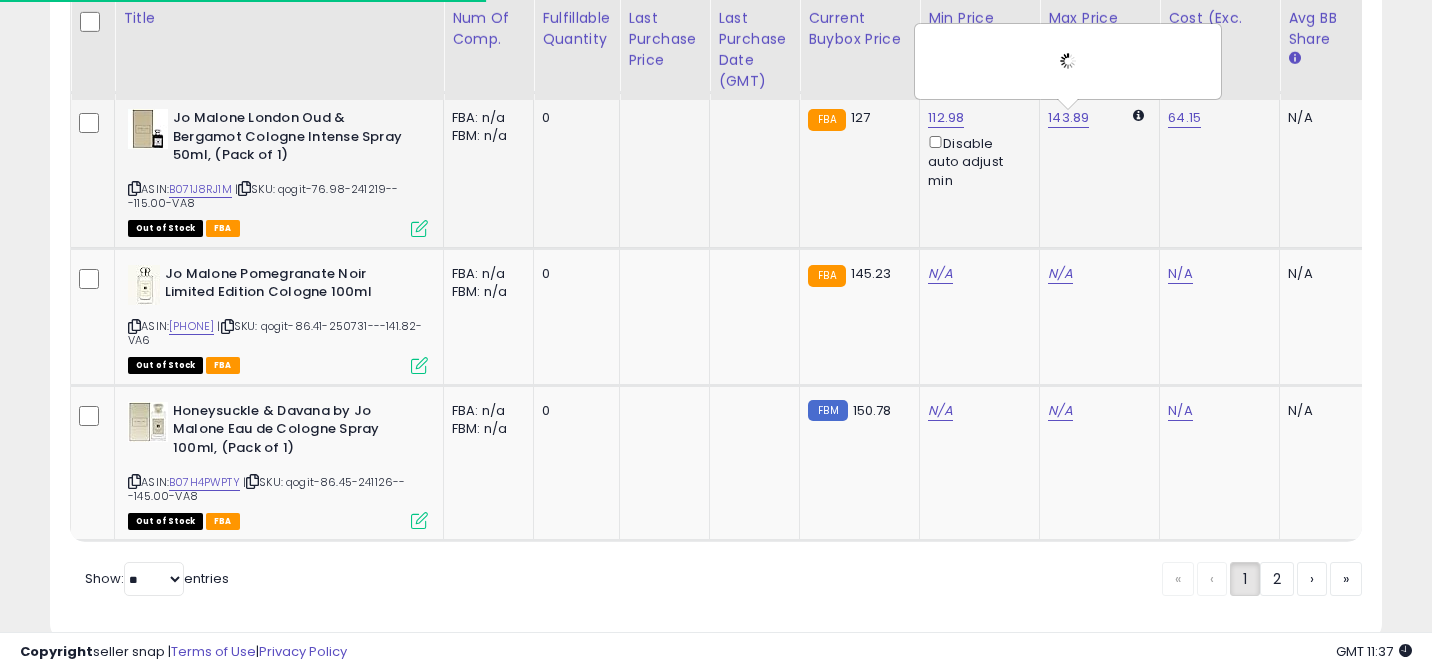 scroll, scrollTop: 0, scrollLeft: 340, axis: horizontal 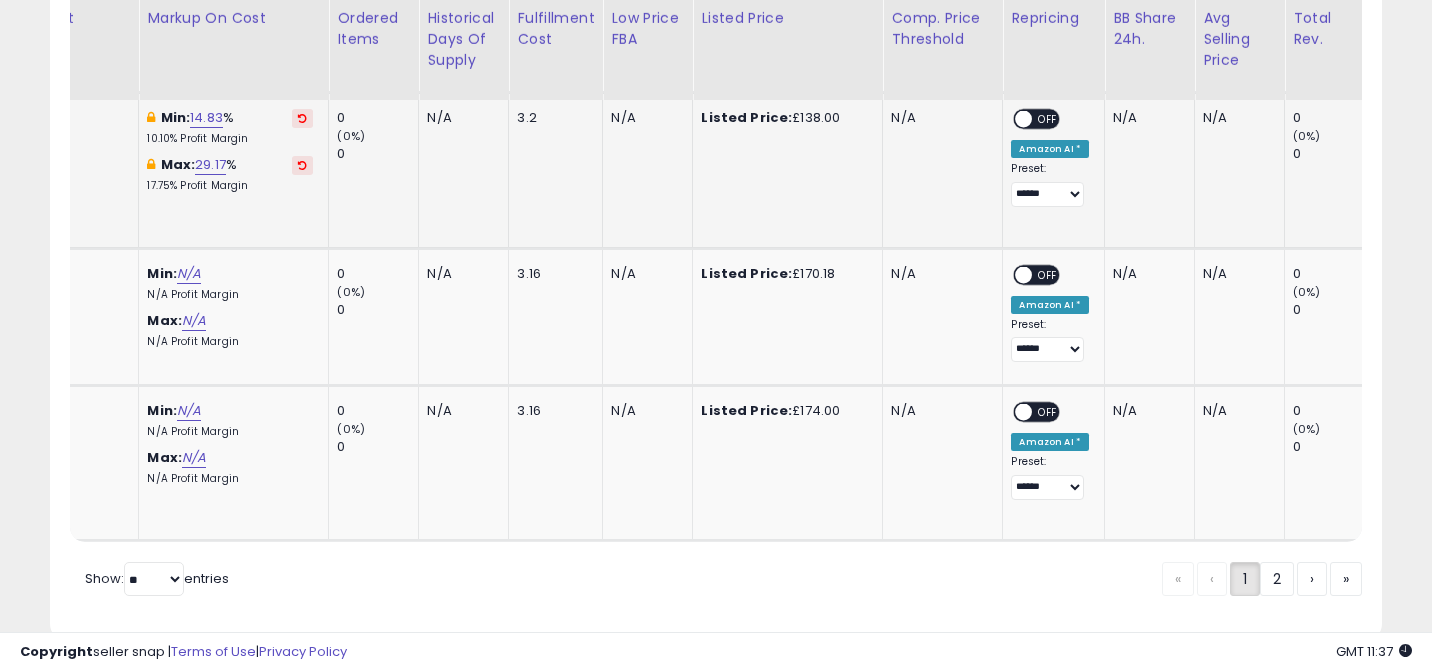click on "OFF" at bounding box center (1049, 119) 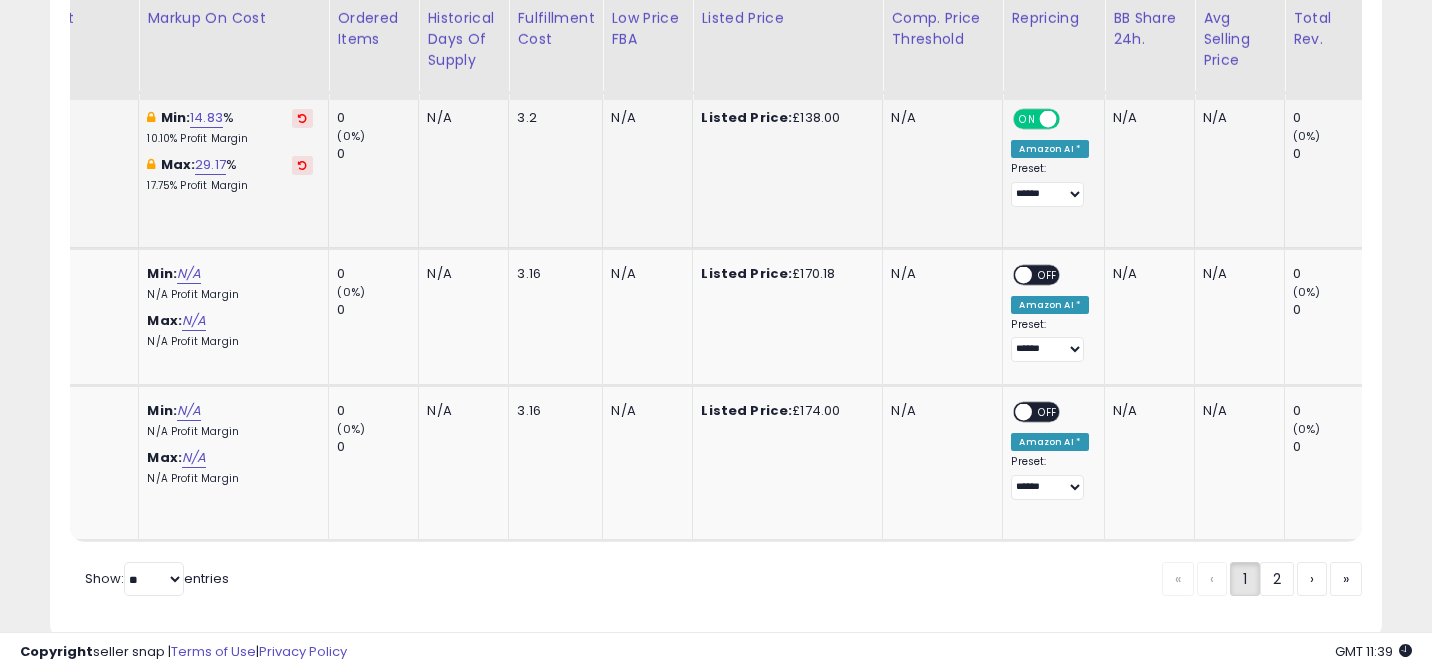 scroll, scrollTop: 0, scrollLeft: 1750, axis: horizontal 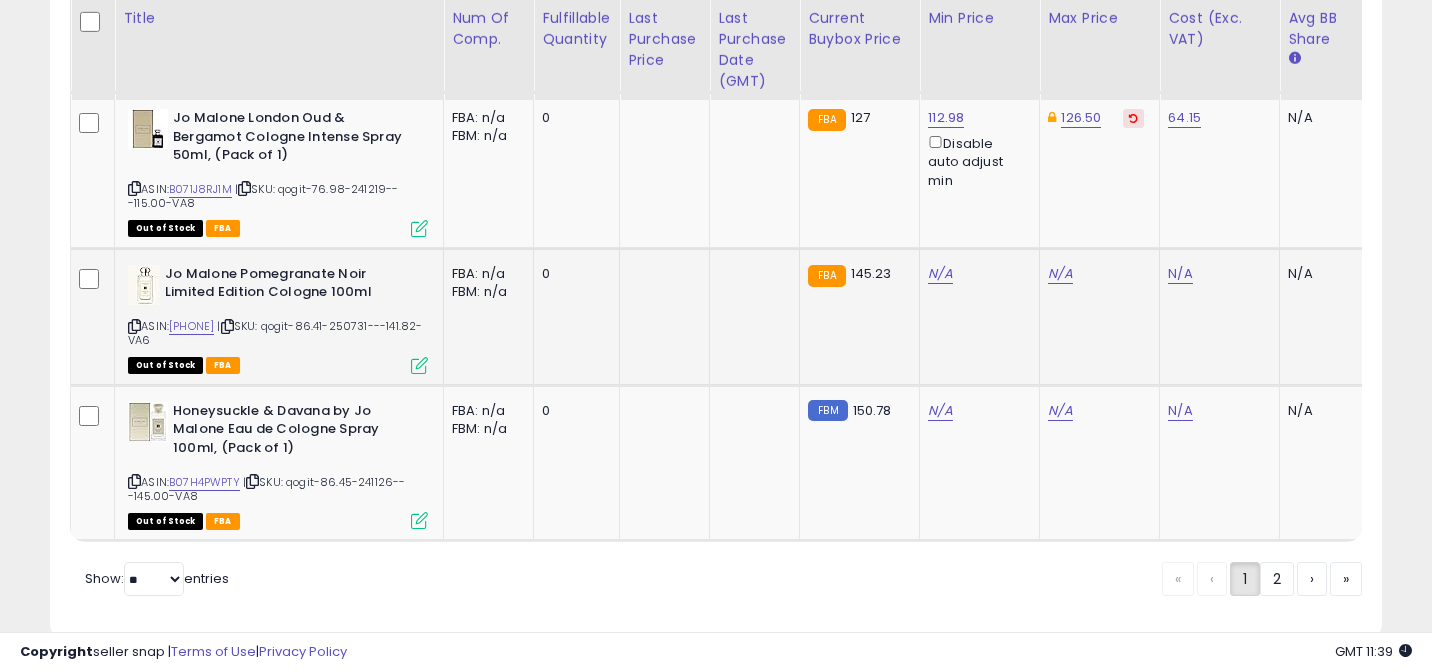 click at bounding box center [134, 326] 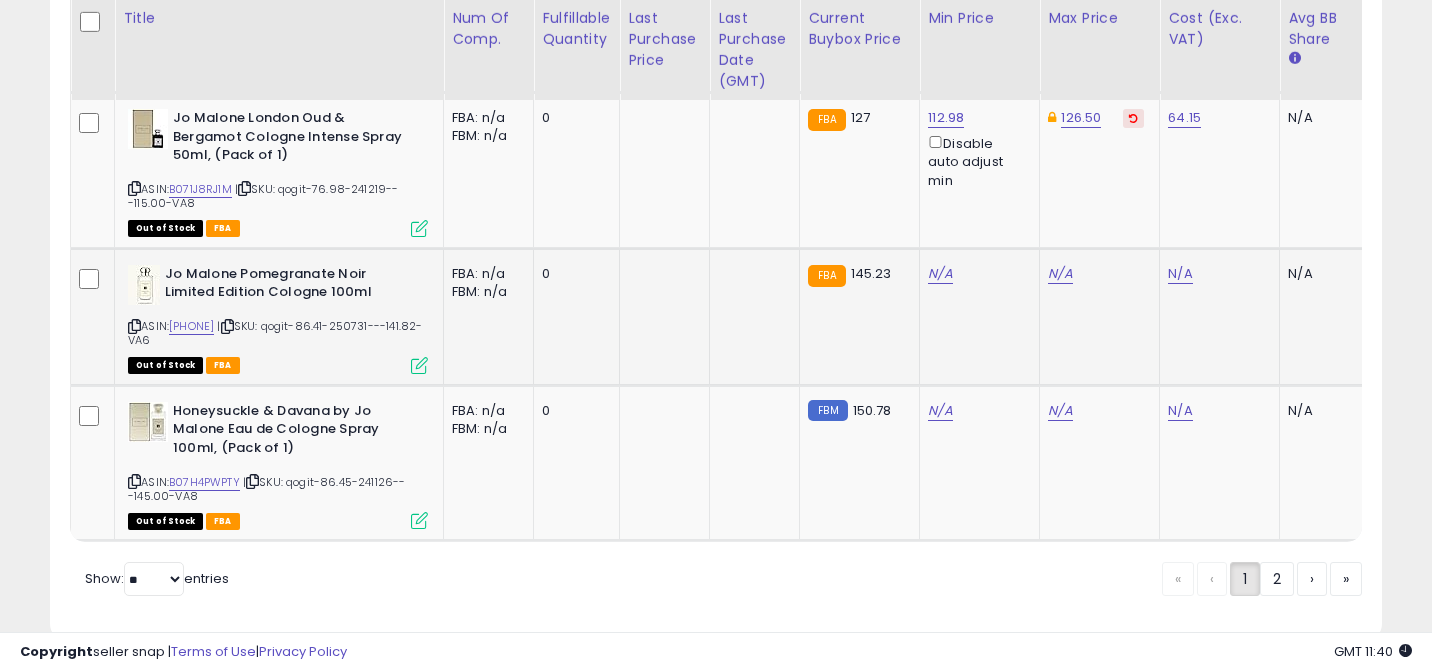 click on "N/A" 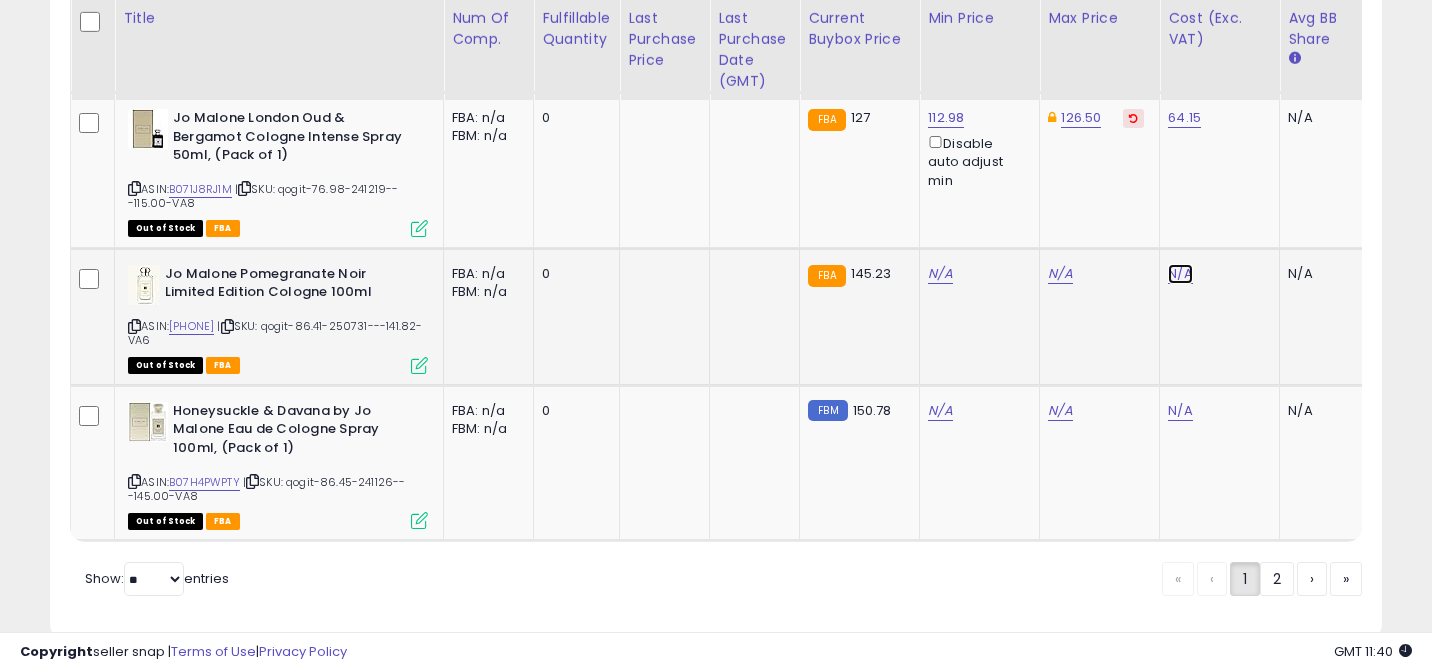 click on "N/A" at bounding box center (1180, -2636) 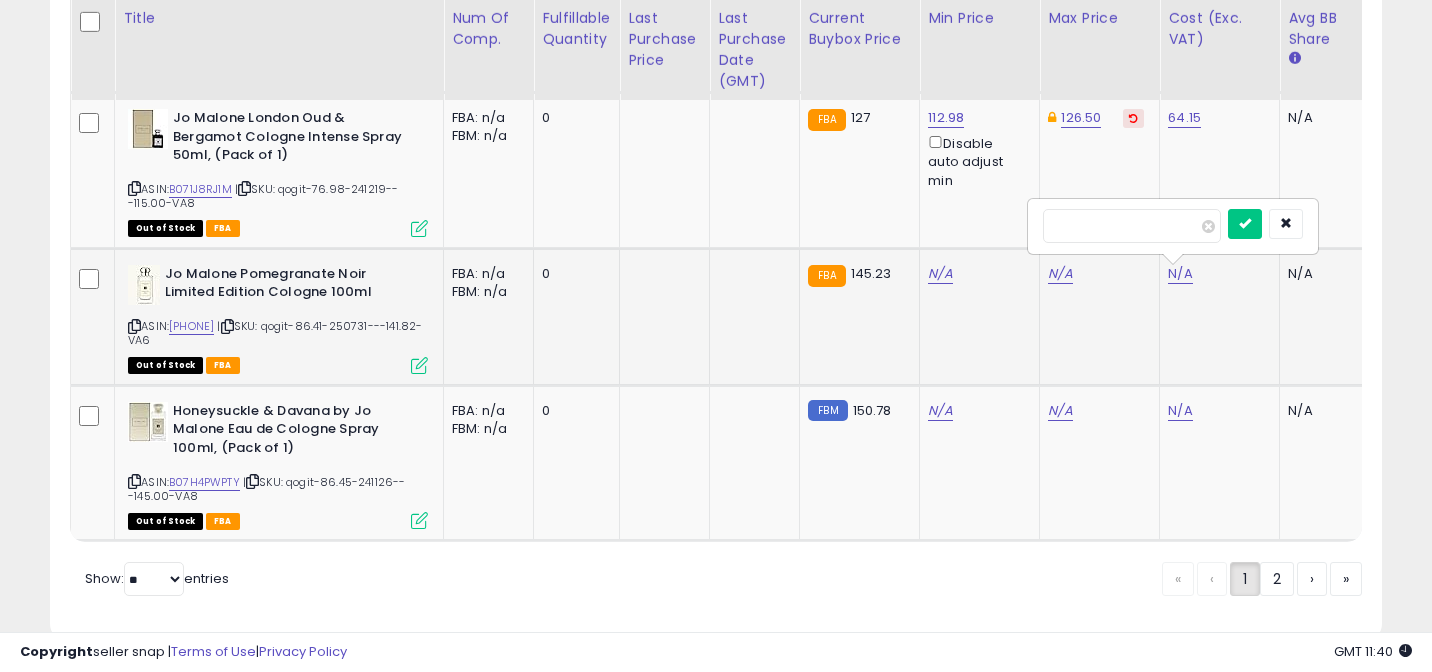 type on "**" 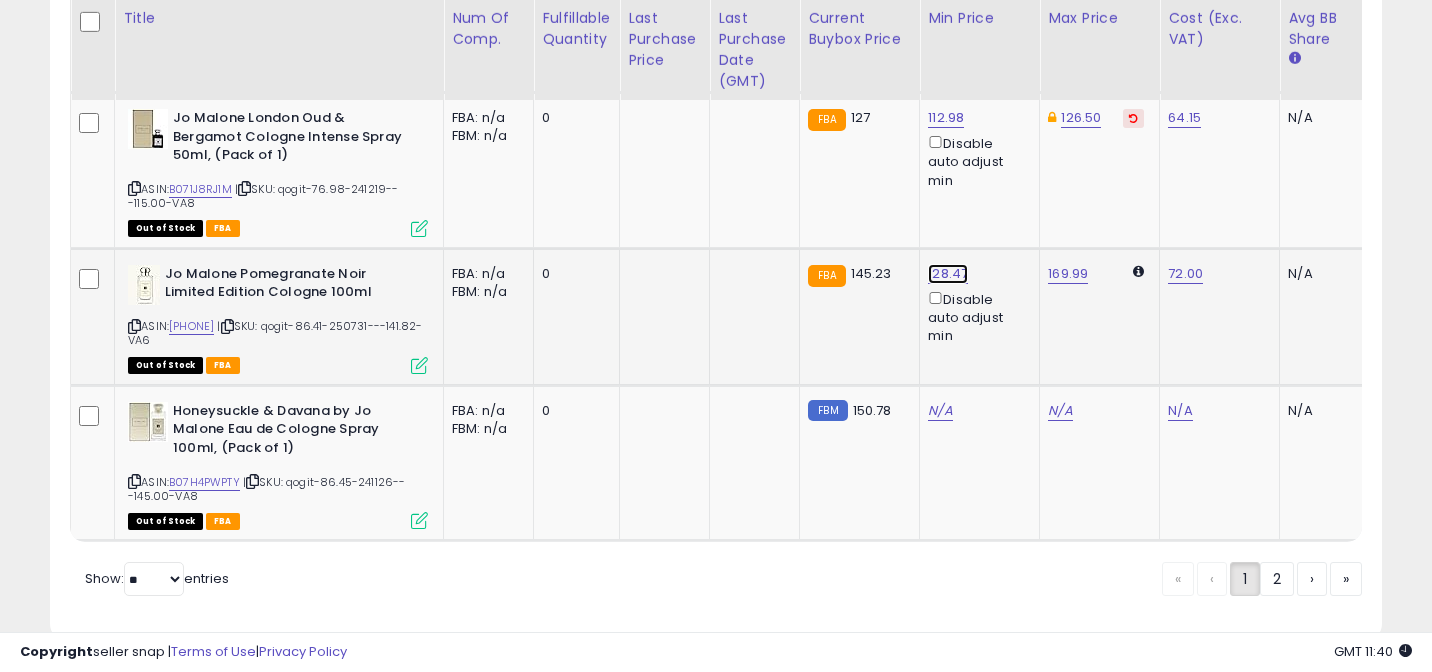 click on "128.47" at bounding box center (940, -2966) 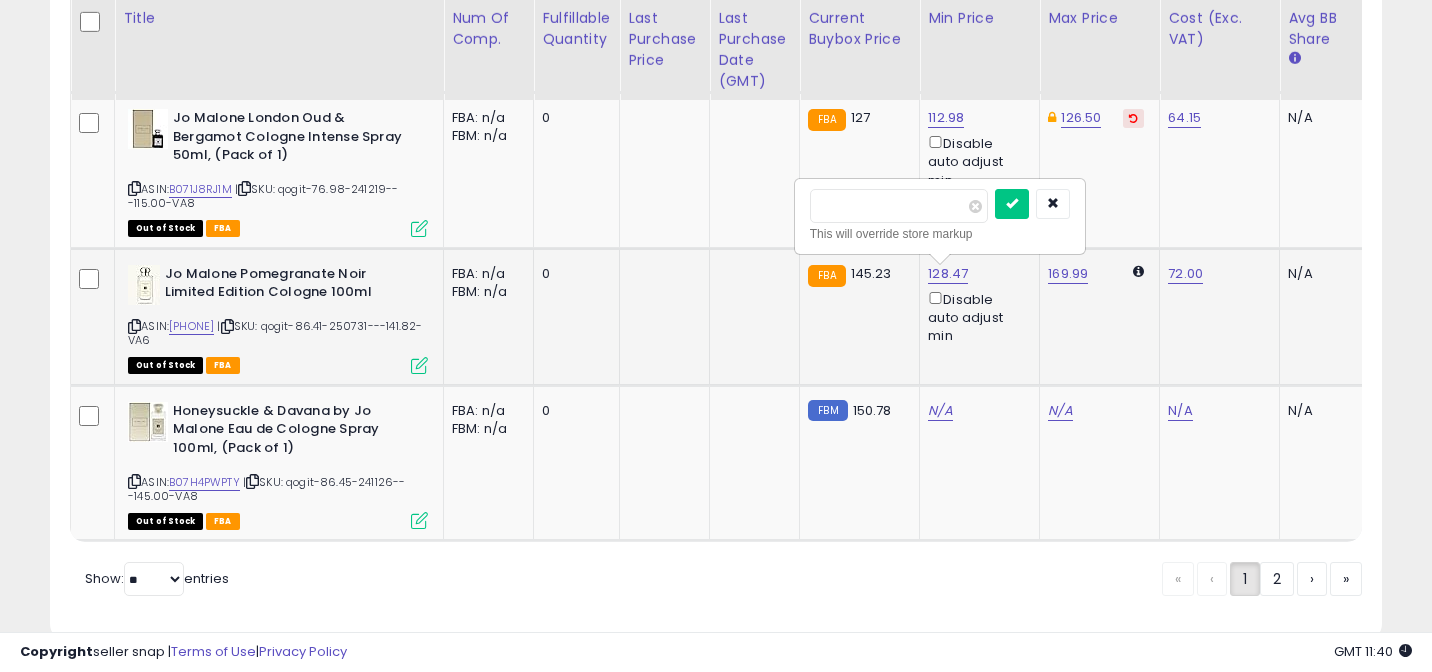 click on "******" at bounding box center (899, 206) 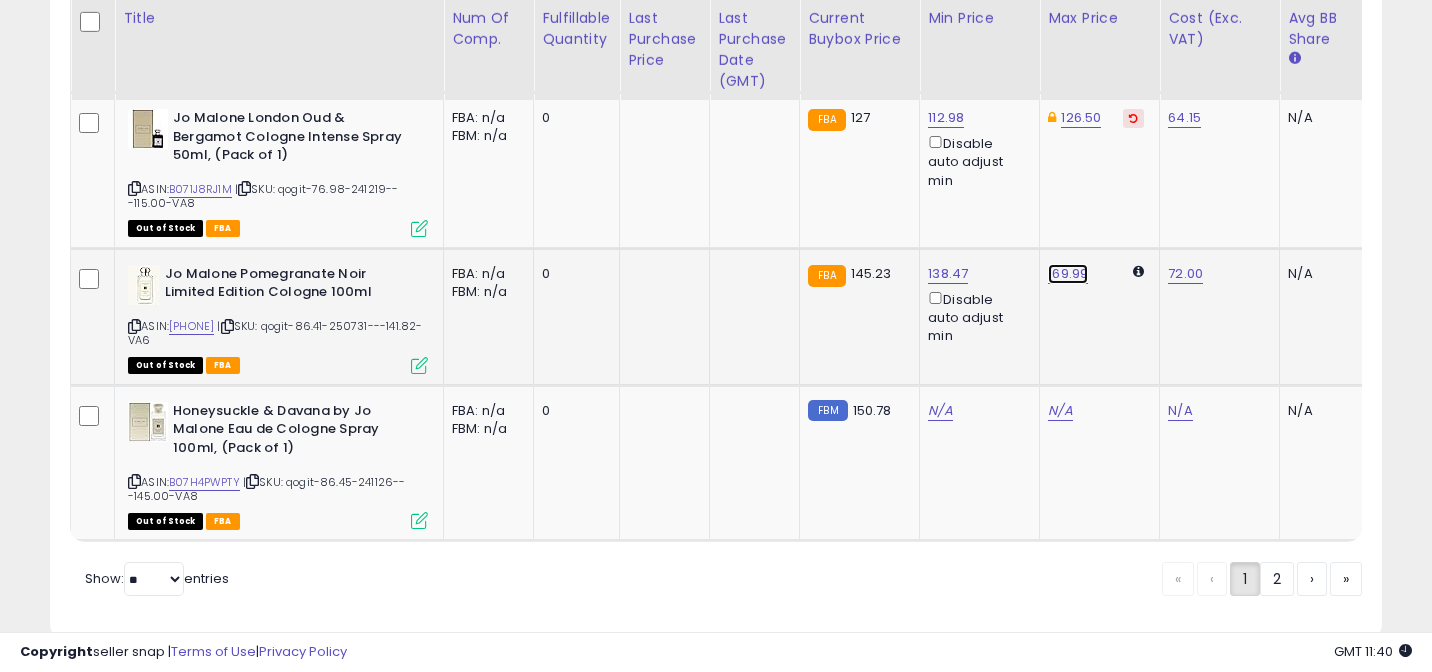 click on "169.99" at bounding box center (1060, -2966) 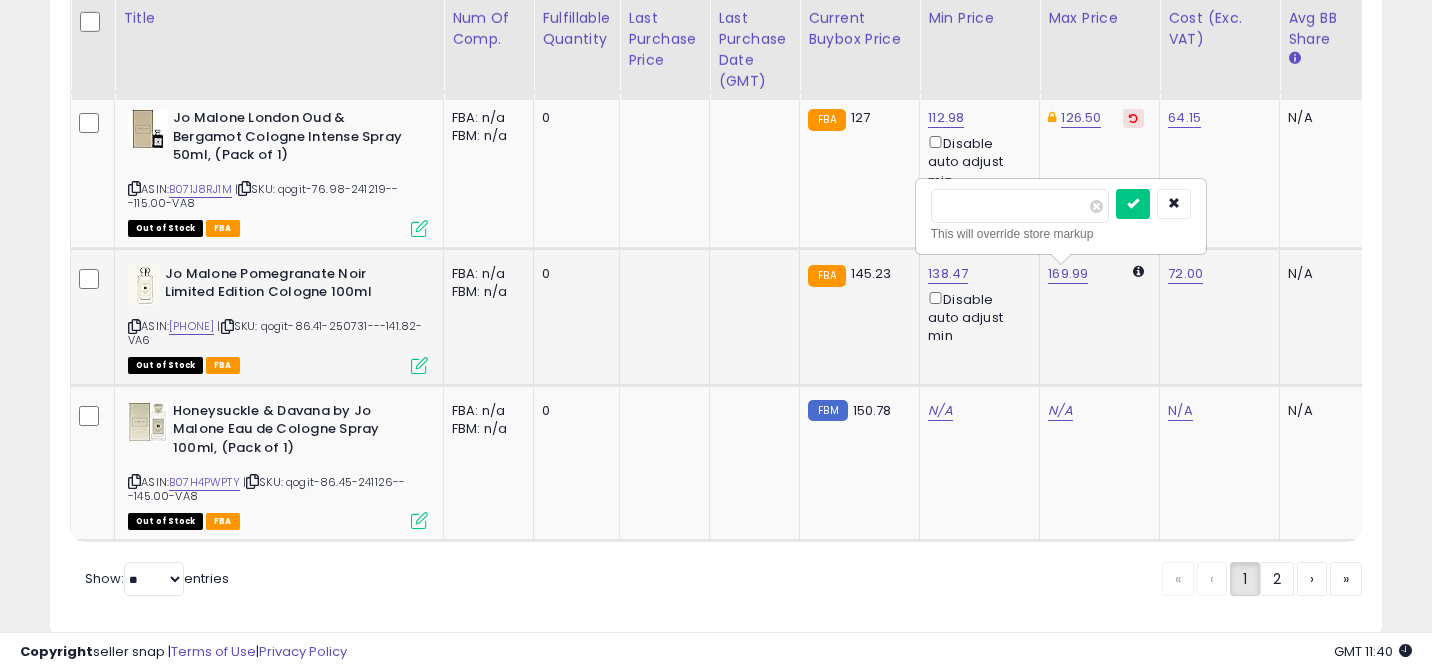 type on "*" 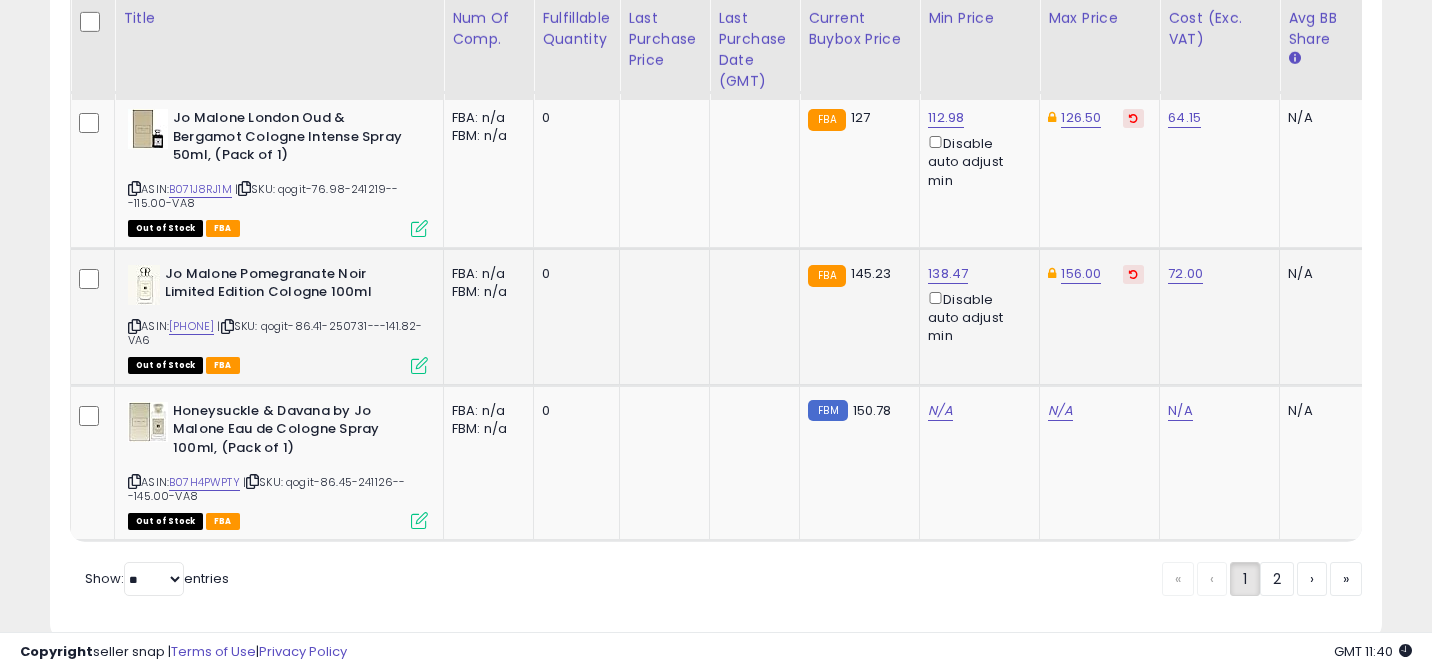 scroll, scrollTop: 0, scrollLeft: 660, axis: horizontal 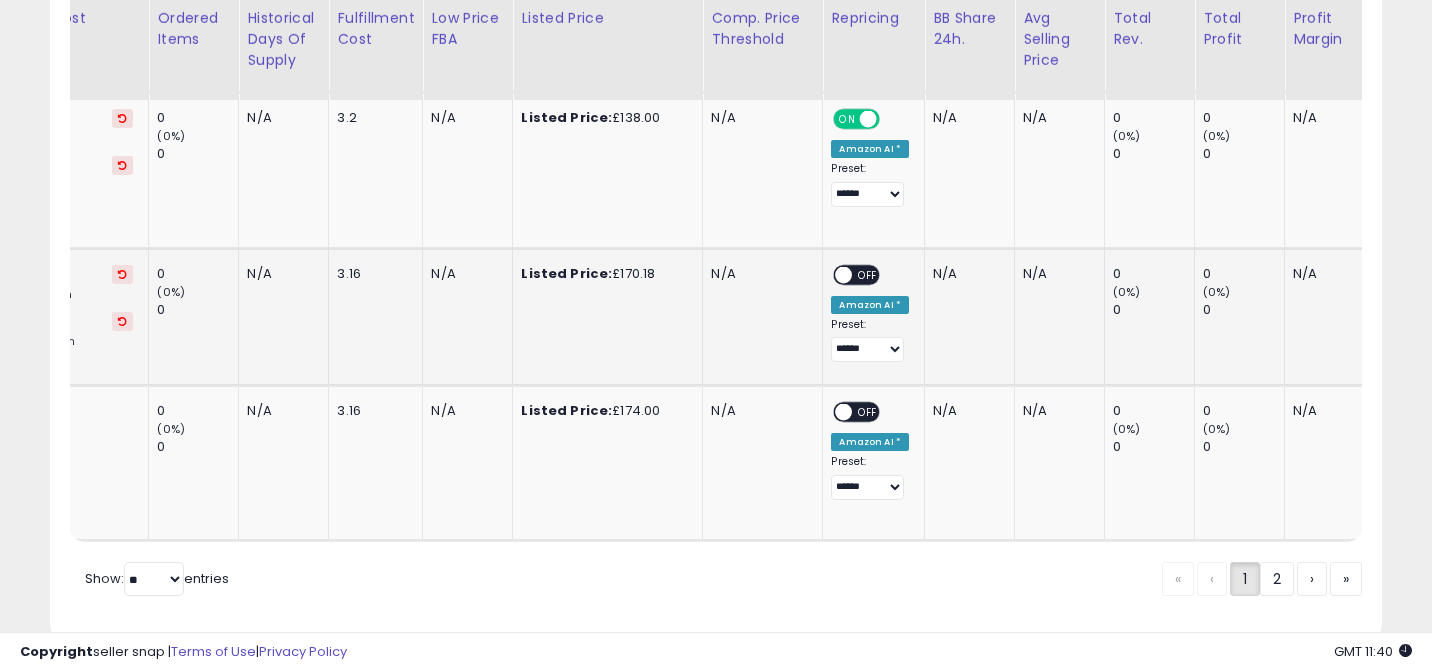 click on "OFF" at bounding box center (869, 274) 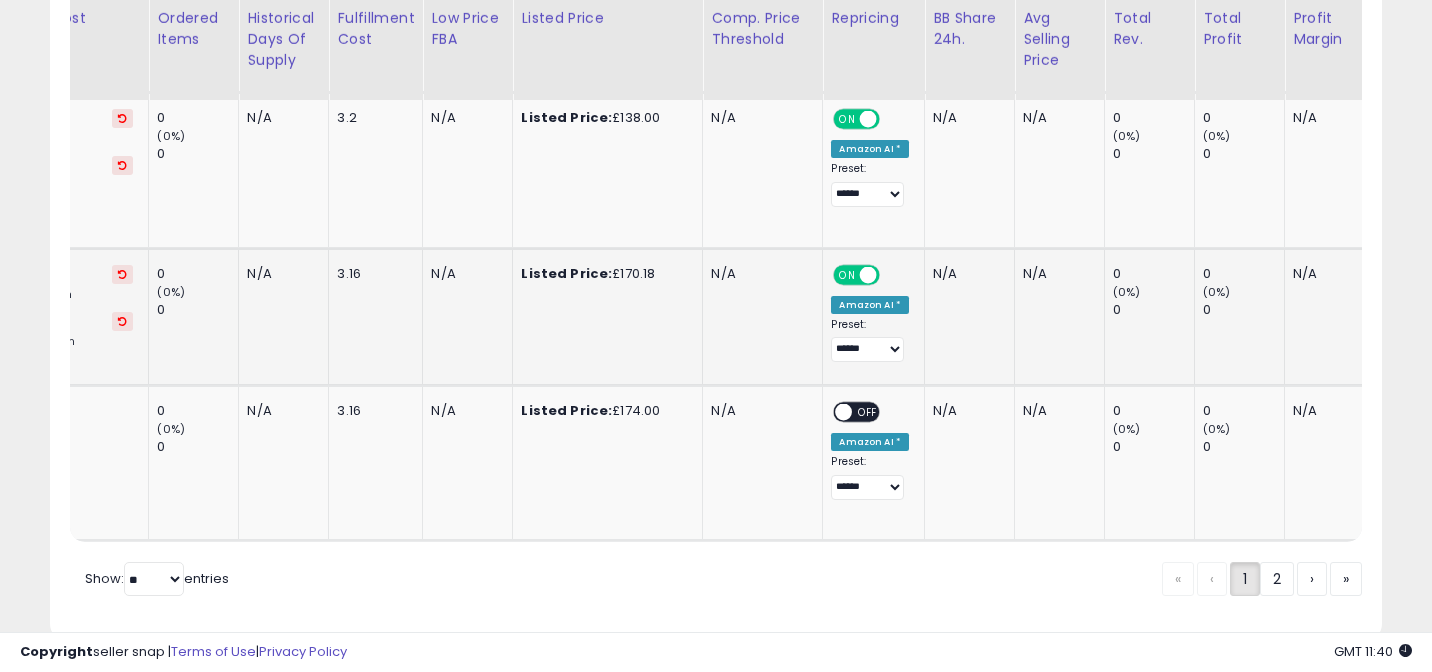 scroll, scrollTop: 0, scrollLeft: 448, axis: horizontal 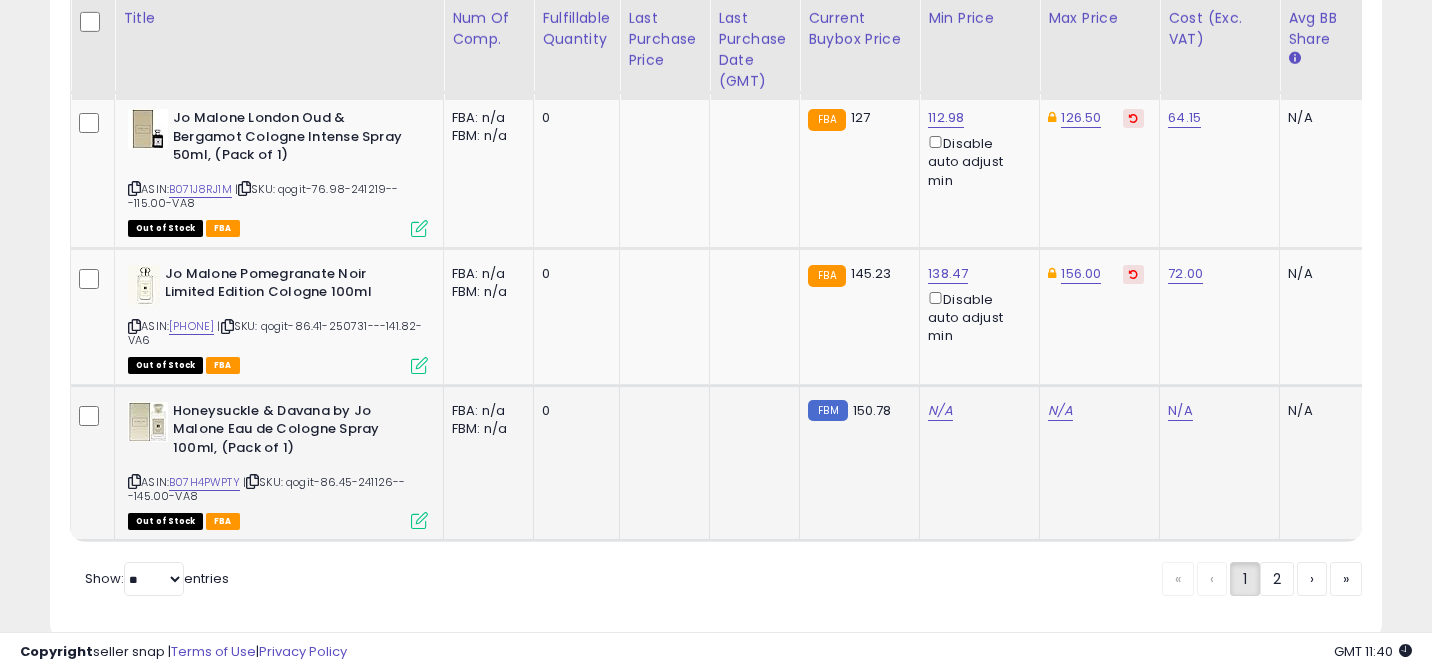 click at bounding box center (134, 481) 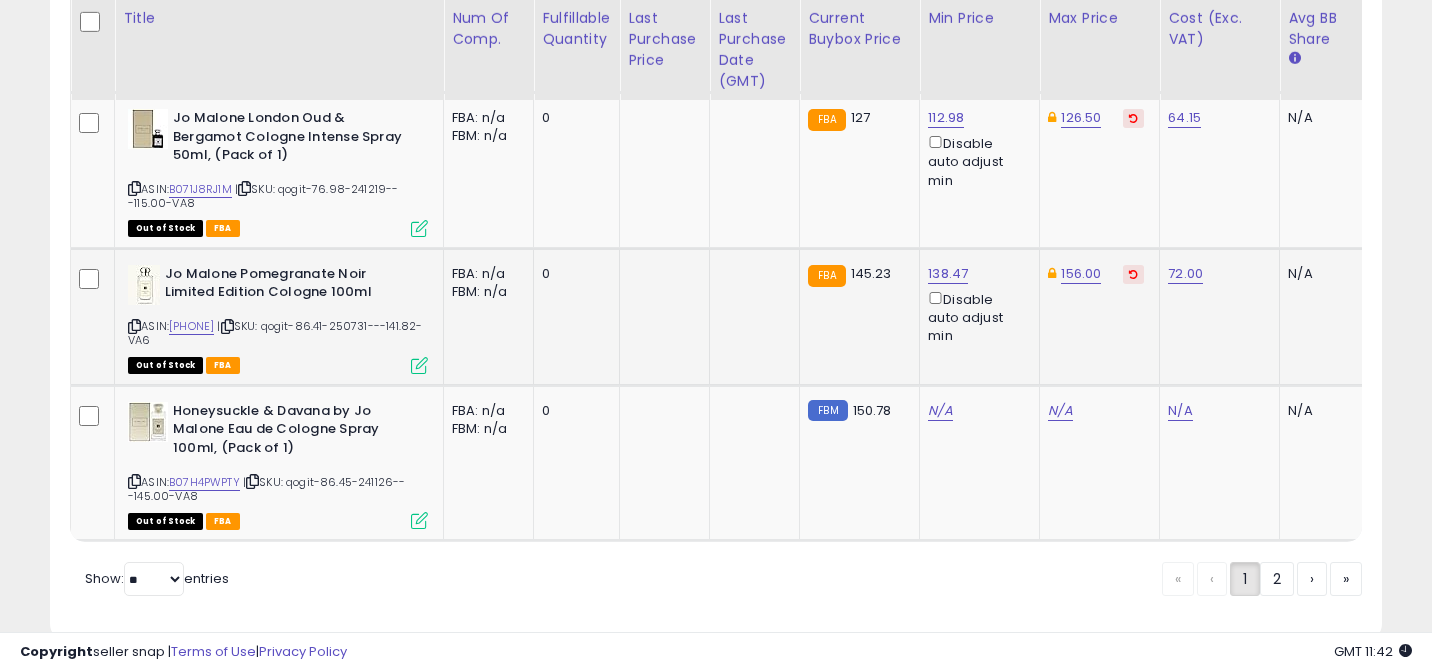 scroll, scrollTop: 0, scrollLeft: 5, axis: horizontal 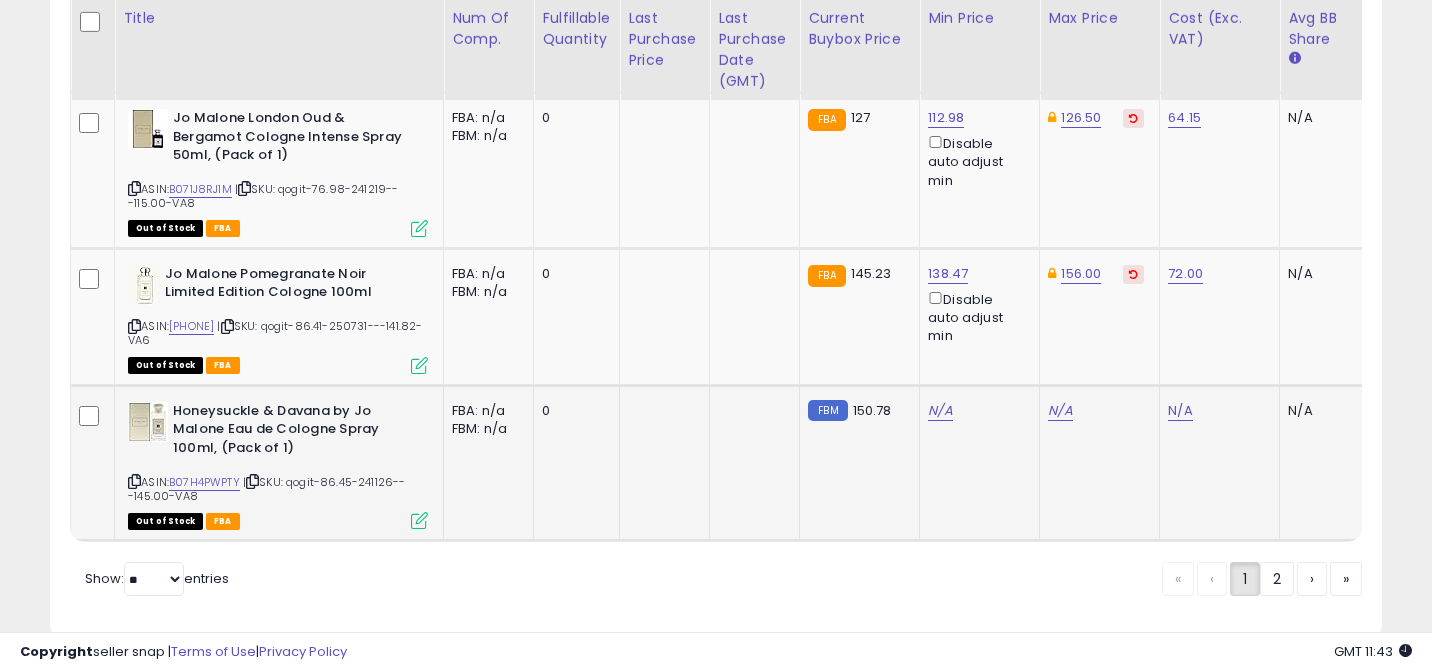 click at bounding box center [134, 481] 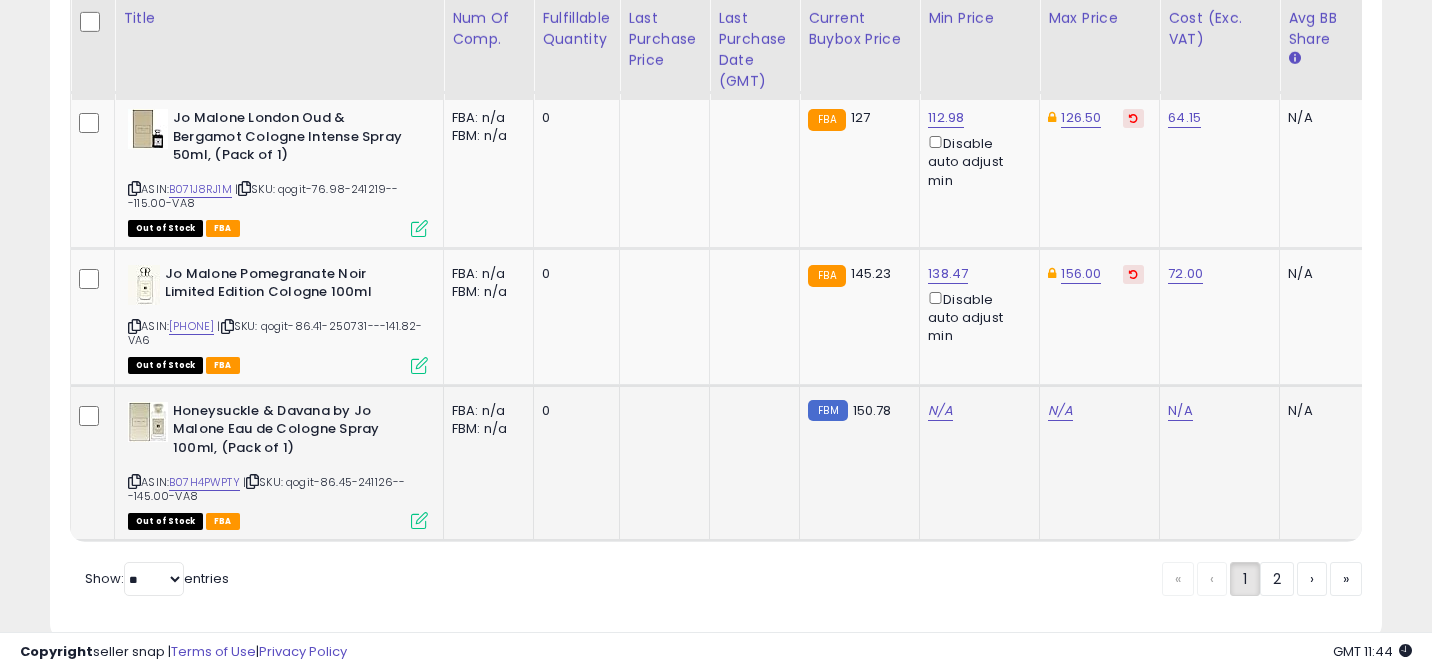 scroll, scrollTop: 0, scrollLeft: 709, axis: horizontal 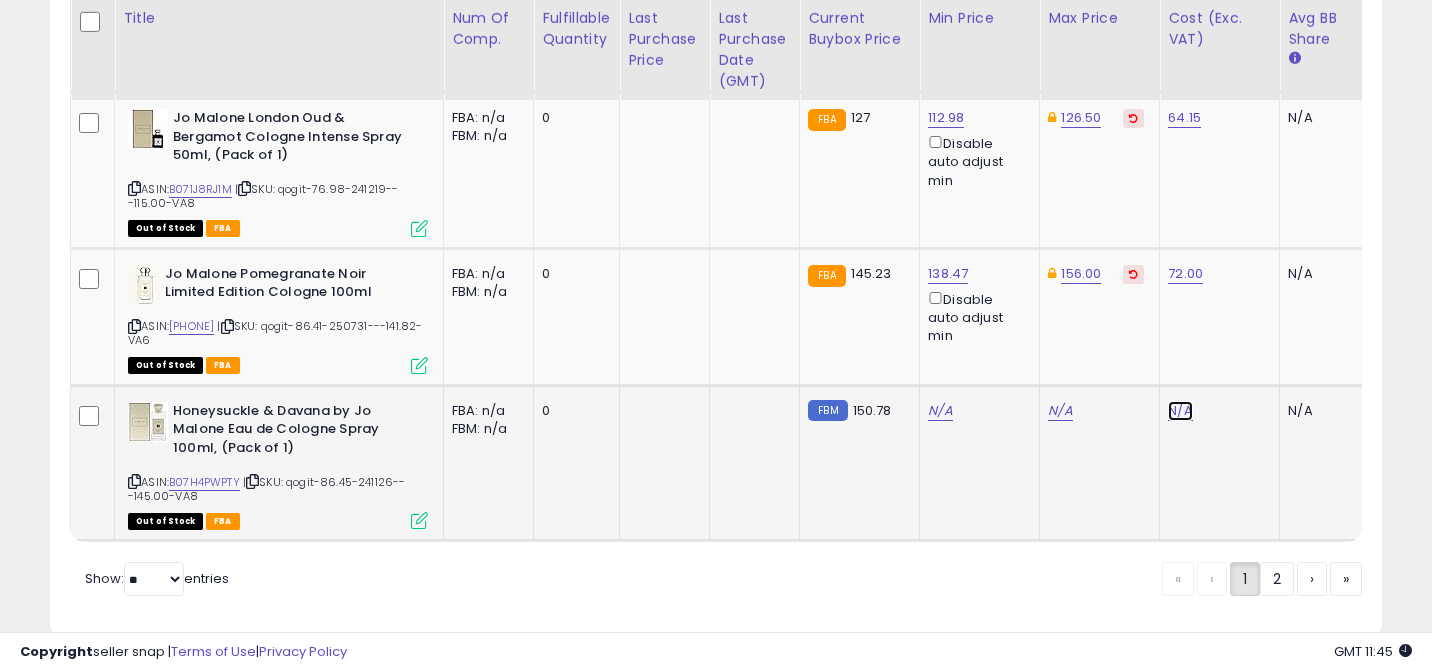 click on "N/A" at bounding box center [1180, -2636] 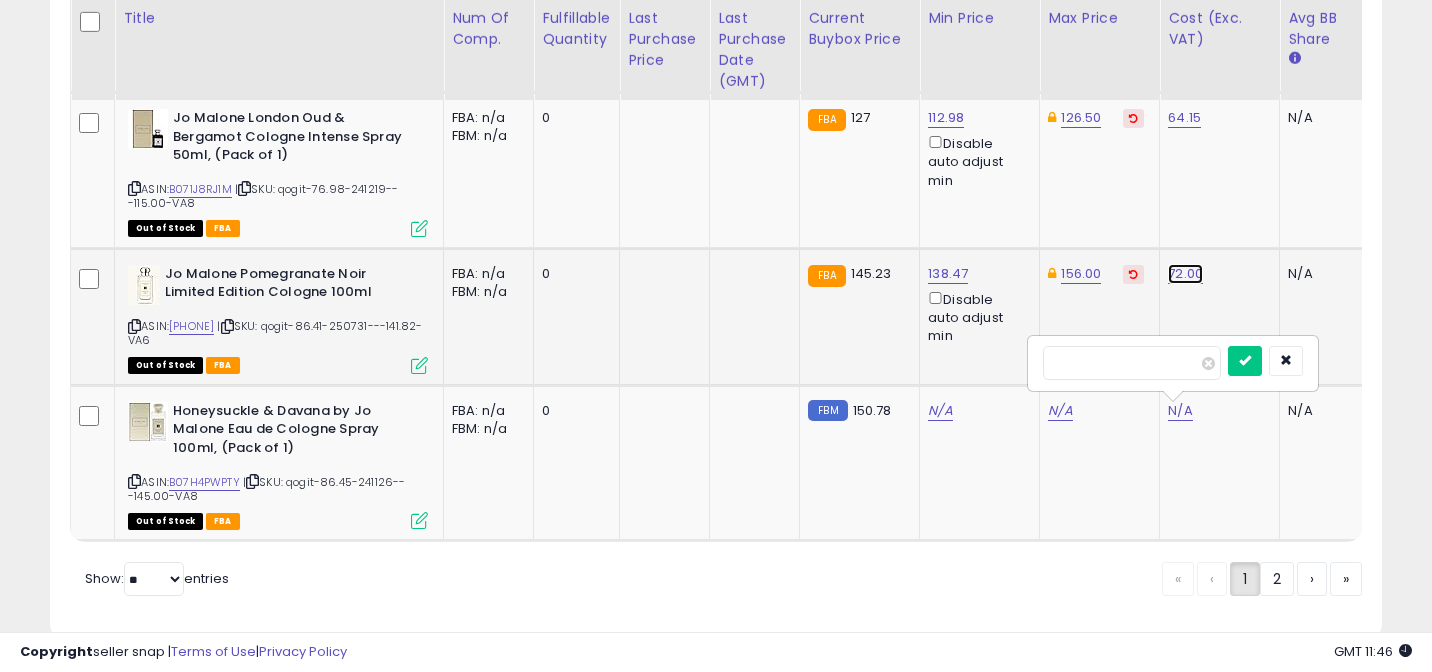 click on "72.00" at bounding box center [1182, -2966] 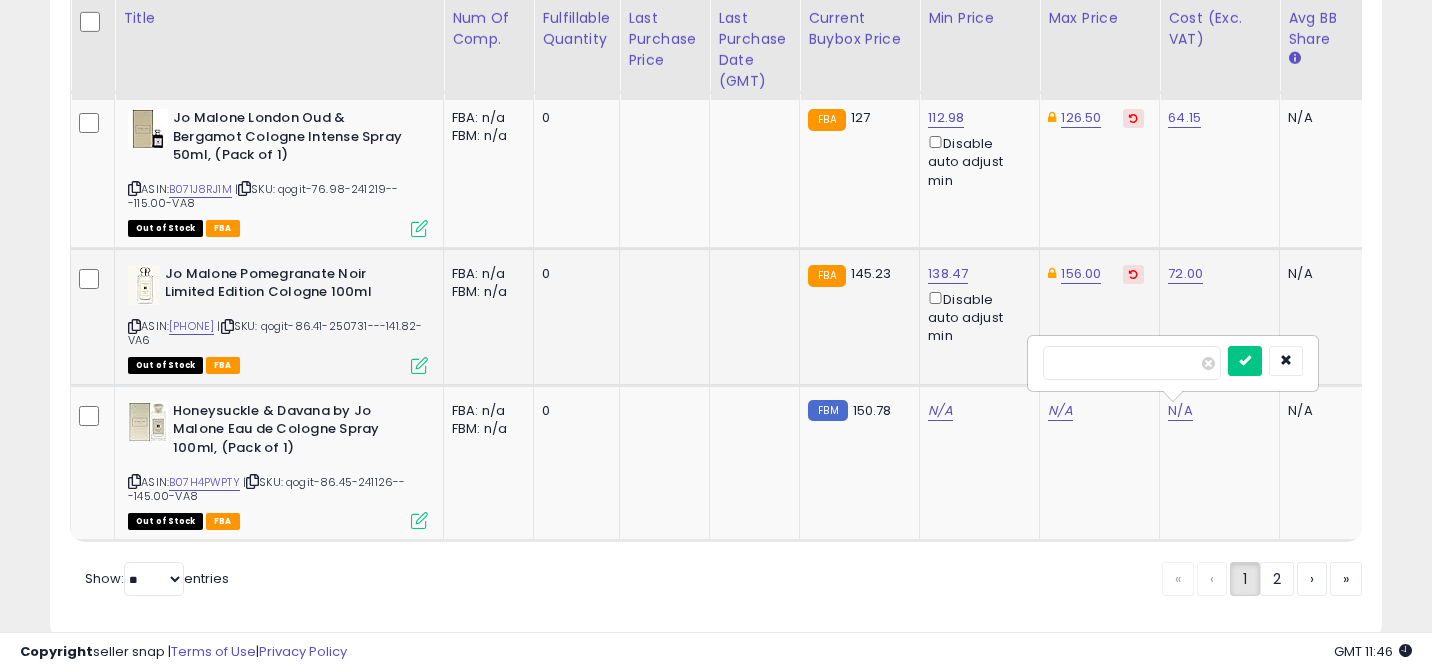 scroll, scrollTop: 0, scrollLeft: 5, axis: horizontal 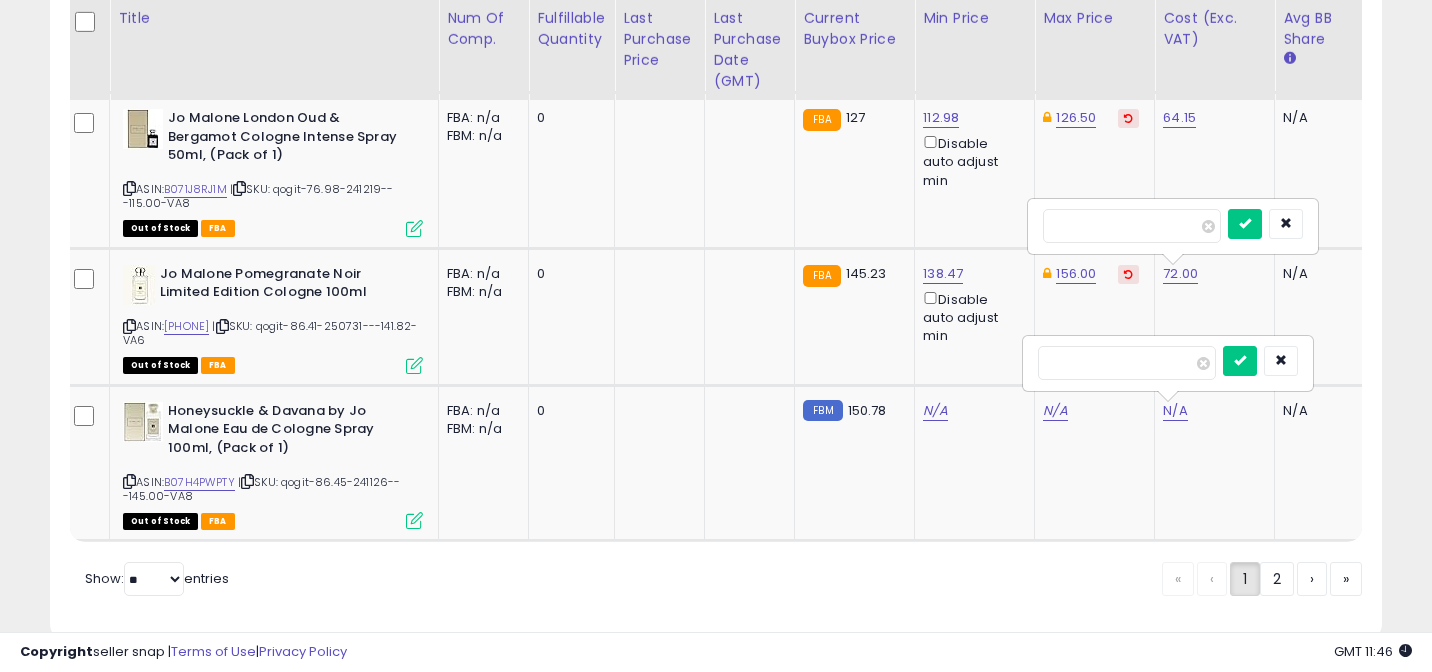 type on "*" 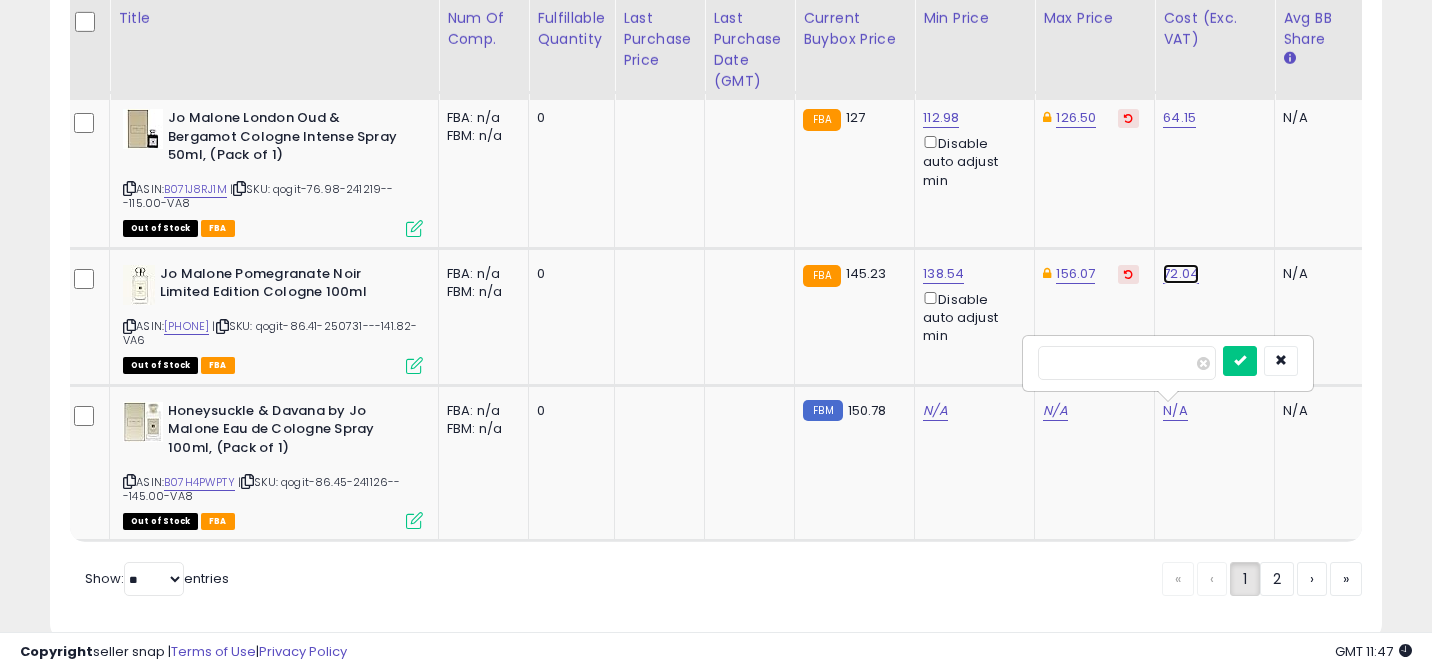 click on "72.04" at bounding box center (1177, -2966) 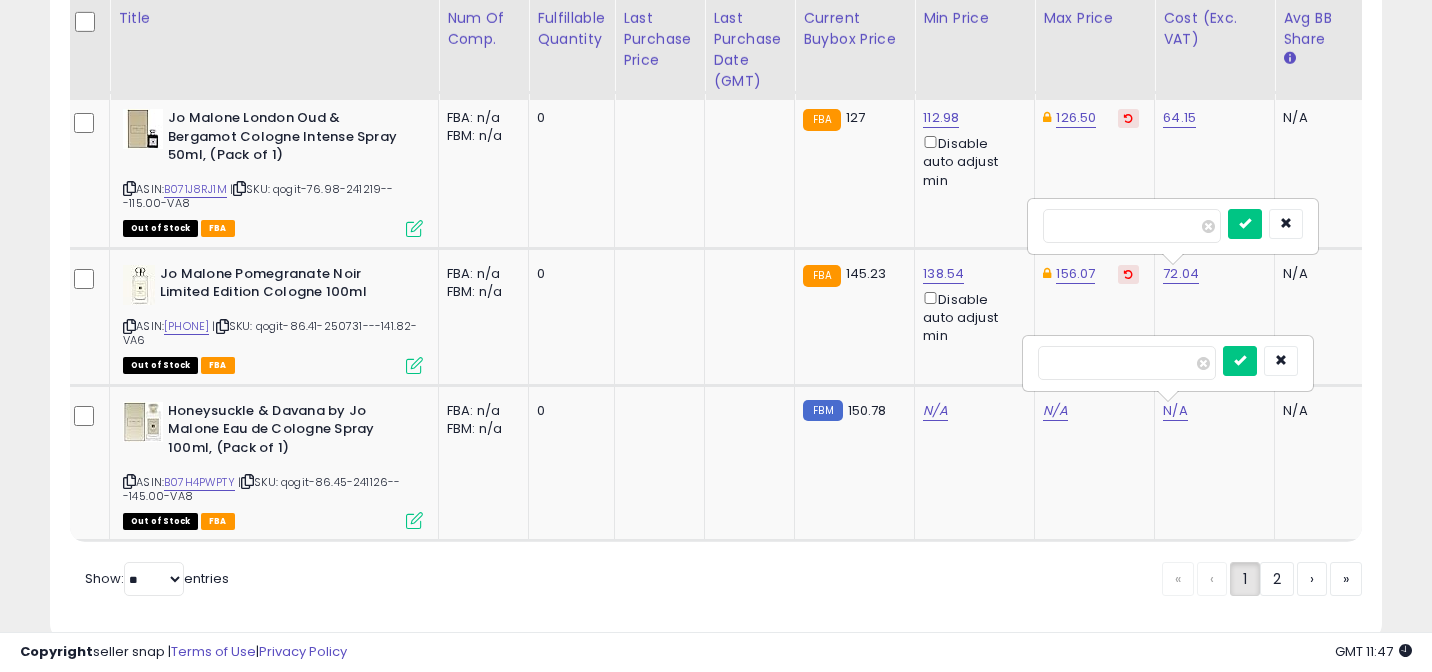 type on "**" 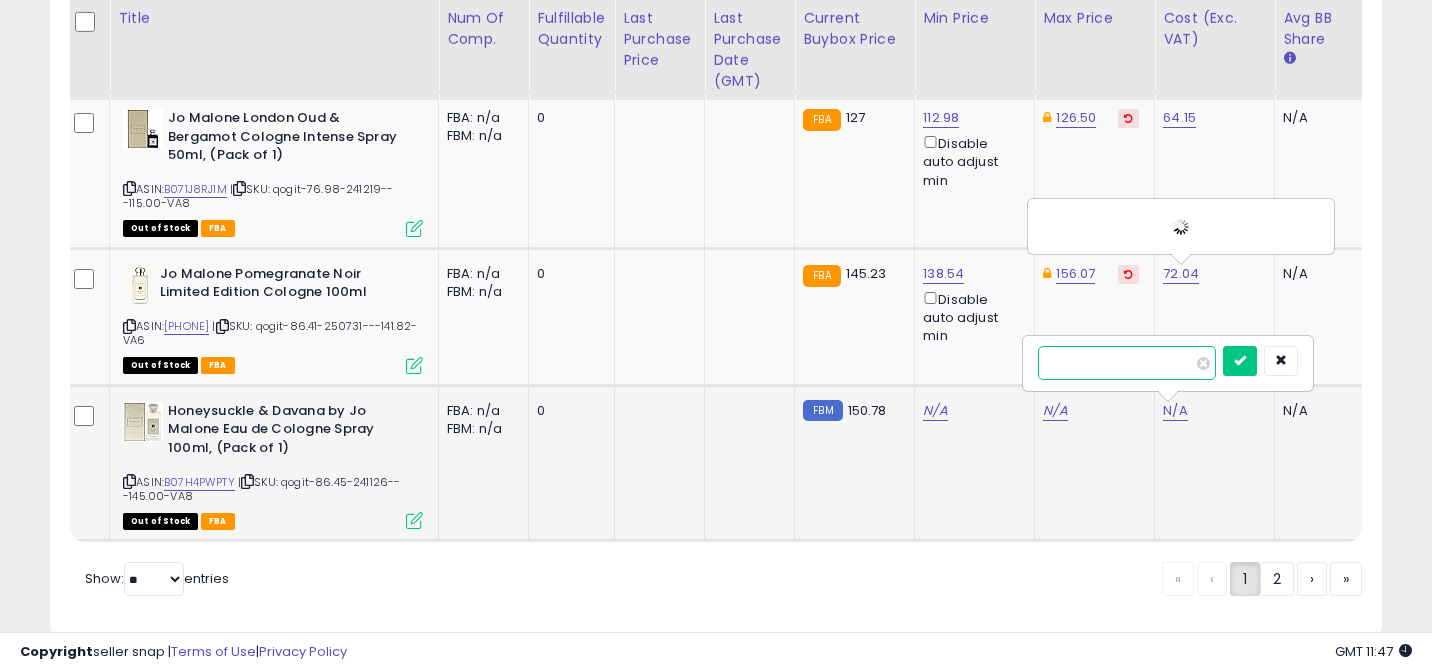 click at bounding box center [1127, 363] 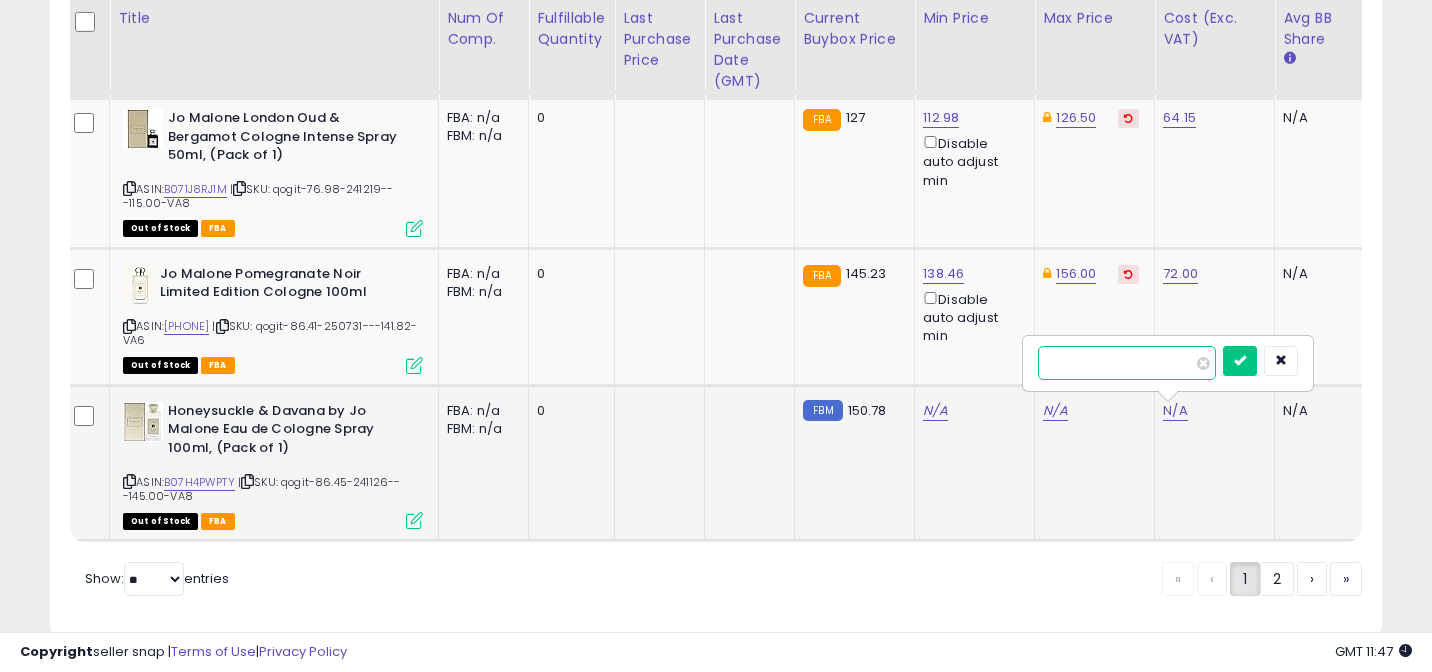 type on "*****" 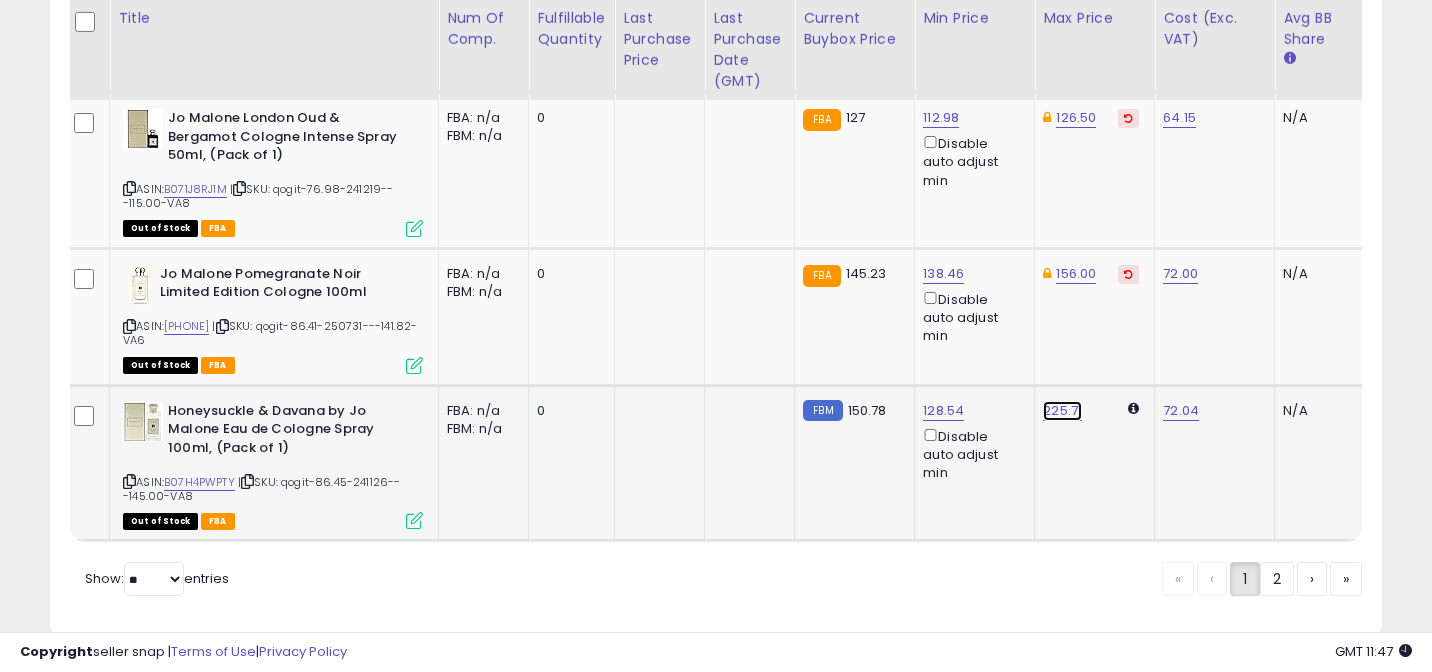 click on "225.71" at bounding box center [1055, -2966] 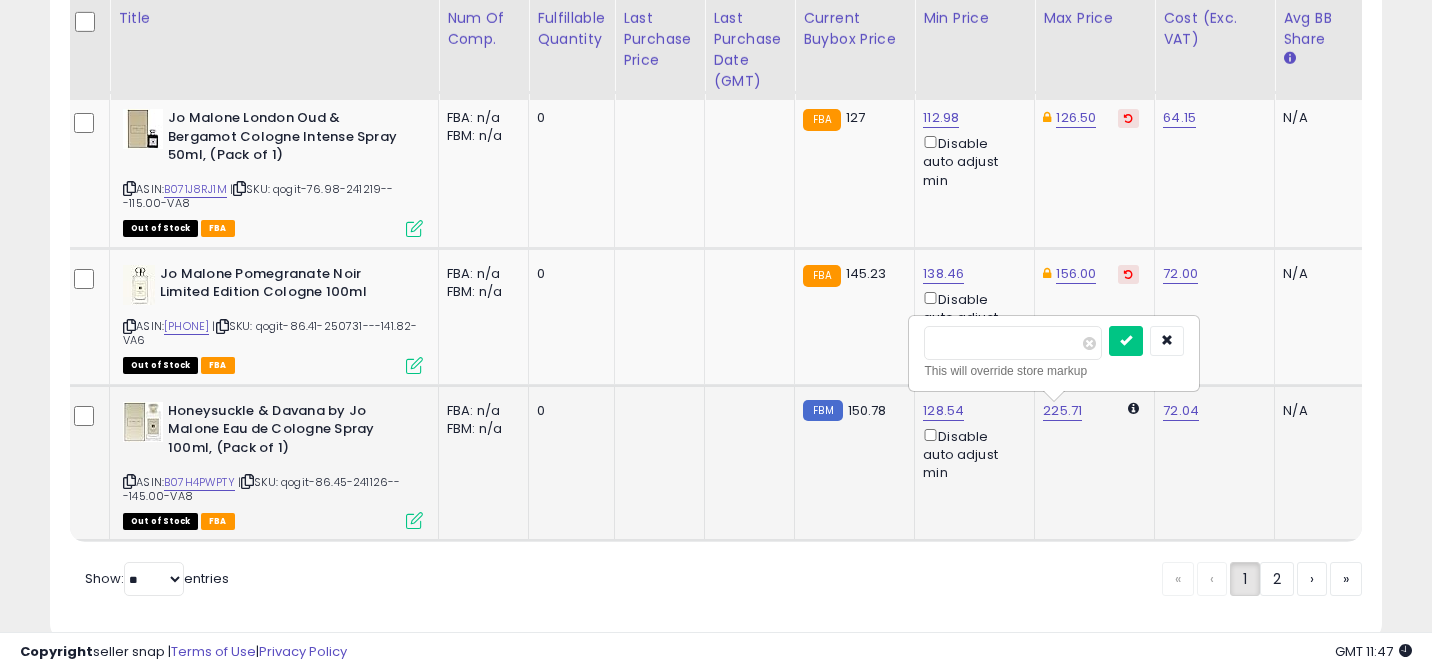 type on "*" 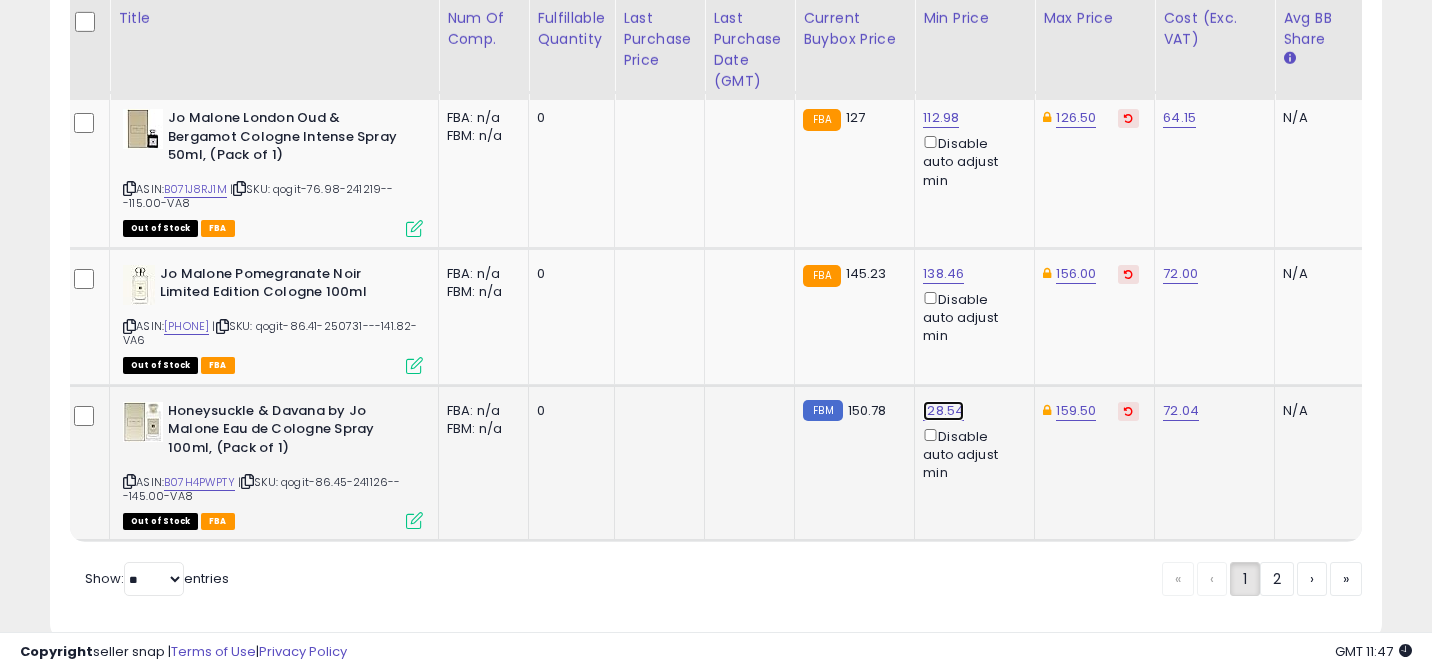 click on "128.54" at bounding box center [935, -2966] 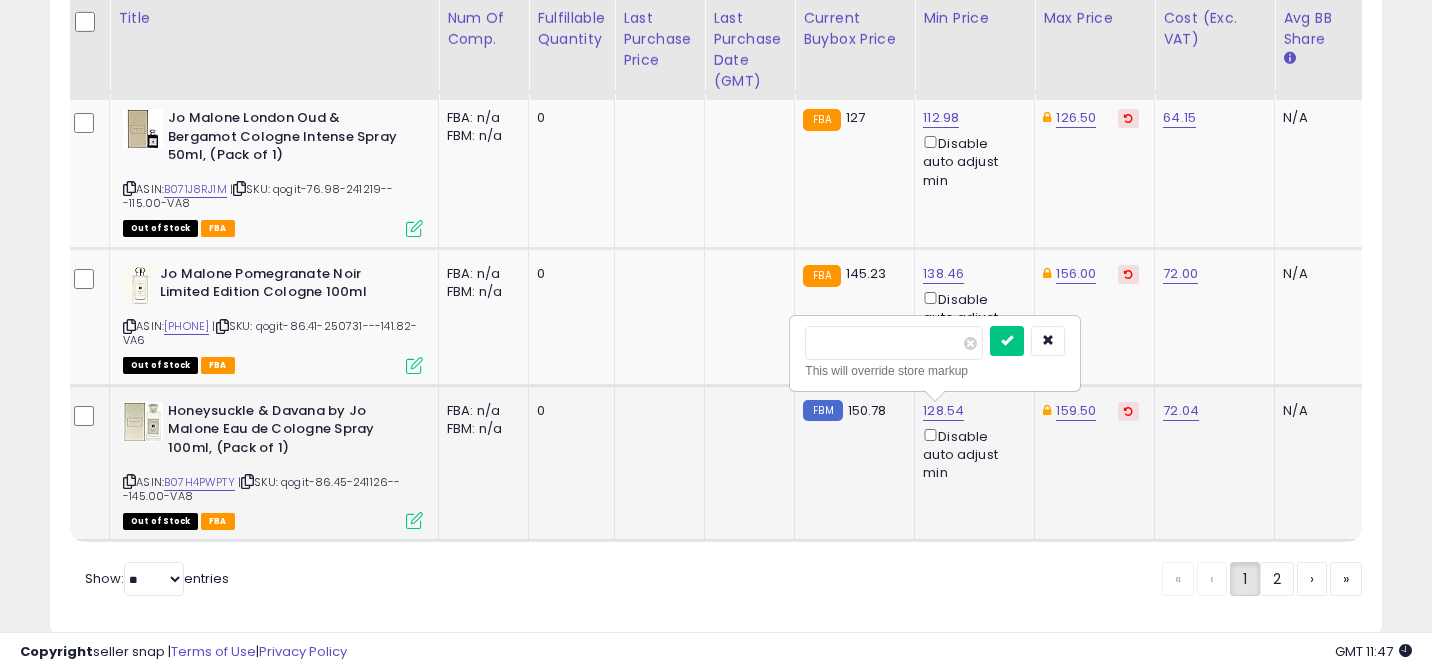 click on "******" at bounding box center [894, 343] 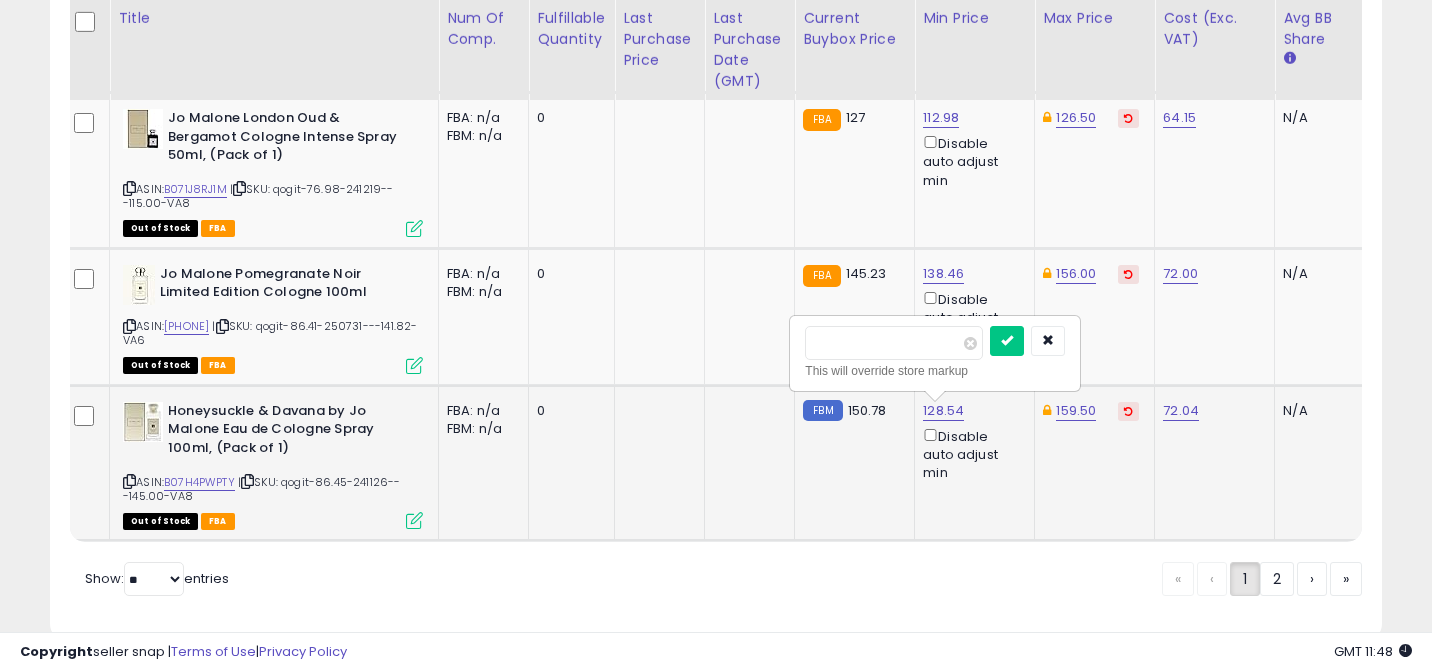 type on "******" 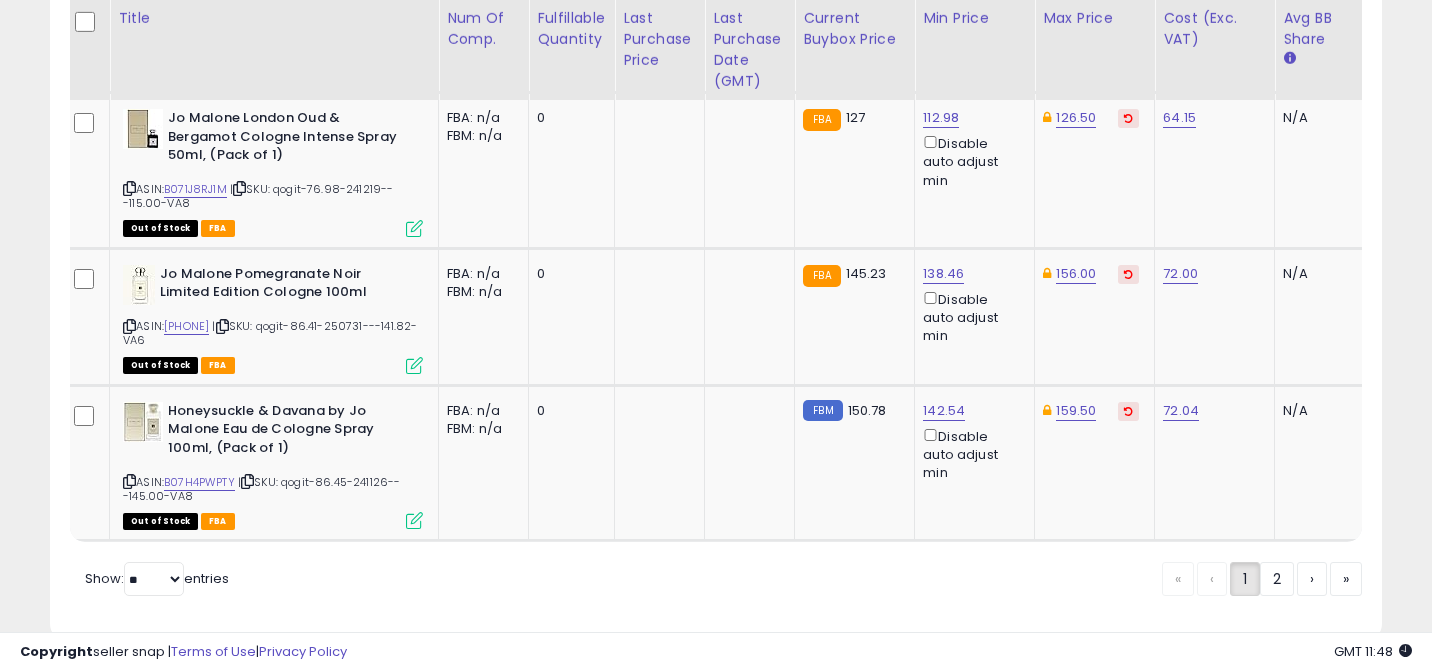 scroll, scrollTop: 0, scrollLeft: 29, axis: horizontal 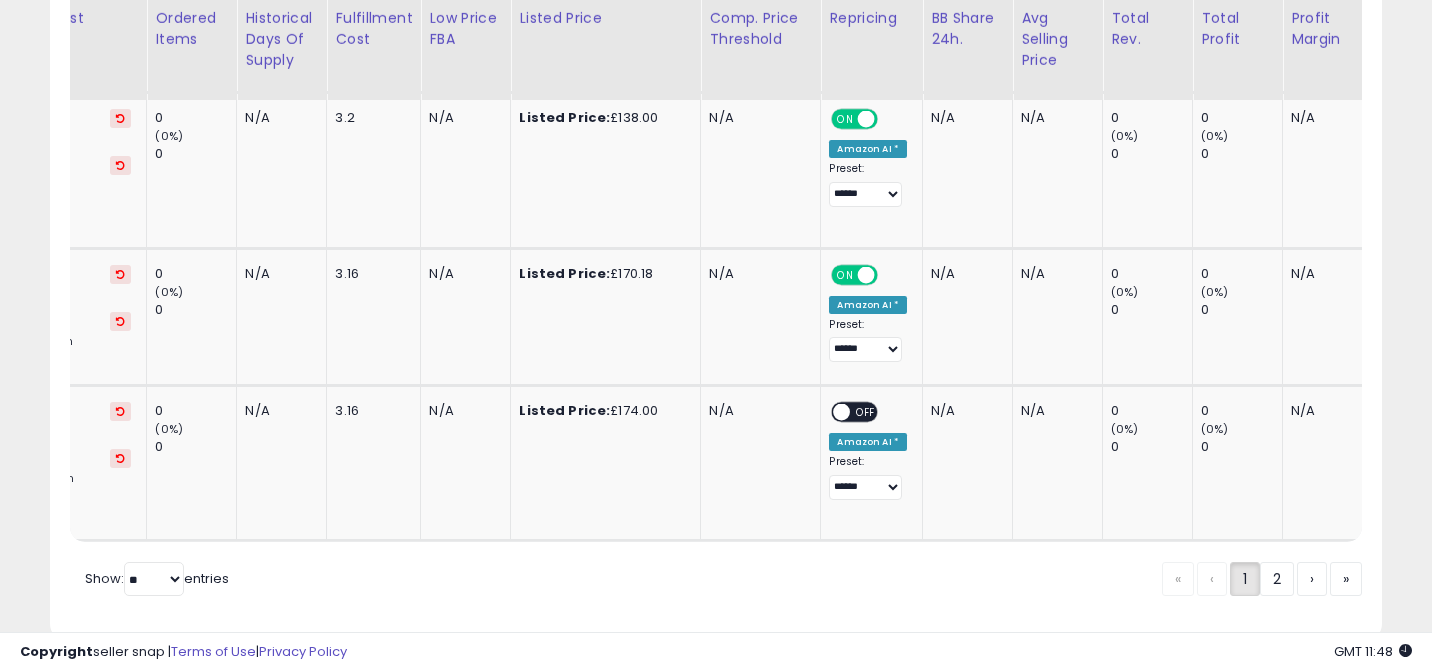 click on "ON   OFF" at bounding box center [854, 411] 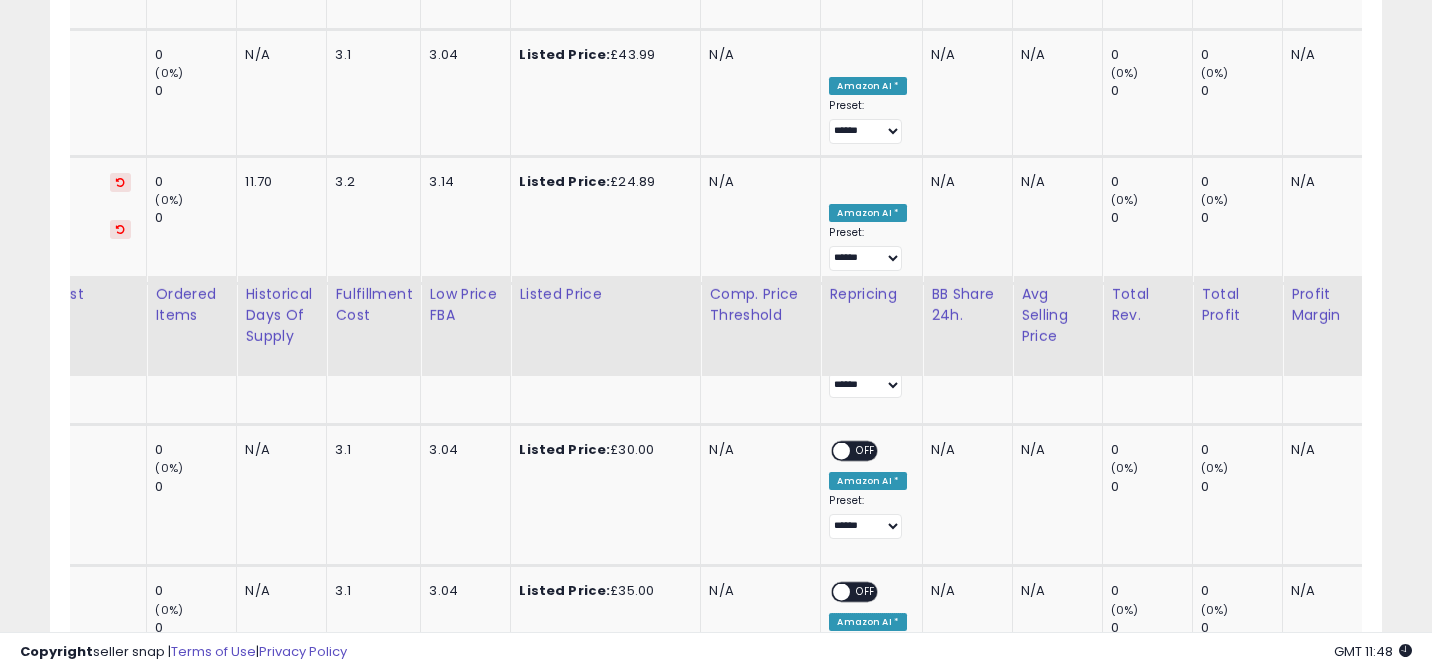 scroll, scrollTop: 0, scrollLeft: 0, axis: both 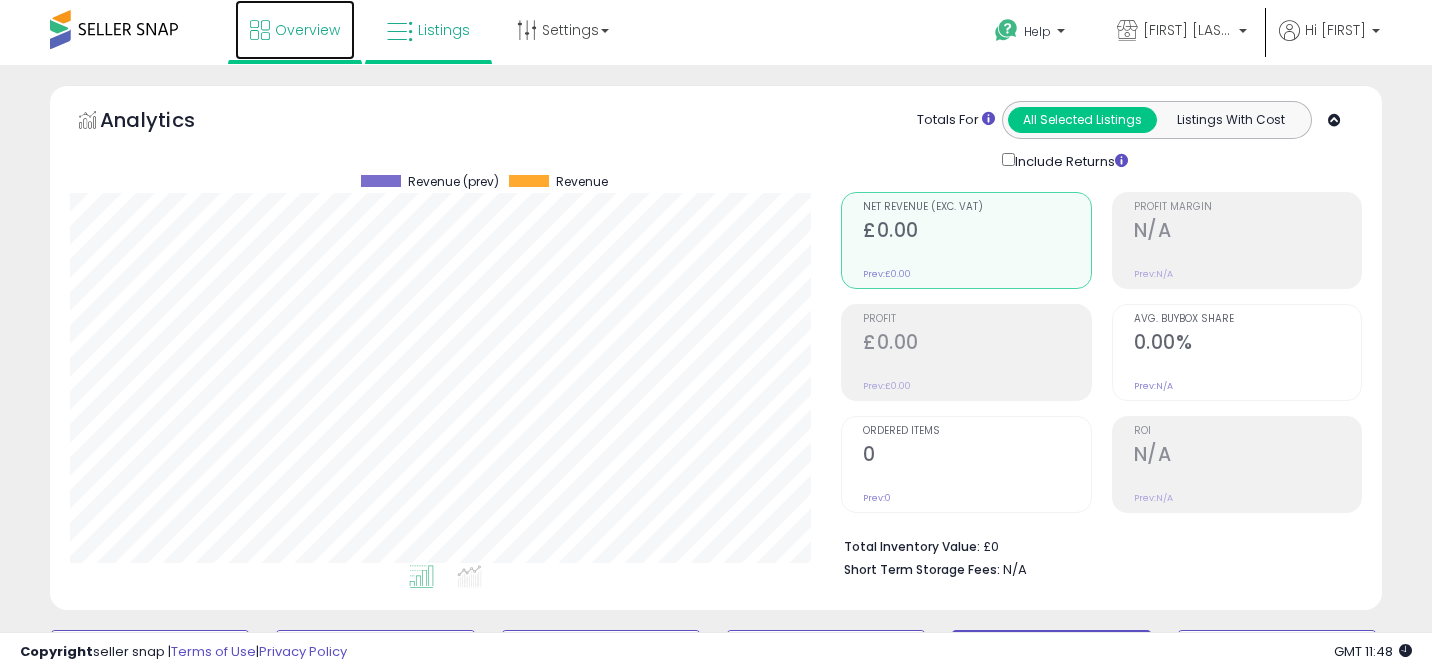 click on "Overview" at bounding box center (307, 30) 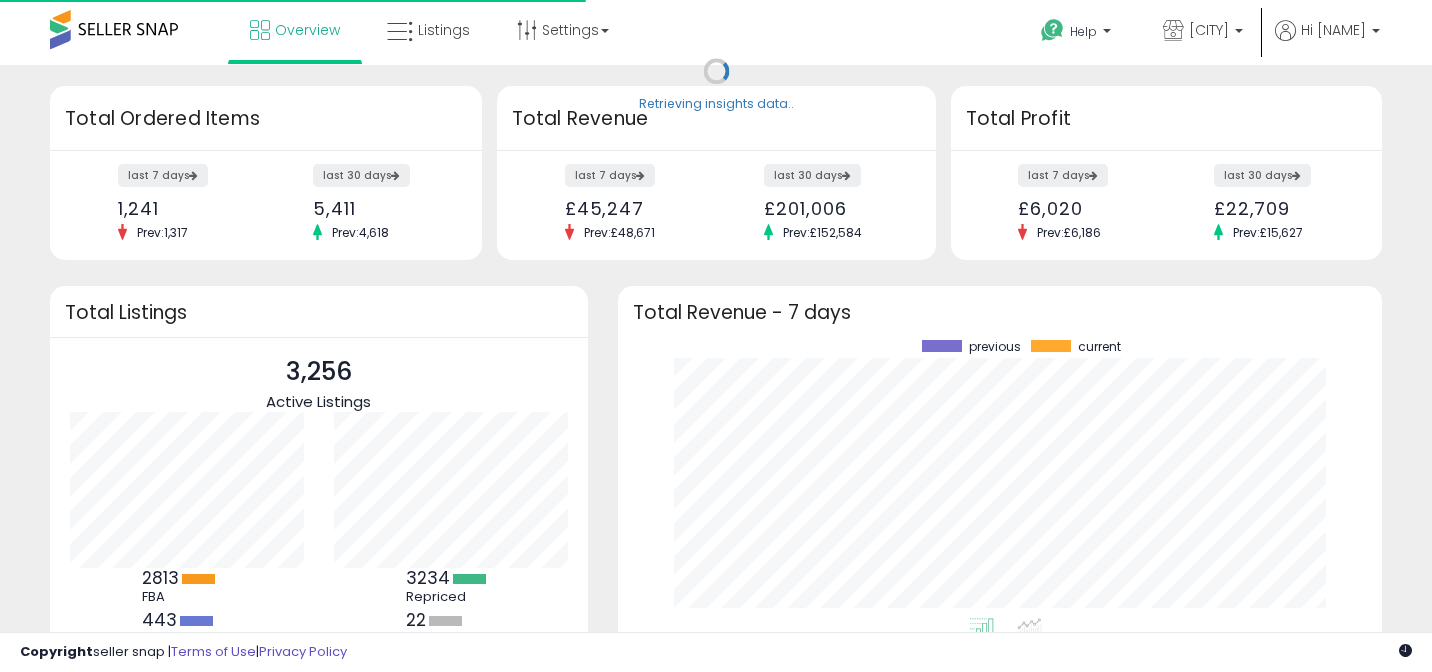 scroll, scrollTop: 0, scrollLeft: 0, axis: both 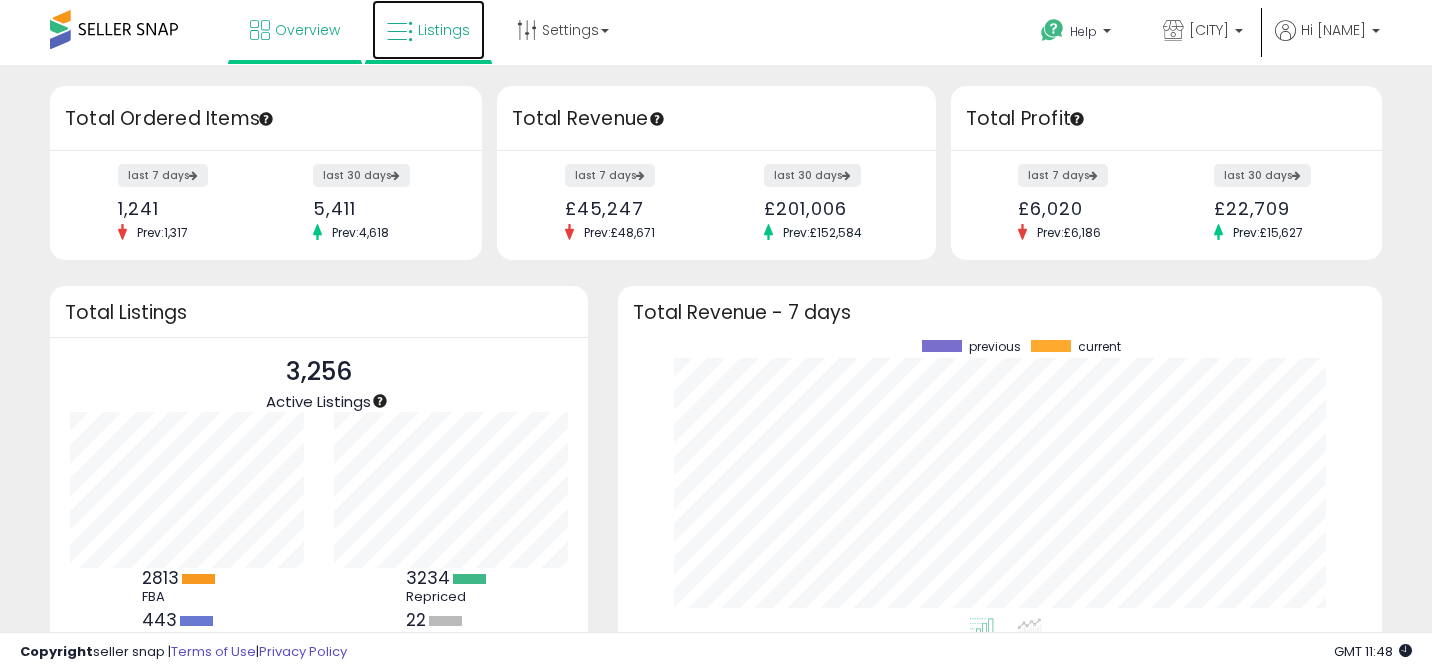 click on "Listings" at bounding box center [428, 30] 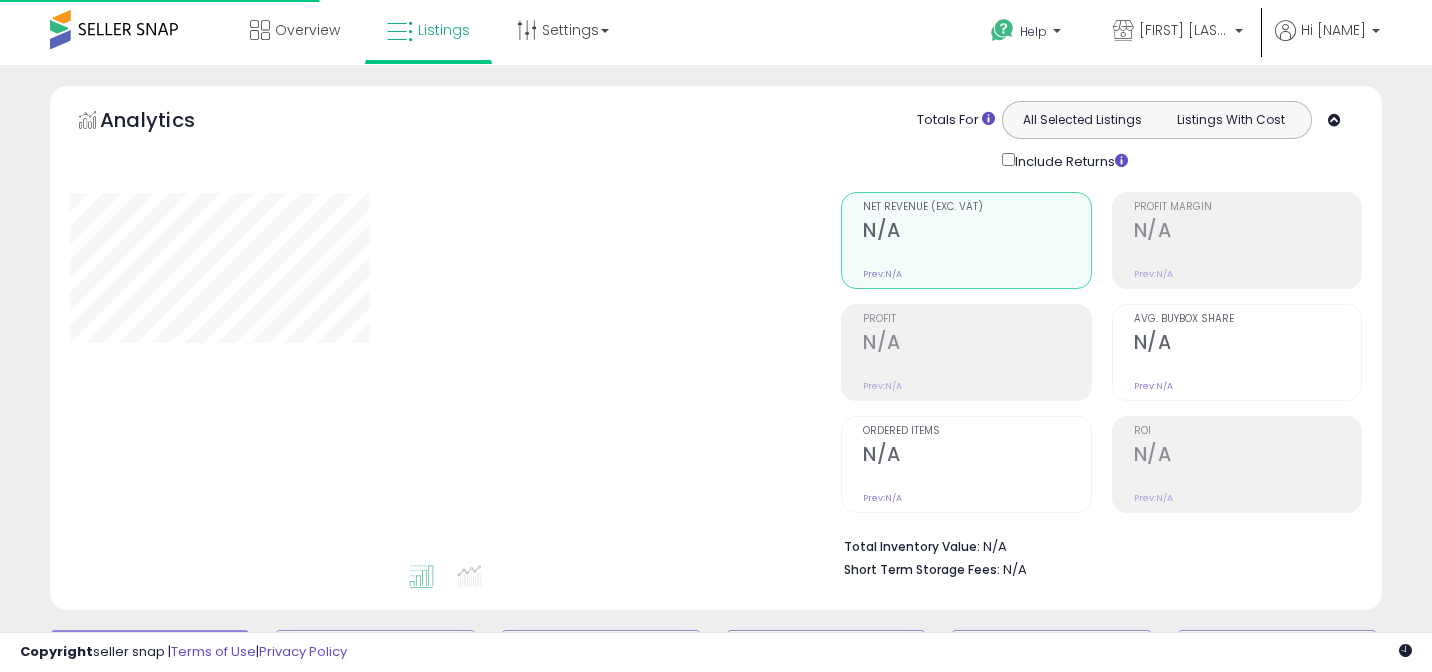 scroll, scrollTop: 0, scrollLeft: 0, axis: both 